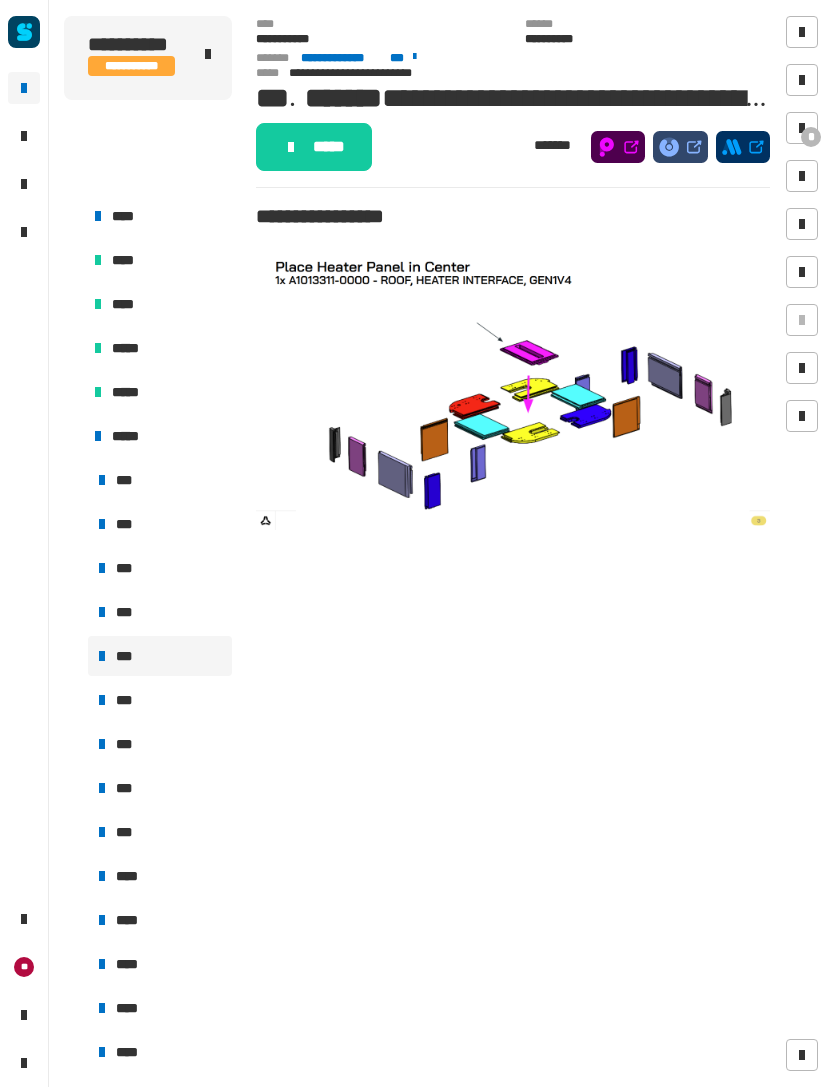scroll, scrollTop: 20, scrollLeft: 0, axis: vertical 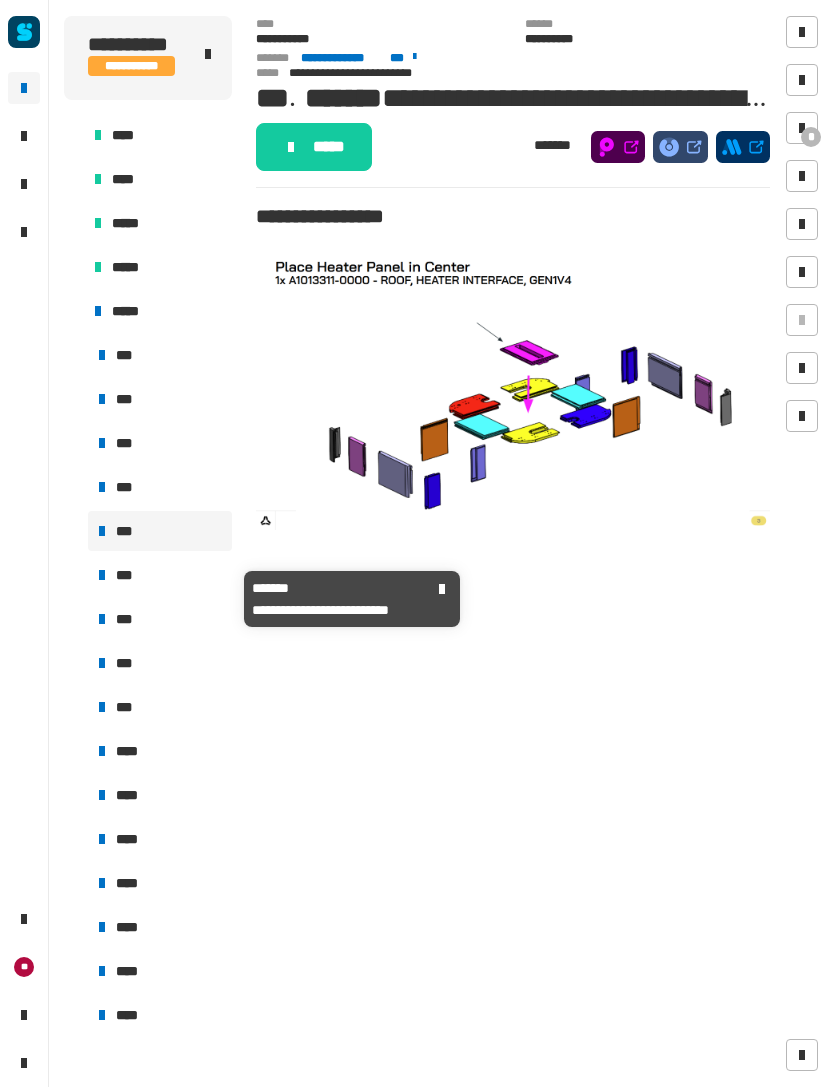 click on "***" at bounding box center (126, 575) 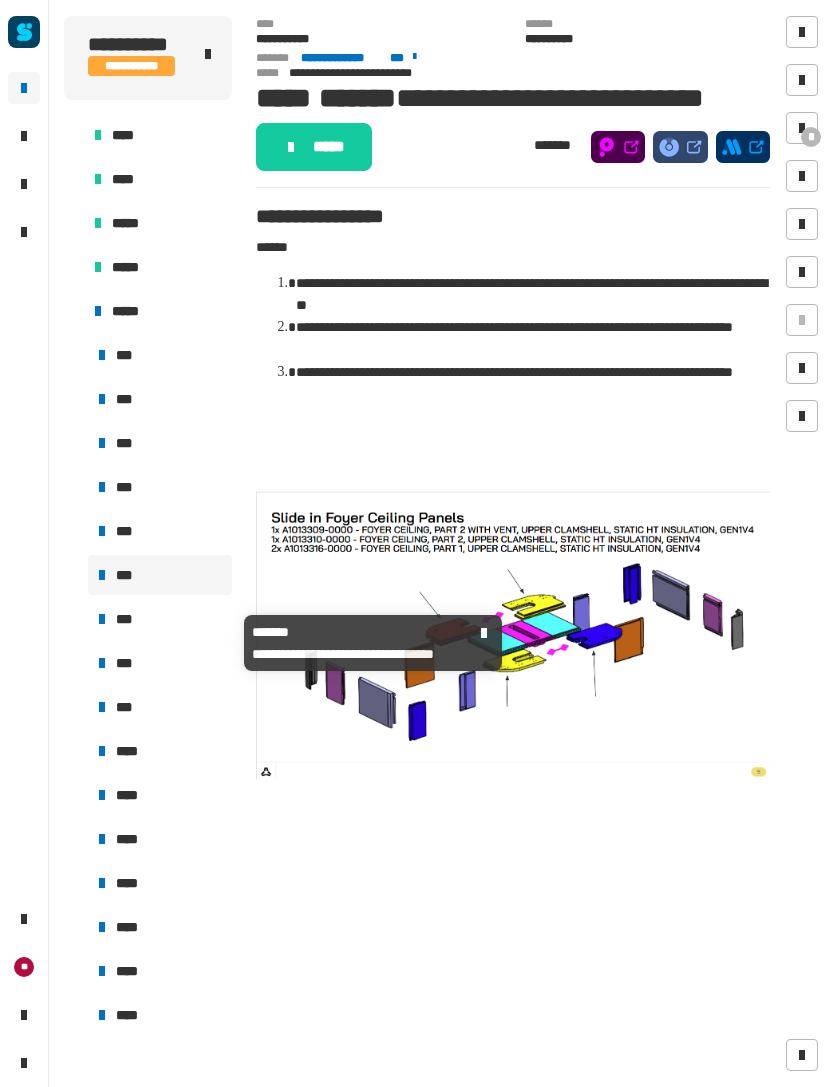 click on "***" at bounding box center (160, 619) 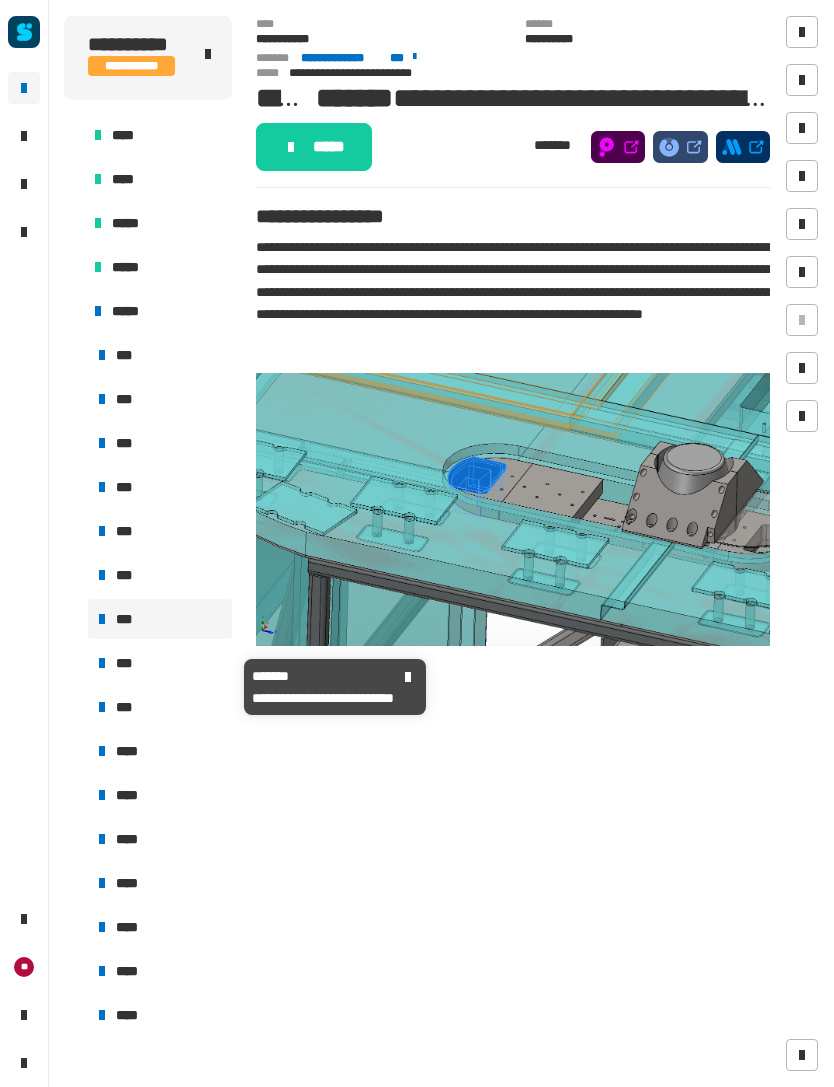 click on "***" at bounding box center [126, 663] 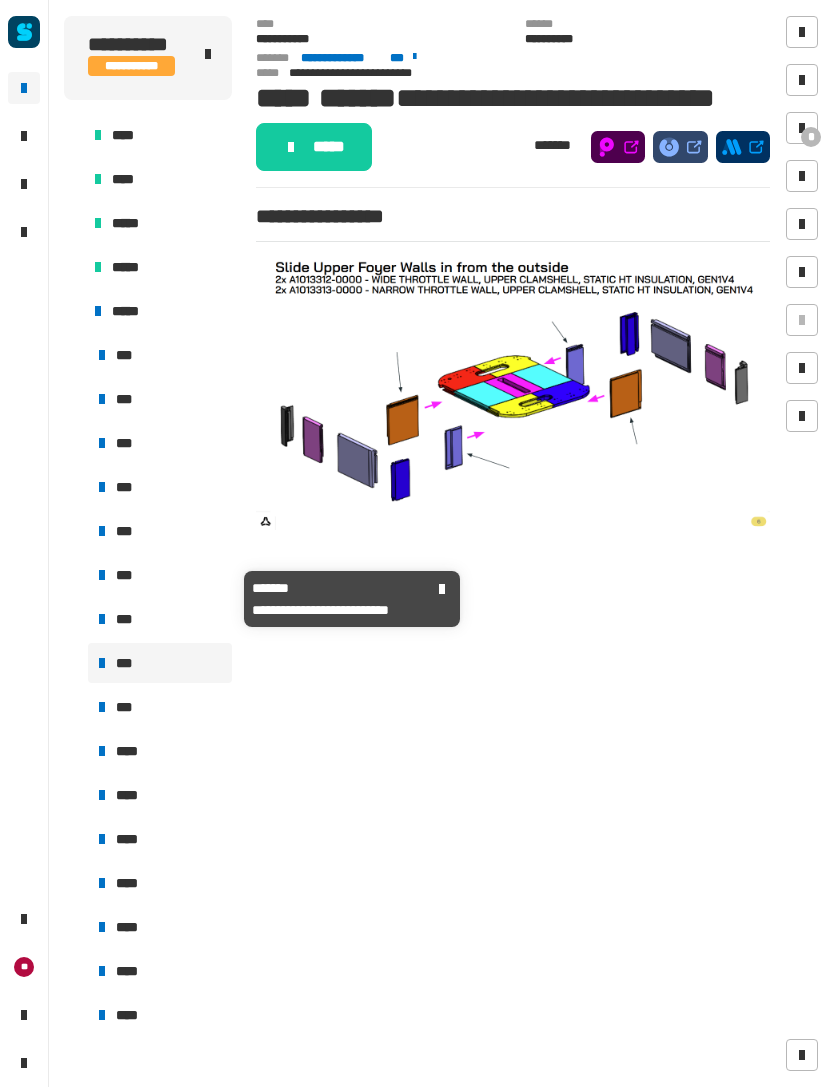 click on "***" at bounding box center [160, 575] 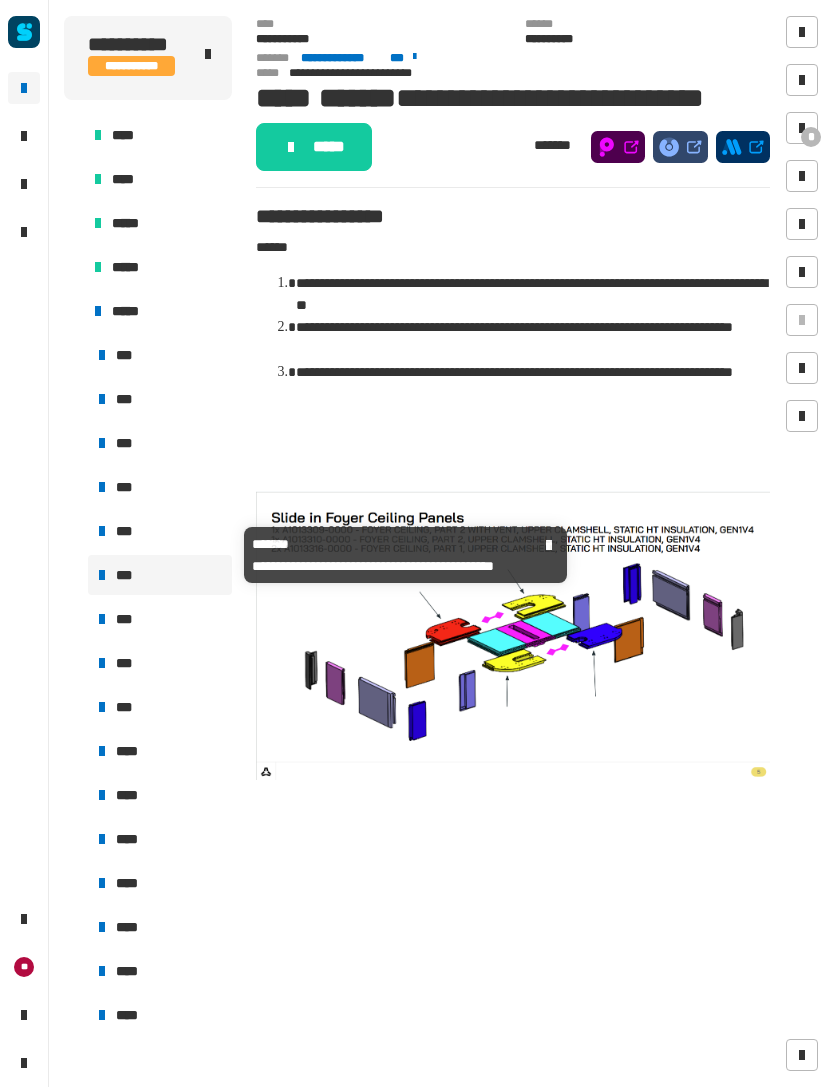 click on "***" at bounding box center [160, 531] 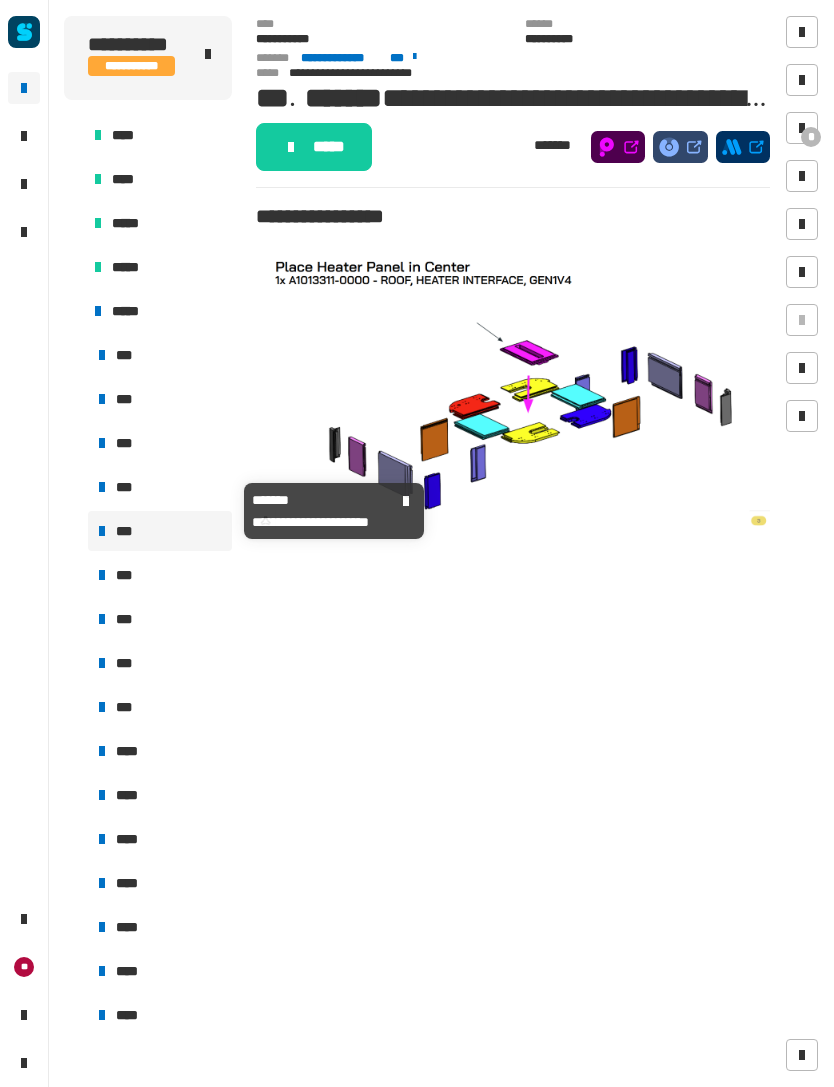click on "***" at bounding box center (160, 487) 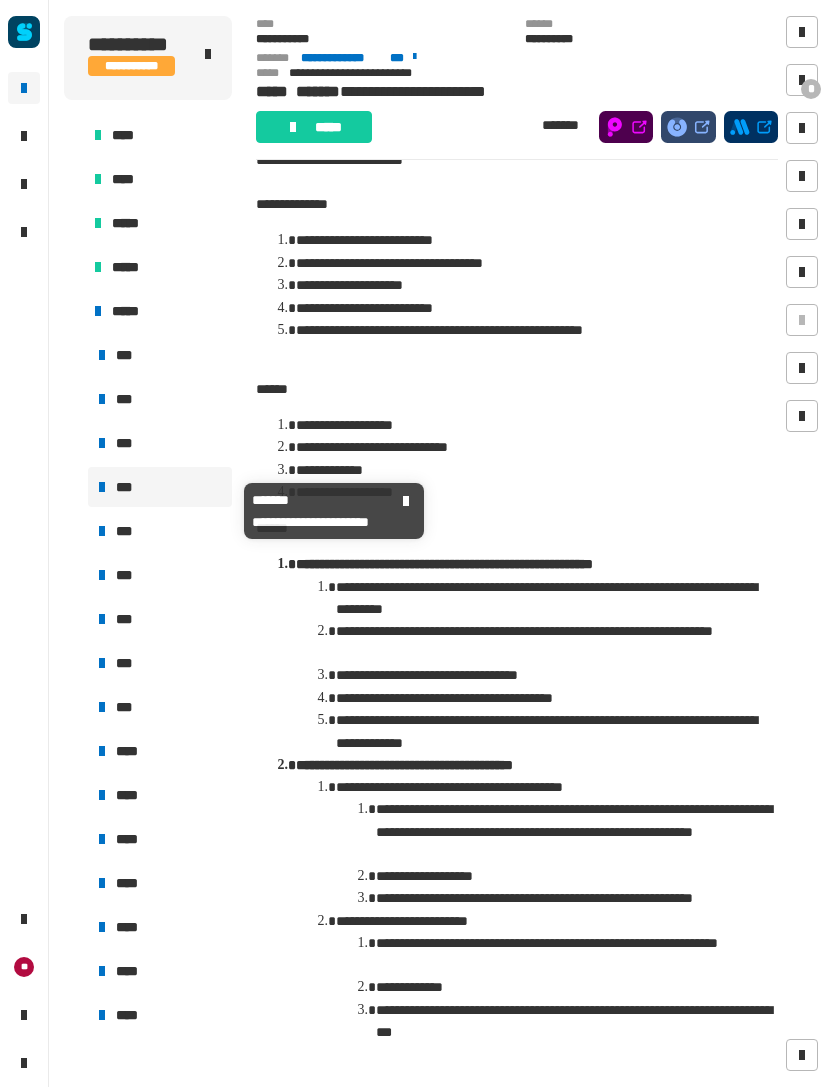 scroll, scrollTop: 60, scrollLeft: 0, axis: vertical 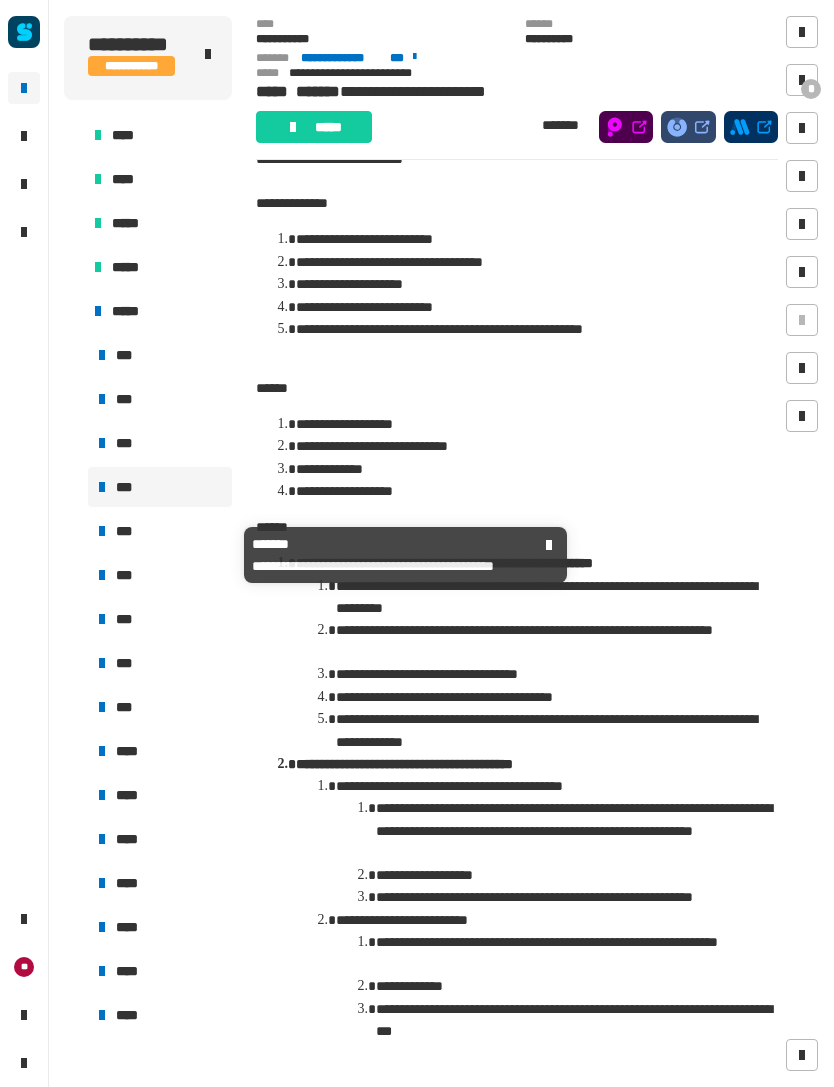 click on "***" at bounding box center [160, 531] 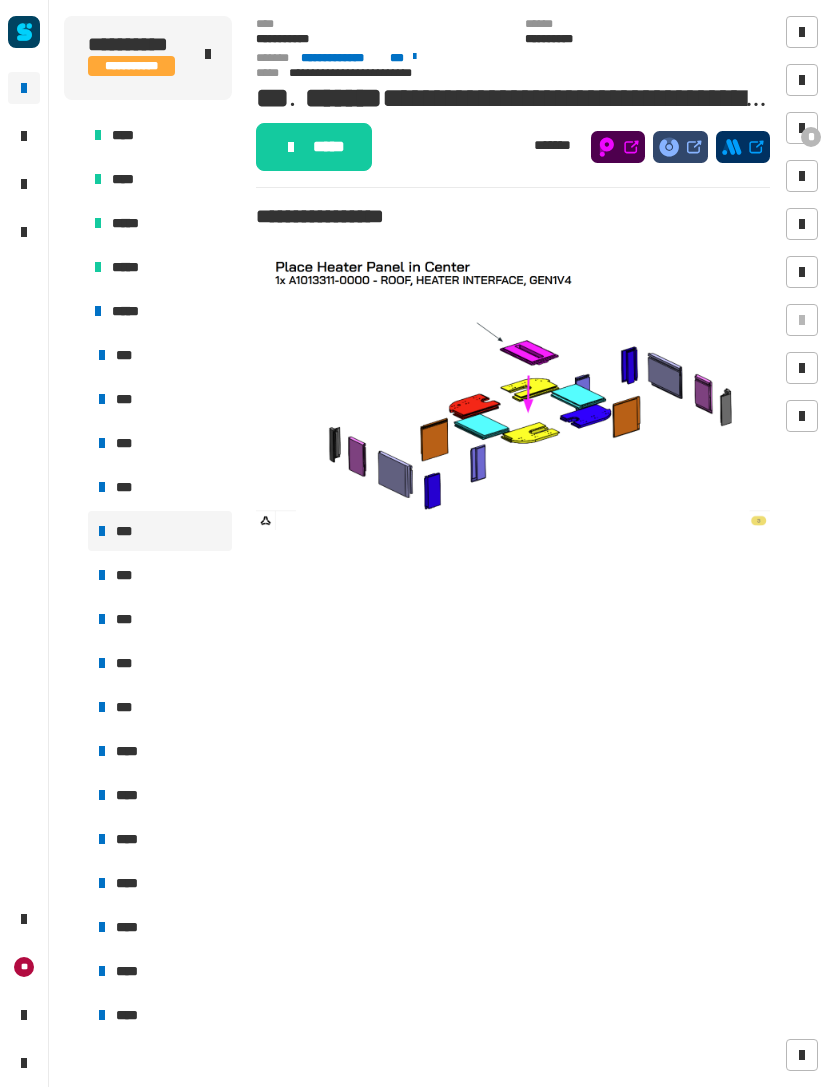 click at bounding box center [513, 385] 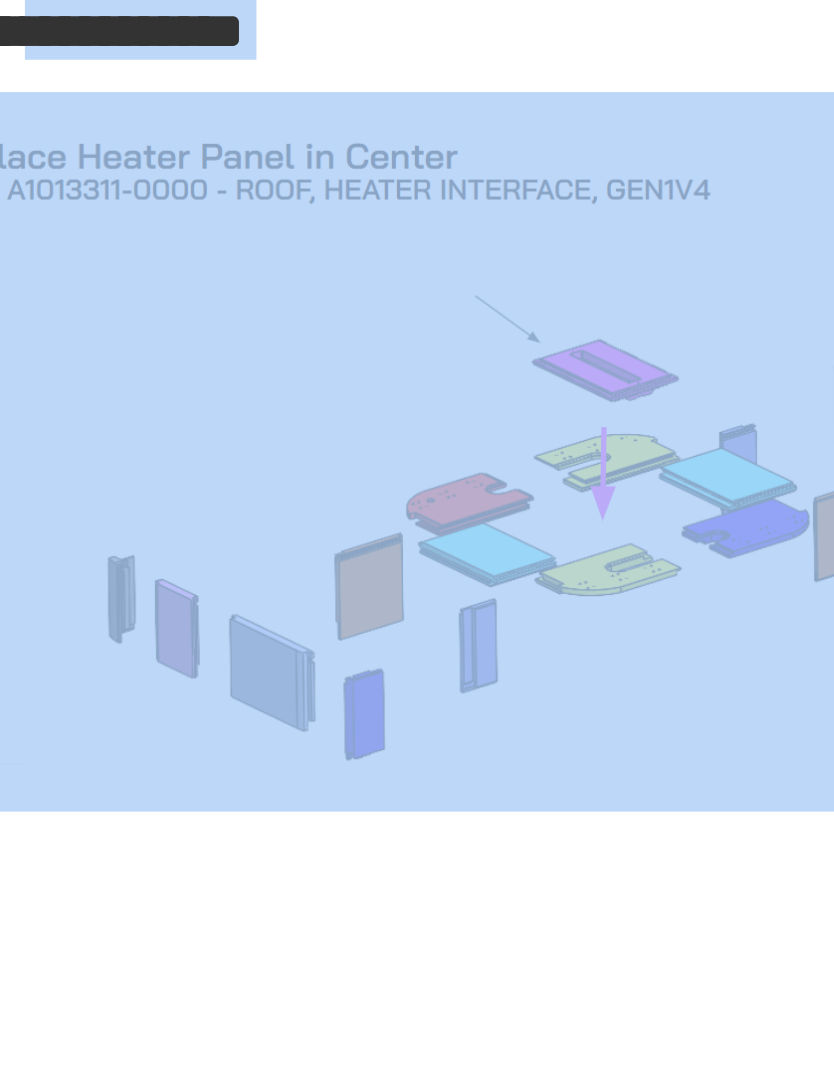 click at bounding box center (513, 385) 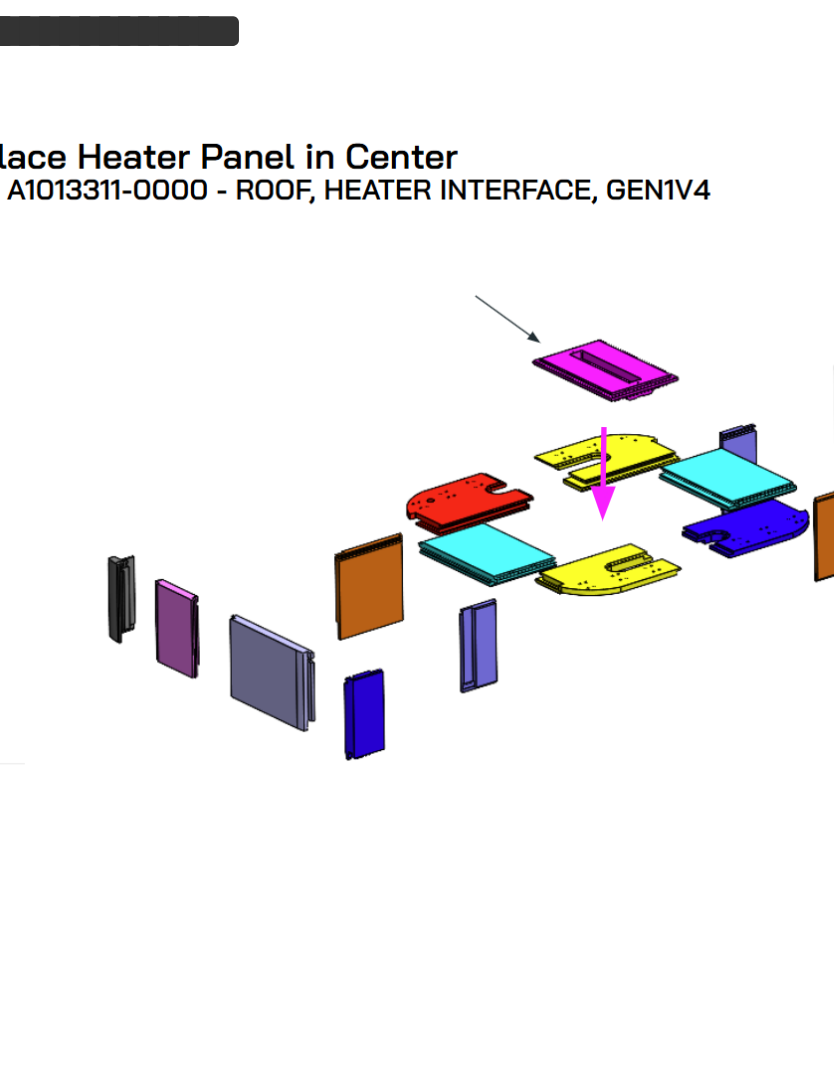 click at bounding box center (513, 385) 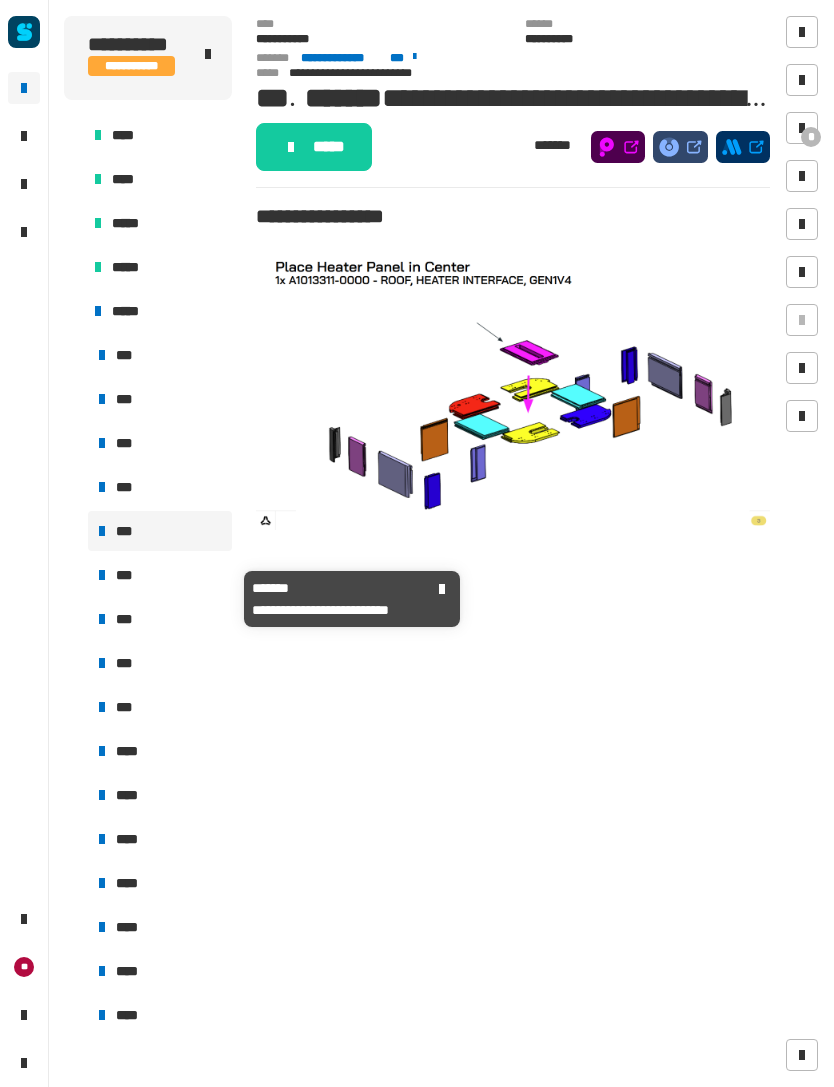 click on "***" at bounding box center (160, 575) 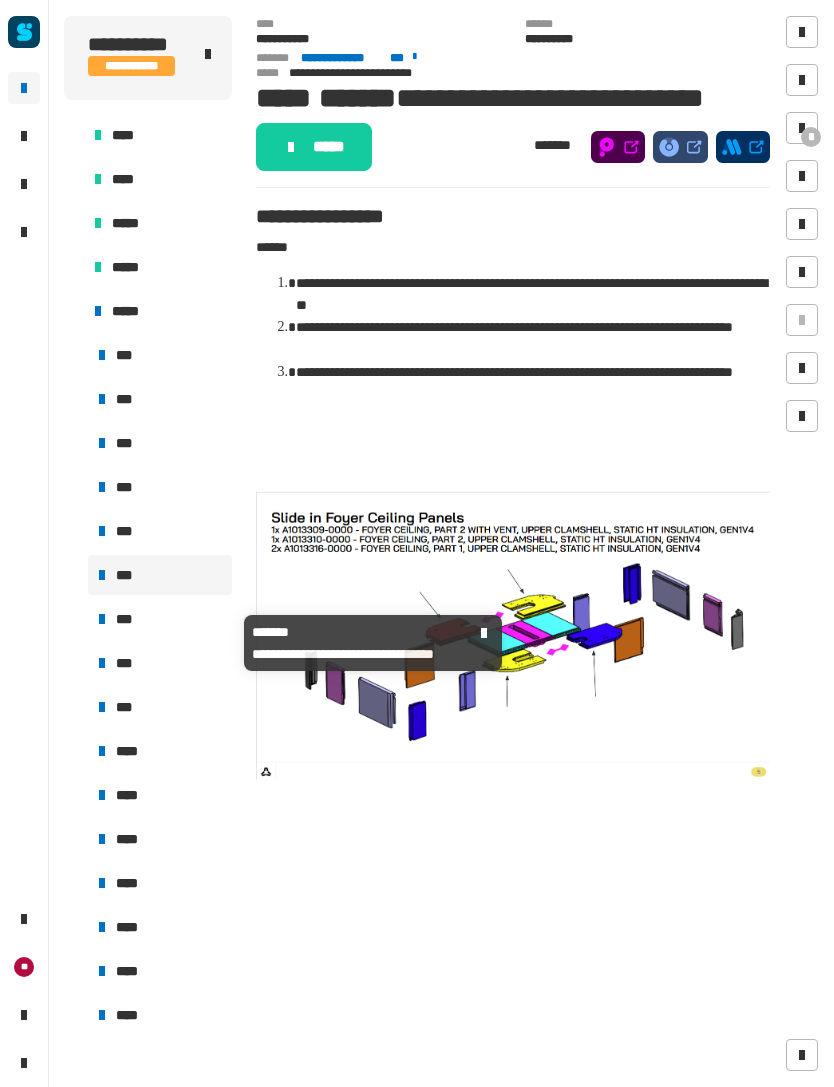 click on "***" at bounding box center (160, 619) 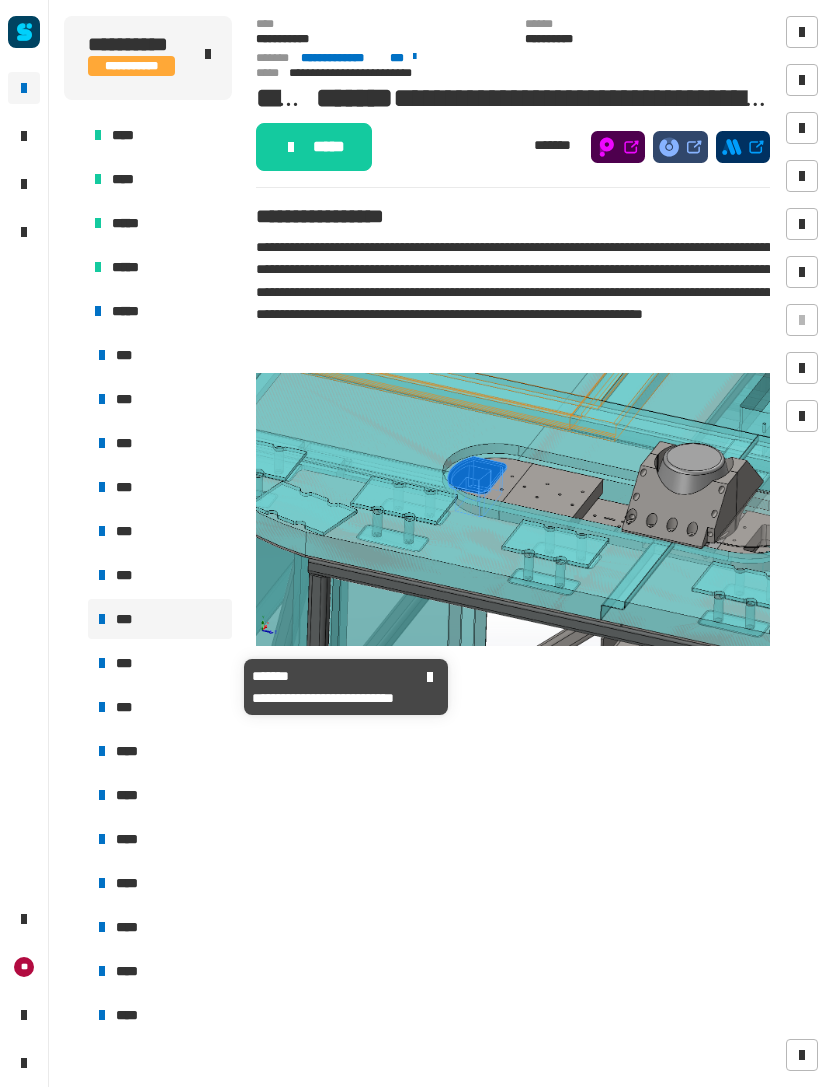 click on "***" at bounding box center [126, 663] 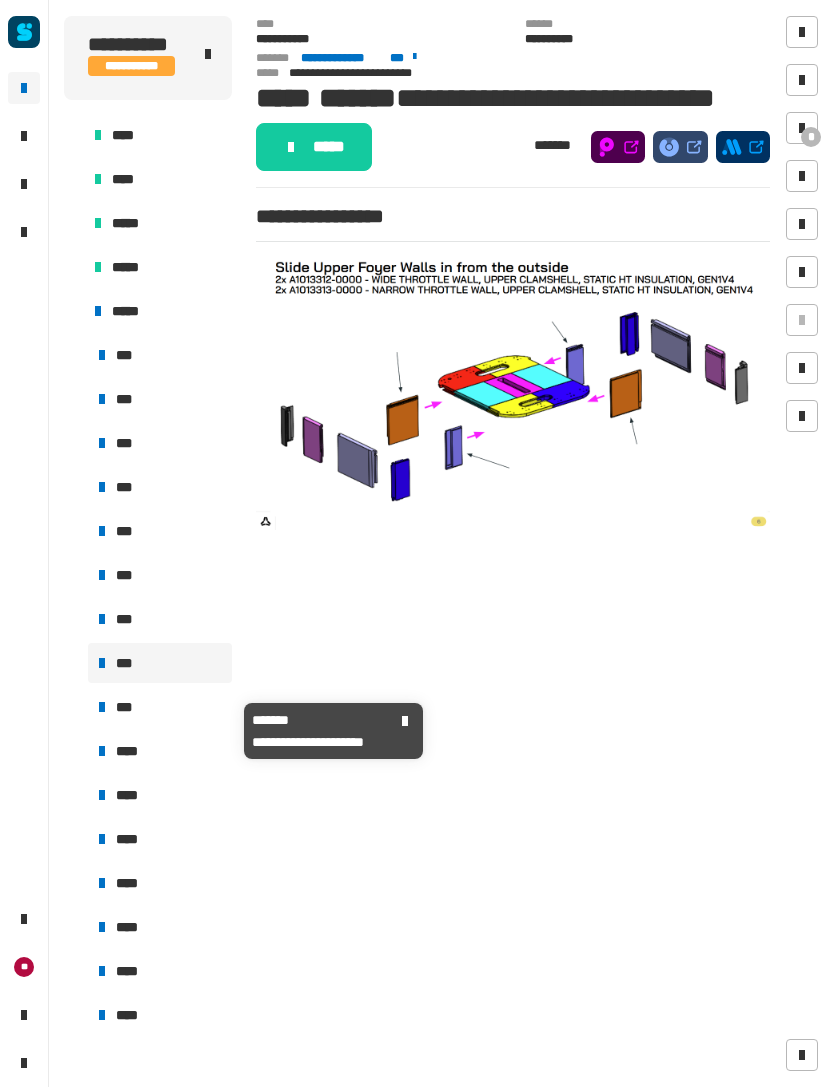 click on "***" at bounding box center [160, 707] 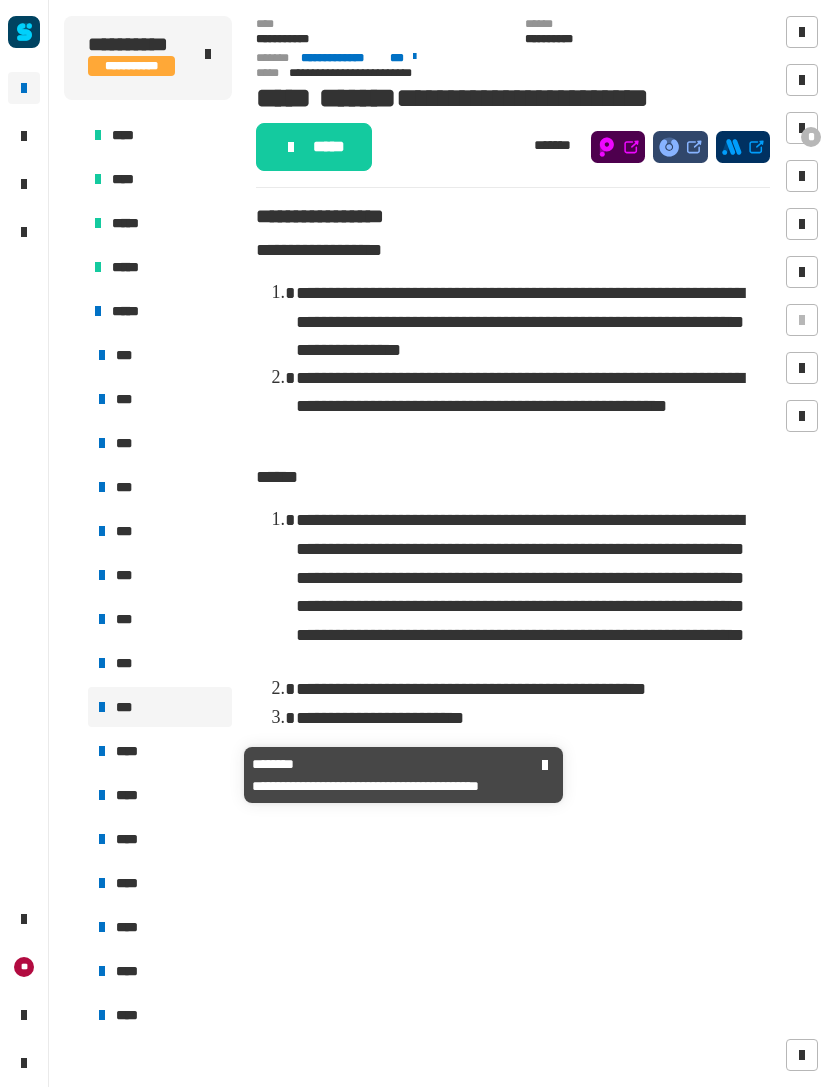 click on "****" at bounding box center [160, 751] 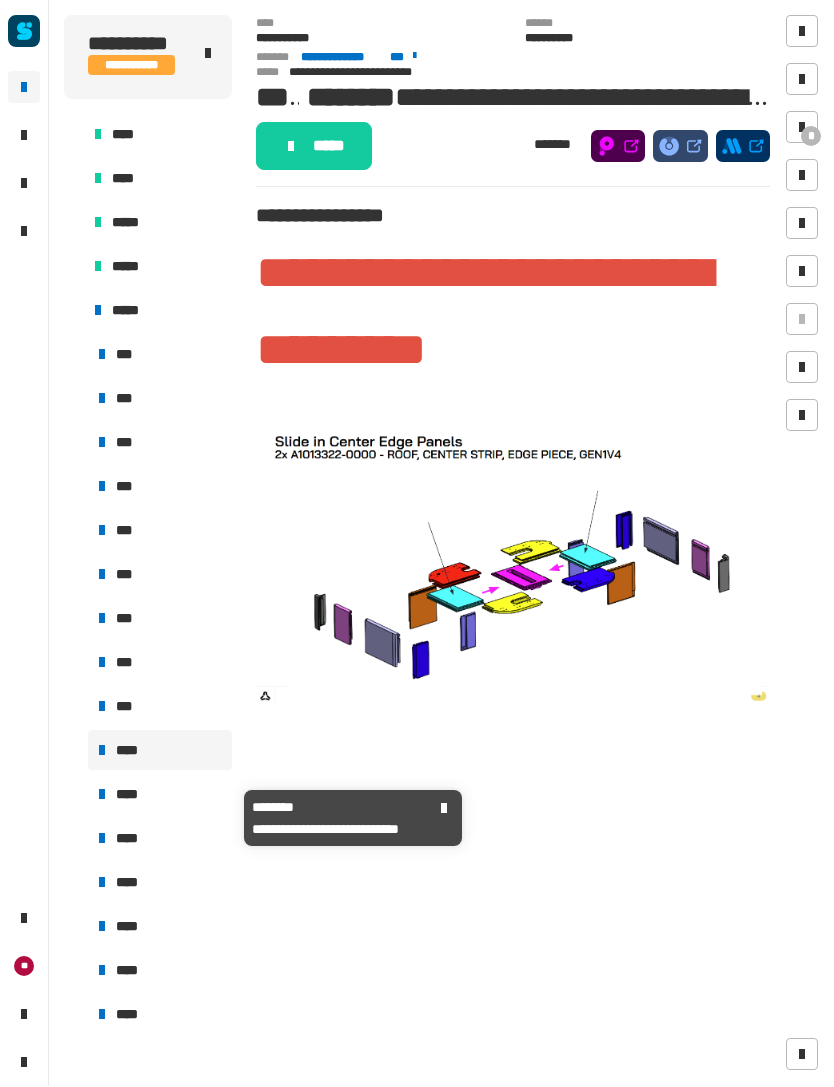 click on "****" at bounding box center [160, 795] 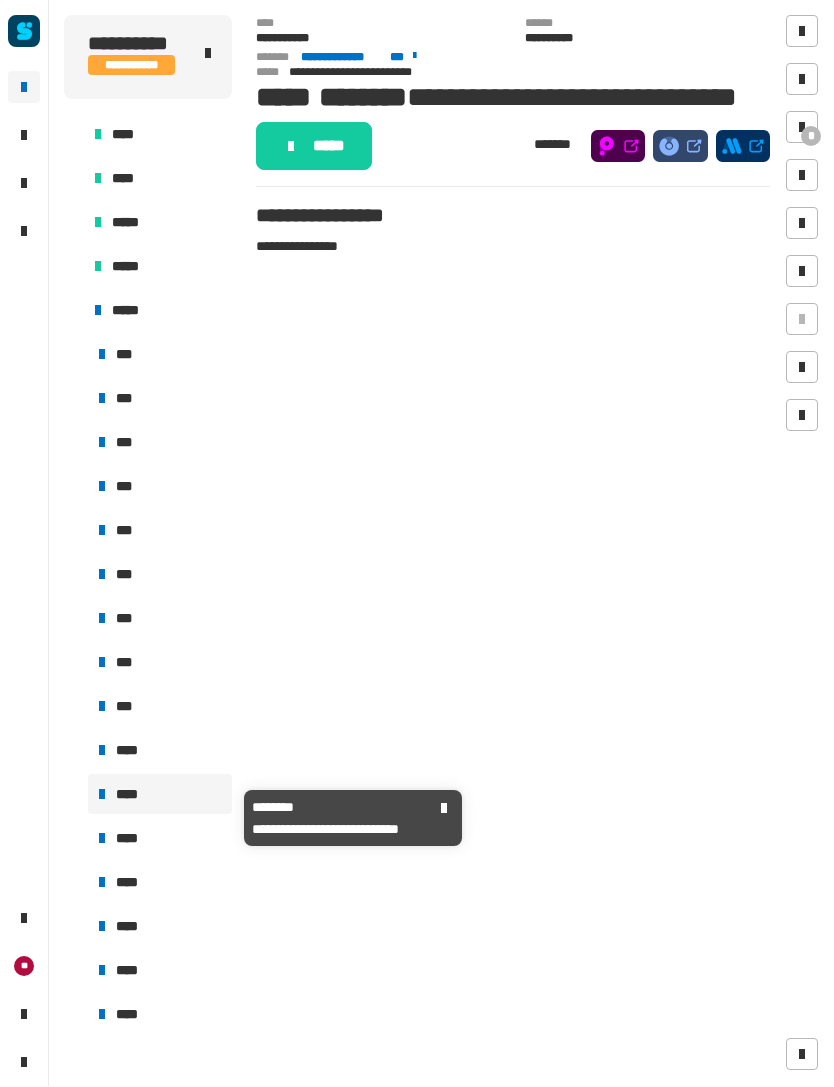 click on "*****" at bounding box center [158, 267] 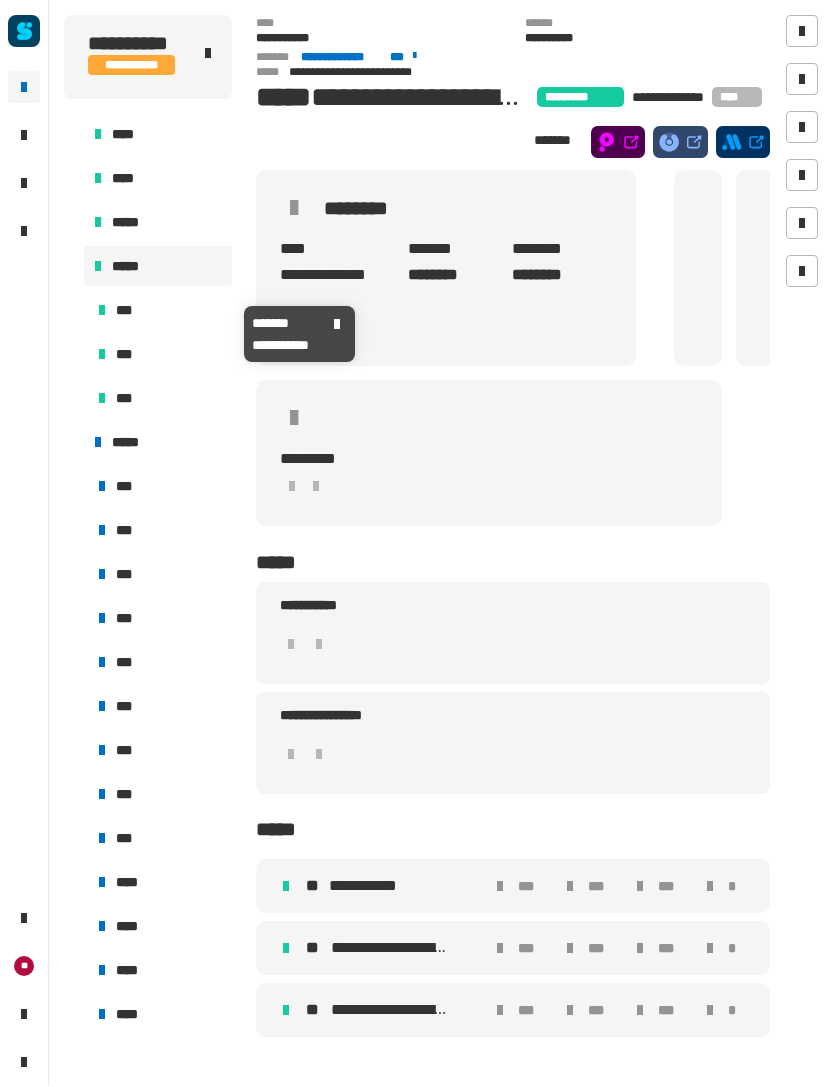 click on "***" at bounding box center [160, 311] 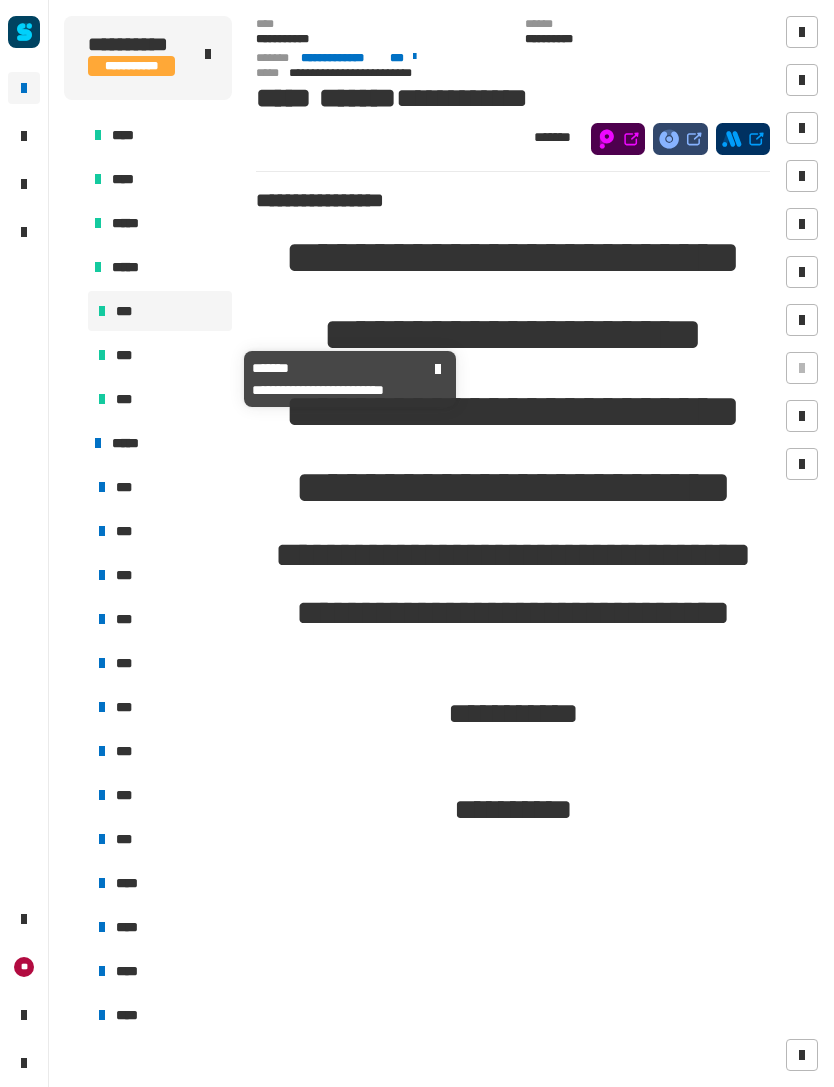 click on "***" at bounding box center [160, 355] 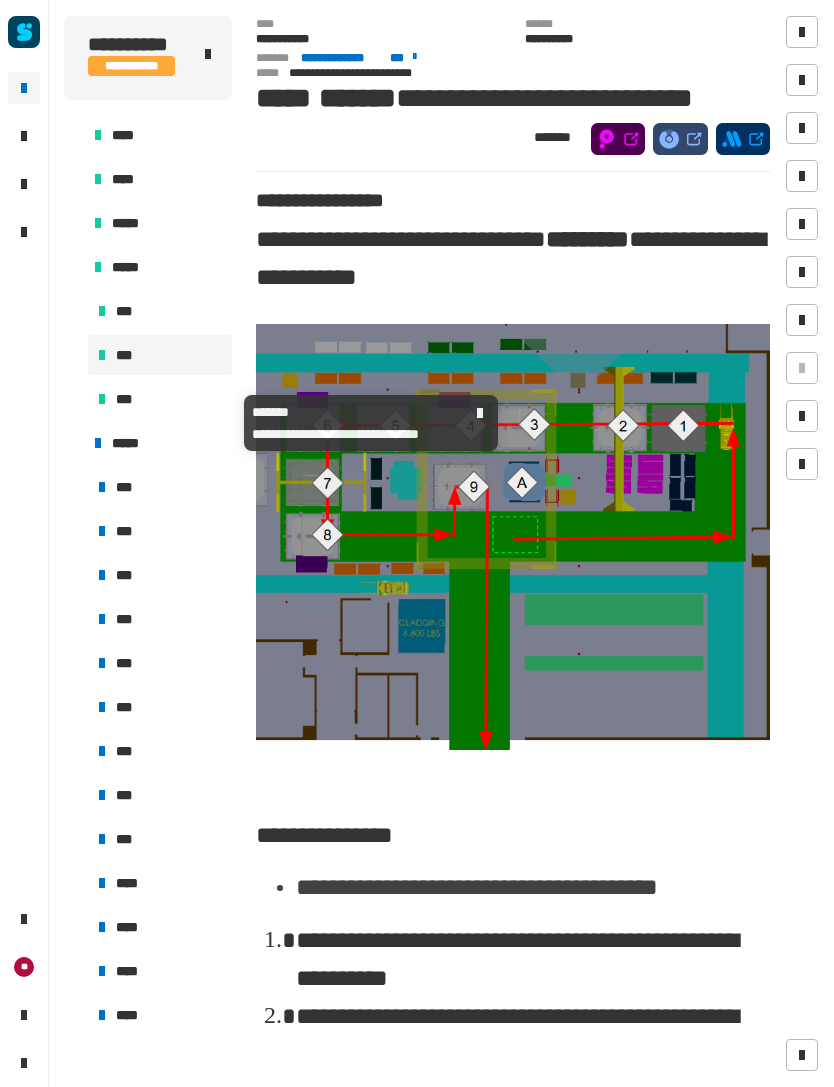 click on "***" at bounding box center [160, 399] 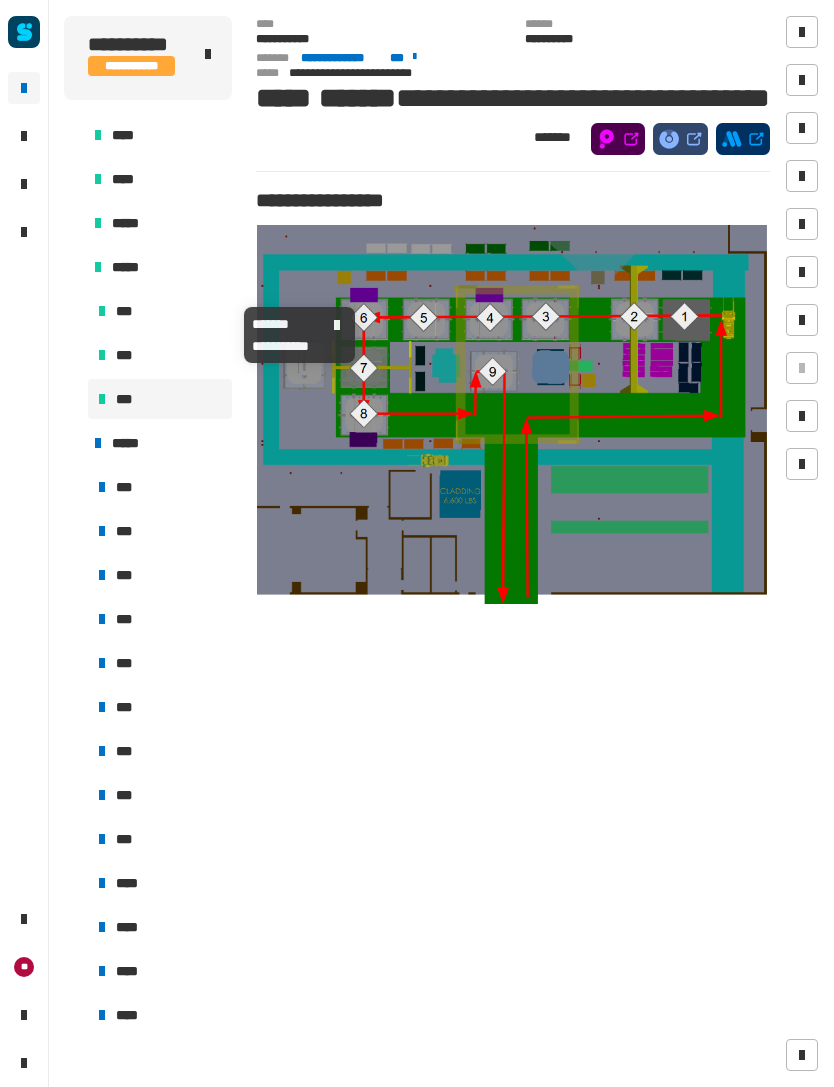 click on "***" at bounding box center [160, 311] 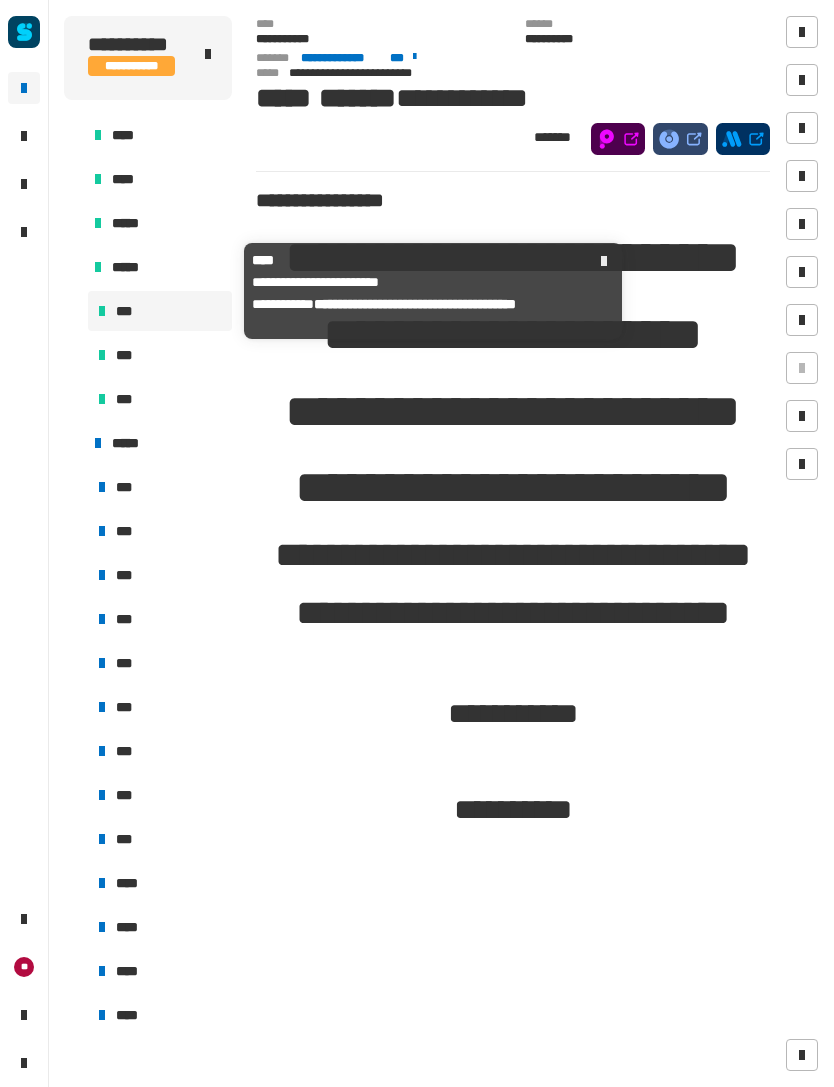 click on "*****" at bounding box center [132, 267] 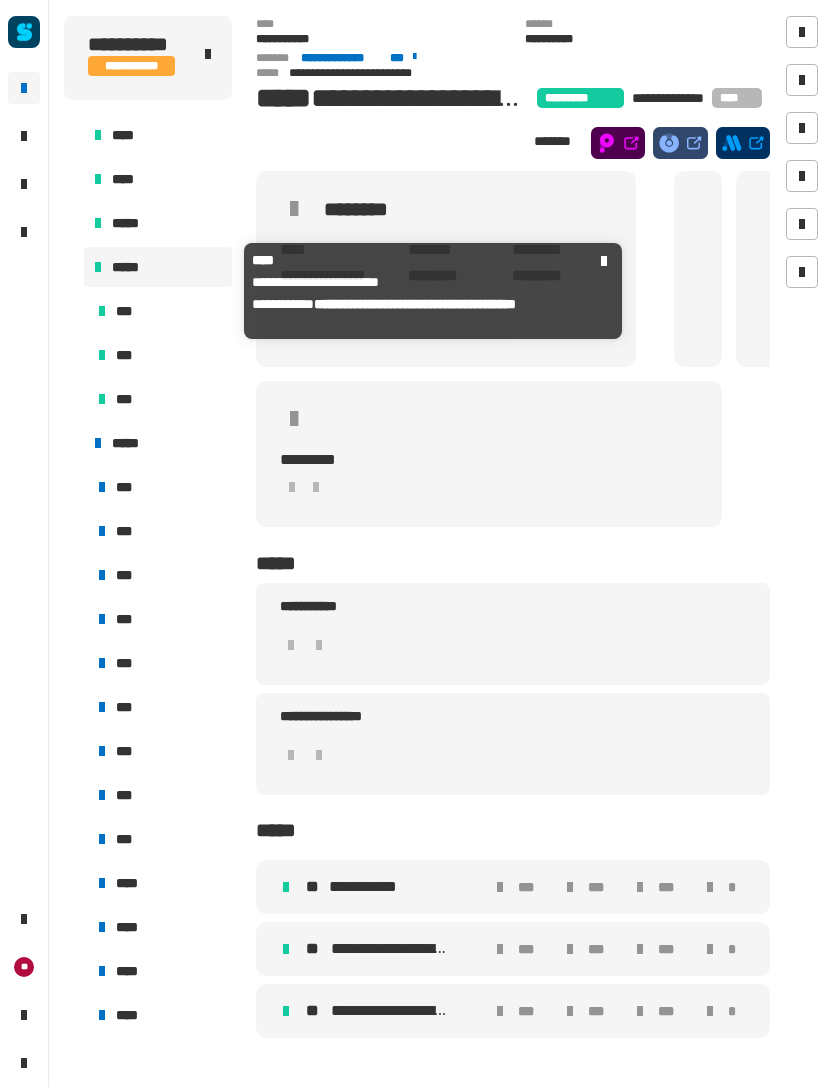 click 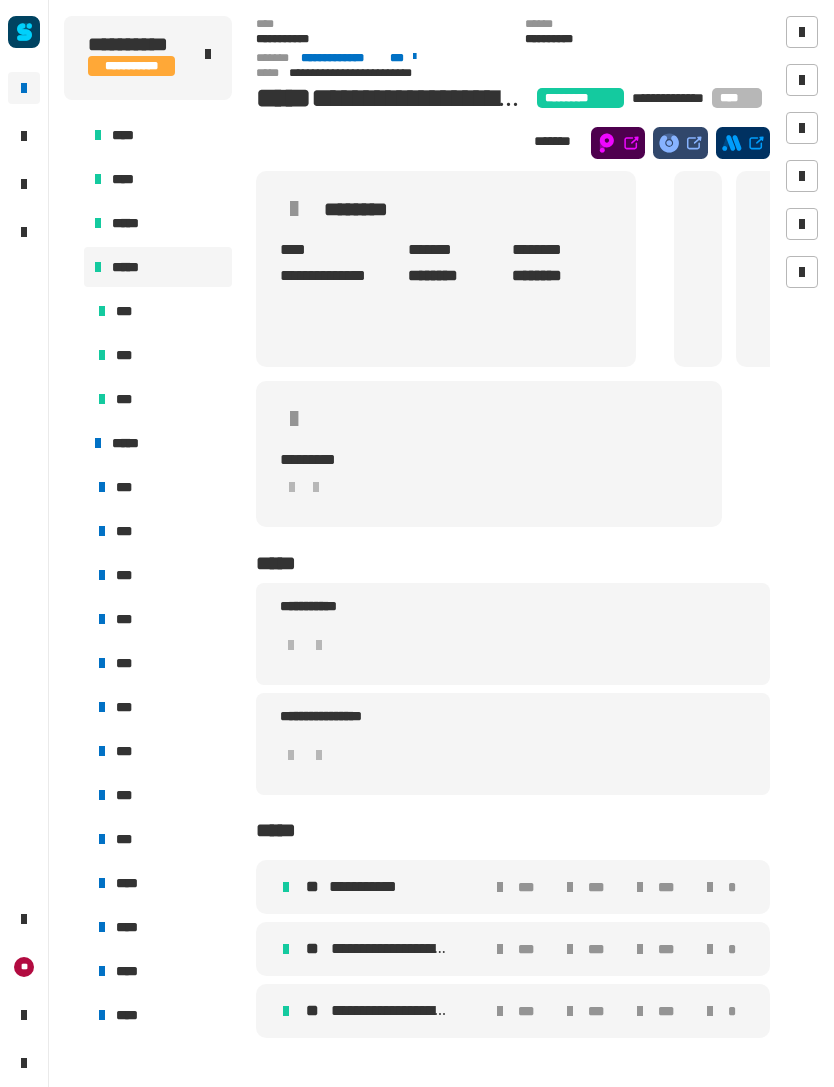 click on "[NAME] [NAME] [NAME] [NAME] [NAME] [NAME] [NAME] [NAME] [NAME] [NAME] [NAME] [NAME] [NAME] [NAME] [NAME] [NAME] [NAME] [NAME] [NAME] [NAME] [NAME] [NAME] [NAME] [NAME] [NAME] [NAME] [NAME] [NAME] [NAME] [NAME] [NAME] [NAME] [NAME] [NAME] [NAME] [NAME] [NAME] [NAME] [NAME] [NAME] [NAME] [NAME] [NAME] [NAME] [NAME] [NAME] [NAME] [NAME] [NAME] [NAME] [NAME] [NAME] [NAME] [NAME] [NAME] [NAME] [NAME] [NAME] [NAME] [NAME] [NAME] [NAME] [NAME] [NAME] [NAME] [NAME] [NAME] [NAME] [NAME] [NAME] [NAME] [NAME] [NAME] [NAME] [NAME] [NAME] [NAME] [NAME] [NAME] [NAME] [NAME] [NAME] [NAME] [NAME] [NAME] [NAME] [NAME] [NAME] [NAME] [NAME] [NAME] [NAME] [NAME] [NAME] [NAME] [NAME] [NAME] [NAME] [NAME] [NAME] [NAME] [NAME] [NAME] [NAME] [NAME] [NAME] [NAME] [NAME] [NAME] [NAME] [NAME] [NAME] [NAME] [NAME] [NAME] [NAME] [NAME] [NAME] [NAME] [NAME] [NAME] [NAME] [NAME] [NAME] [NAME] [NAME] [NAME] [NAME] [NAME] [NAME] [NAME] [NAME] [NAME] [NAME] [NAME] [NAME] [NAME] [NAME] [NAME] [NAME] [NAME] [NAME] [NAME] [NAME] [NAME] [NAME] [NAME] [NAME] [NAME] [NAME] [NAME] [NAME] [NAME] [NAME] [NAME] [NAME] [NAME] [NAME] [NAME] [NAME] [NAME] [NAME] [NAME] [NAME] [NAME] [NAME] [NAME] [NAME] [NAME] [NAME] [NAME] [NAME] [NAME] [NAME] [NAME] [NAME] [NAME] [NAME] [NAME] [NAME] [NAME] [NAME] [NAME] [NAME] [NAME] [NAME] [NAME] [NAME] [NAME] [NAME] [NAME] [NAME] [NAME] [NAME] [NAME] [NAME] [NAME] [NAME] [NAME] [NAME] [NAME] [NAME] [NAME] [NAME] [NAME] [NAME] [NAME] [NAME] [NAME] [NAME] [NAME] [NAME] [NAME] [NAME] [NAME] [NAME] [NAME] [NAME] [NAME] [NAME] [NAME] [NAME] [NAME] [NAME] [NAME] [NAME] [NAME] [NAME] [NAME] [NAME] [NAME] [NAME] [NAME] [NAME] [NAME] [NAME] [NAME] [NAME] [NAME] [NAME] [NAME] [NAME] [NAME] [NAME] [NAME] [NAME] [NAME] [NAME] [NAME] [NAME] [NAME] [NAME] [NAME] [NAME] [NAME] [NAME] [NAME] [NAME] [NAME] [NAME] [NAME] [NAME] [NAME] [NAME] [NAME] [NAME] [NAME] [NAME] [NAME] [NAME] [NAME] [NAME] [NAME] [NAME] [NAME] [NAME] [NAME] [NAME] [NAME] [NAME] [NAME] [NAME] [NAME] [NAME] [NAME] [NAME] [NAME] [NAME] [NAME] [NAME] [NAME] [NAME] [NAME] [NAME] [NAME] [NAME] [NAME] [NAME] [NAME] [NAME] [NAME] [NAME] [NAME] [NAME] [NAME] [NAME] [NAME] [NAME] [NAME] [NAME] [NAME] [NAME] [NAME] [NAME] [NAME] [NAME] [NAME] [NAME] [NAME] [NAME] [NAME] [NAME] [NAME] [NAME] [NAME] [NAME] [NAME] [NAME] [NAME] [NAME] [NAME] [NAME] [NAME] [NAME] [NAME] [NAME] [NAME] [NAME] [NAME] [NAME] [NAME] [NAME] [NAME] [NAME] [NAME] [NAME] [NAME] [NAME] [NAME] [NAME] [NAME] [NAME] [NAME] [NAME] [NAME] [NAME] [NAME] [NAME] [NAME] [NAME] [NAME] [NAME] [NAME] [NAME] [NAME] [NAME] [NAME] [NAME] [NAME] [NAME] [NAME] [NAME] [NAME] [NAME] [NAME] [NAME] [NAME] [NAME] [NAME] [NAME] [NAME] [NAME] [NAME] [NAME] [NAME] [NAME] [NAME] [NAME] [NAME] [NAME] [NAME] [NAME] [NAME] [NAME] [NAME] [NAME] [NAME] [NAME] [NAME] [NAME] [NAME] [NAME] [NAME] [NAME] [NAME] [NAME] [NAME] [NAME] [NAME] [NAME] [NAME] [NAME] [NAME] [NAME] [NAME] [NAME] [NAME] [NAME] [NAME] [NAME] [NAME] [NAME] [NAME] [NAME] [NAME] [NAME] [NAME] [NAME] [NAME] [NAME] [NAME] [NAME] [NAME] [NAME] [NAME] [NAME] [NAME] [NAME] [NAME] [NAME] [NAME] [NAME] [NAME] [NAME] [NAME] [NAME] [NAME] [NAME] [NAME] [NAME] [NAME] [NAME] [NAME] [NAME] [NAME] [NAME] [NAME] [NAME] [NAME] [NAME] [NAME] [NAME] [NAME] [NAME] [NAME] [NAME] [NAME] [NAME] [NAME] [NAME] [NAME] [NAME] [NAME] [NAME] [NAME] [NAME] [NAME] [NAME] [NAME] [NAME] [NAME] [NAME] [NAME] [NAME] [NAME] [NAME] [NAME] [NAME] [NAME] [NAME] [NAME] [NAME] [NAME] [NAME] [NAME] [NAME] [NAME] [NAME] [NAME] [NAME] [NAME] [NAME] [NAME] [NAME] [NAME] [NAME] [NAME] [NAME] [NAME] [NAME] [NAME] [NAME] [NAME] [NAME] [NAME] [NAME] [NAME] [NAME] [NAME] [NAME] [NAME] [NAME] [NAME] [NAME] [NAME] [NAME] [NAME] [NAME] [NAME] [NAME] [NAME] [NAME] [NAME] [NAME] [NAME] [NAME] [NAME] [NAME] [NAME] [NAME] [NAME] [NAME] [NAME] [NAME] [NAME] [NAME] [NAME] [NAME] [NAME] [NAME] [NAME] [NAME] [NAME] [NAME] [NAME] [NAME] [NAME] [NAME] [NAME] [NAME] [NAME] [NAME] [NAME] [NAME] [NAME] [NAME] [NAME] [NAME] [NAME] [NAME] [NAME] [NAME] [NAME] [NAME] [NAME] [NAME] [NAME] [NAME] [NAME] [NAME] [NAME] [NAME] [NAME] [NAME] [NAME] [NAME] [NAME] [NAME] [NAME] [NAME] [NAME] [NAME] [NAME] [NAME] [NAME] [NAME] [NAME] [NAME] [NAME] [NAME] [NAME] [NAME] [NAME] [NAME] [NAME] [NAME] [NAME] [NAME] [NAME] [NAME] [NAME] [NAME] [NAME] [NAME] [NAME] [NAME] [NAME] [NAME] [NAME] [NAME] [NAME] [NAME] [NAME] [NAME] [NAME] [NAME] [NAME] [NAME] [NAME] [NAME] [NAME] [NAME] [NAME] [NAME] [NAME] [NAME] [NAME] [NAME] [NAME] [NAME] [NAME] [NAME] [NAME] [NAME] [NAME] [NAME] [NAME] [NAME] [NAME] [NAME] [NAME] [NAME] [NAME] [NAME] [A] [B] [C] [D] [E] [F] [G] [H] [I] [J] [K] [L] [M] [N] [O] [P] [Q] [R] [S] [T] [U] [V] [W] [X] [Y] [Z]" 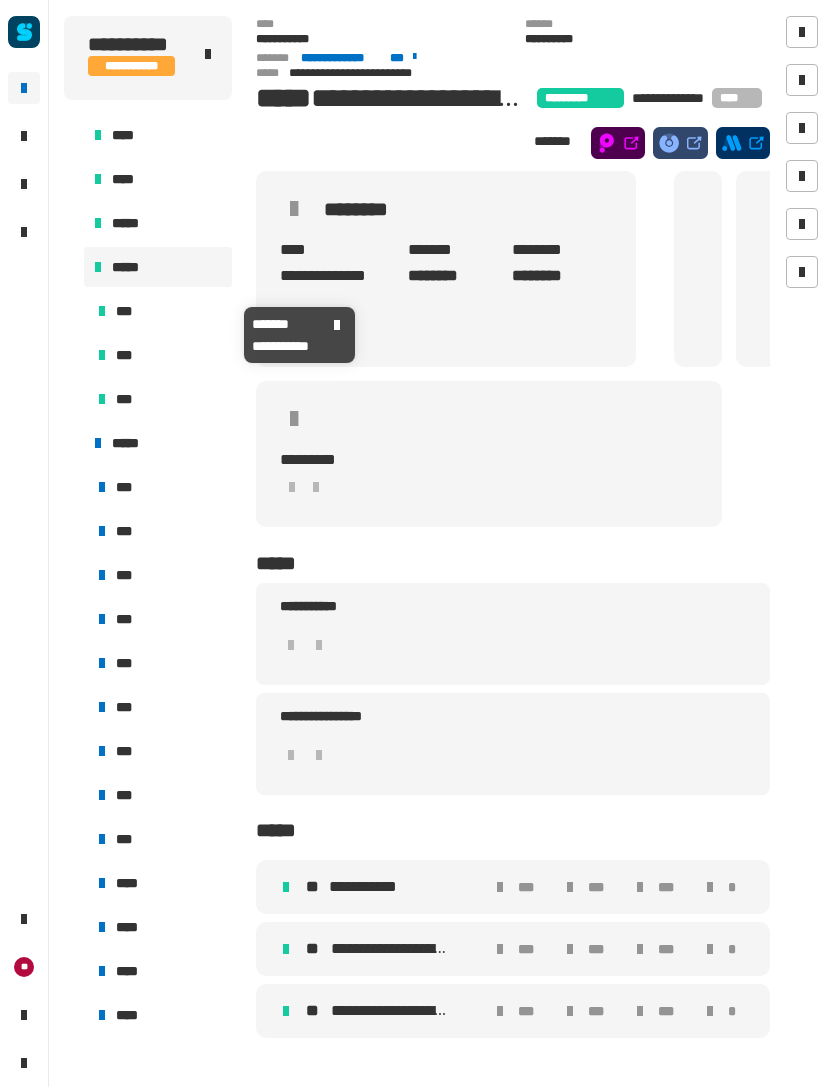 click on "***" at bounding box center (160, 311) 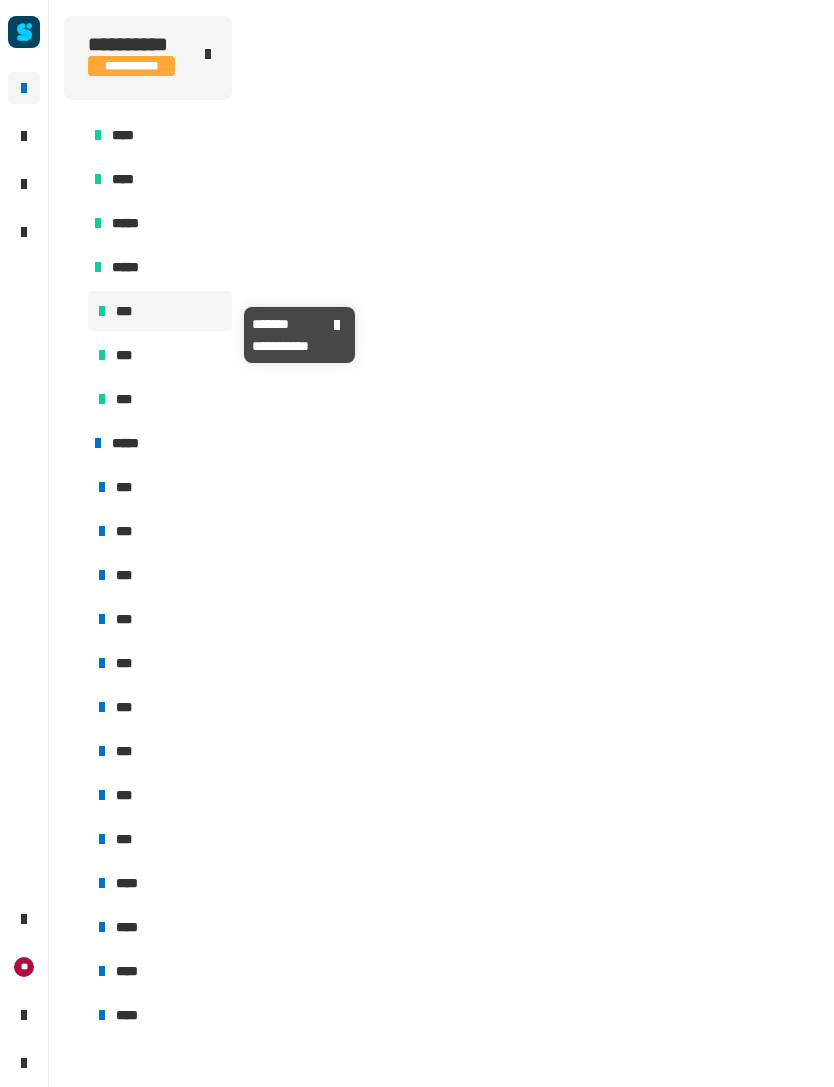 click on "***" at bounding box center [160, 311] 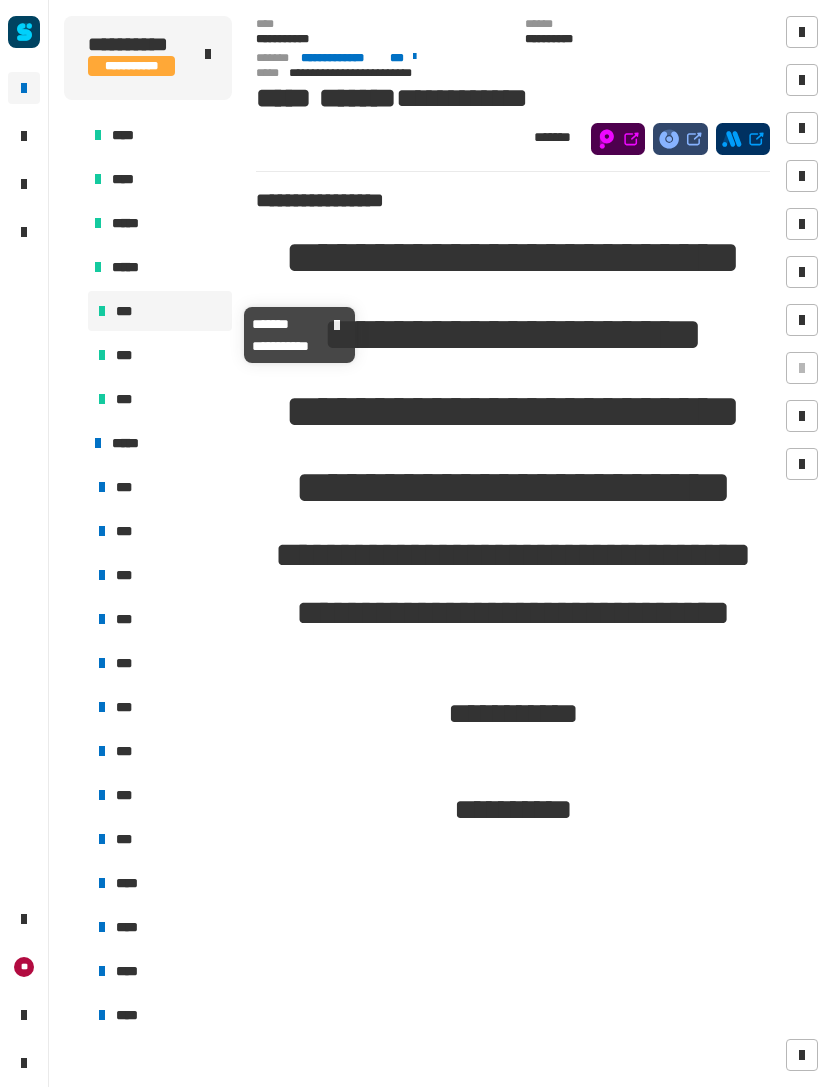 click on "***" at bounding box center [160, 311] 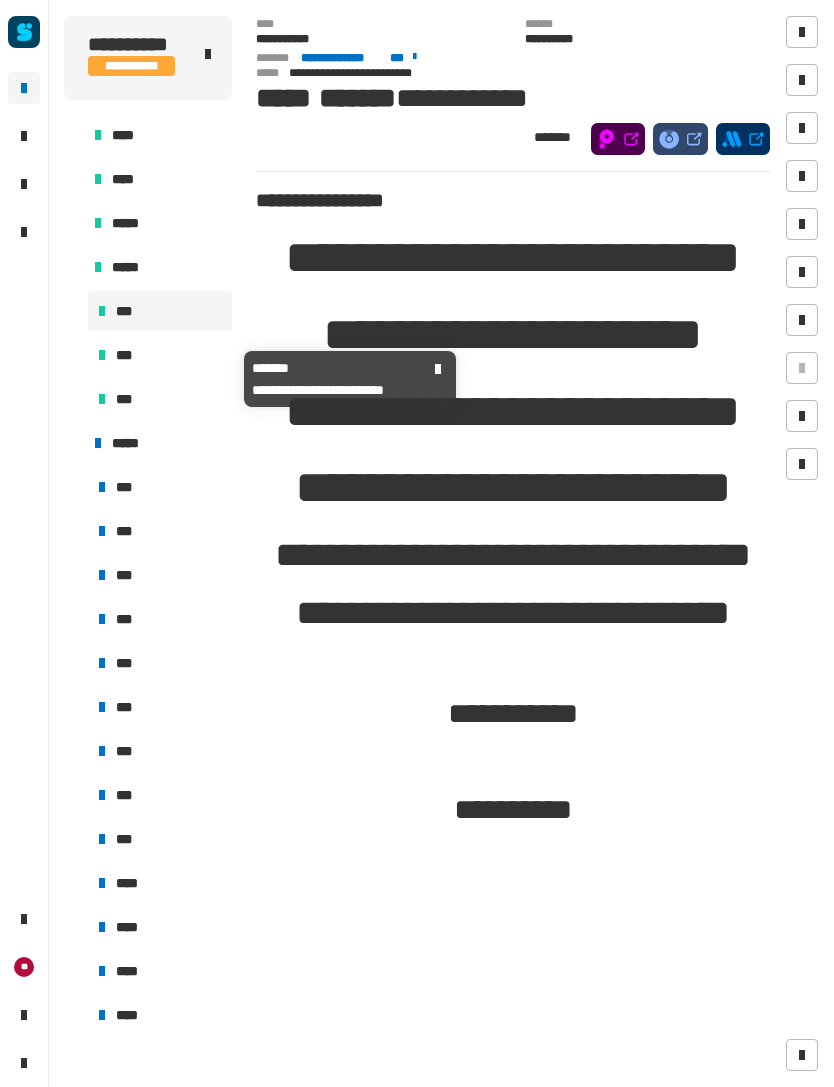 click on "***" at bounding box center (160, 355) 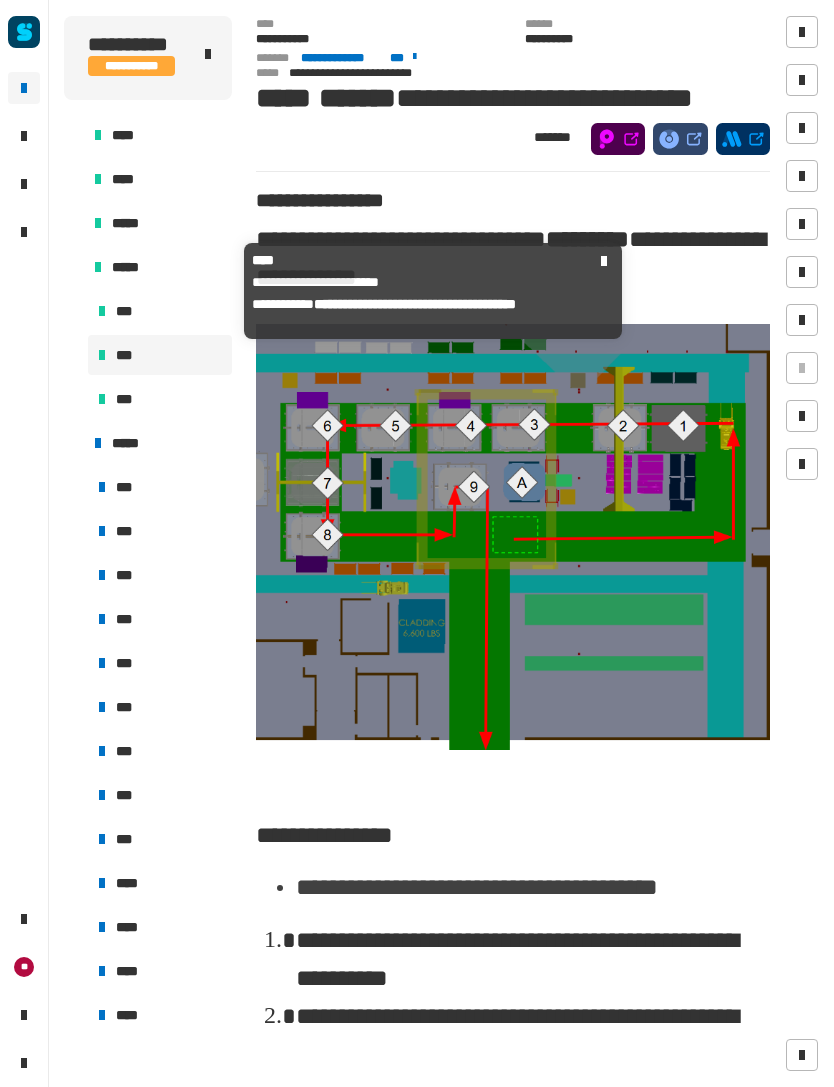 click on "*****" at bounding box center [168, 267] 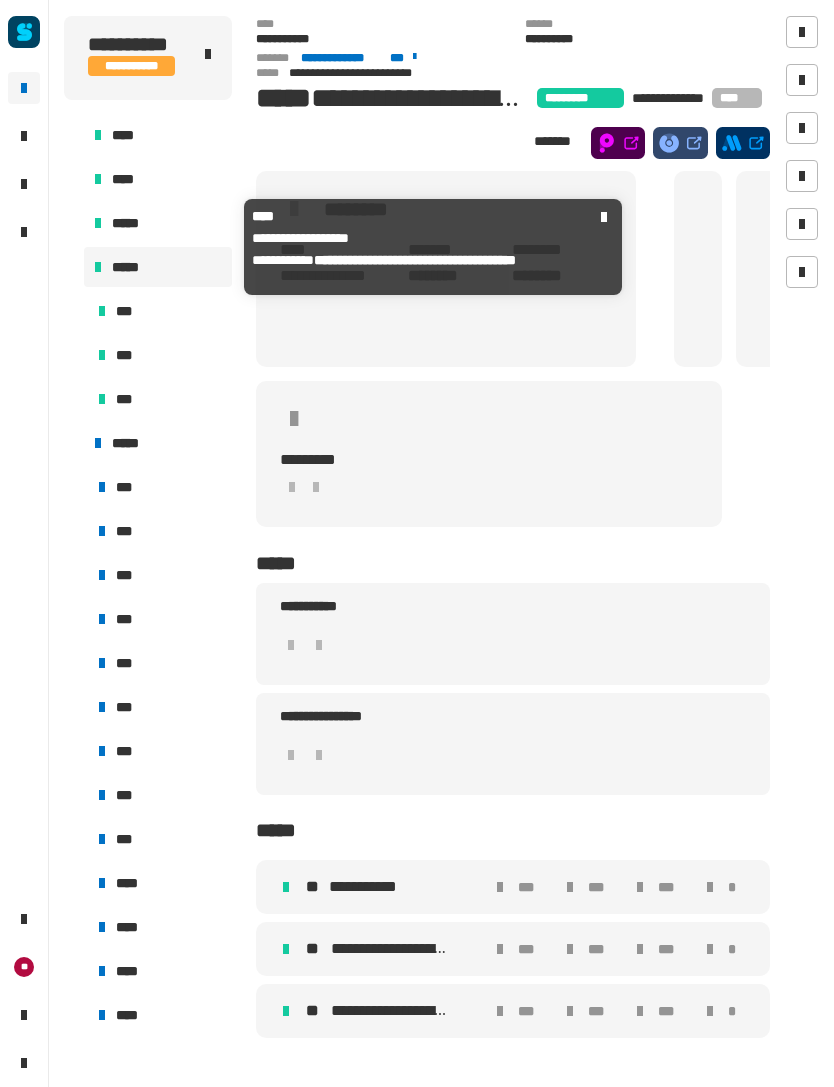 click on "*****" at bounding box center [168, 223] 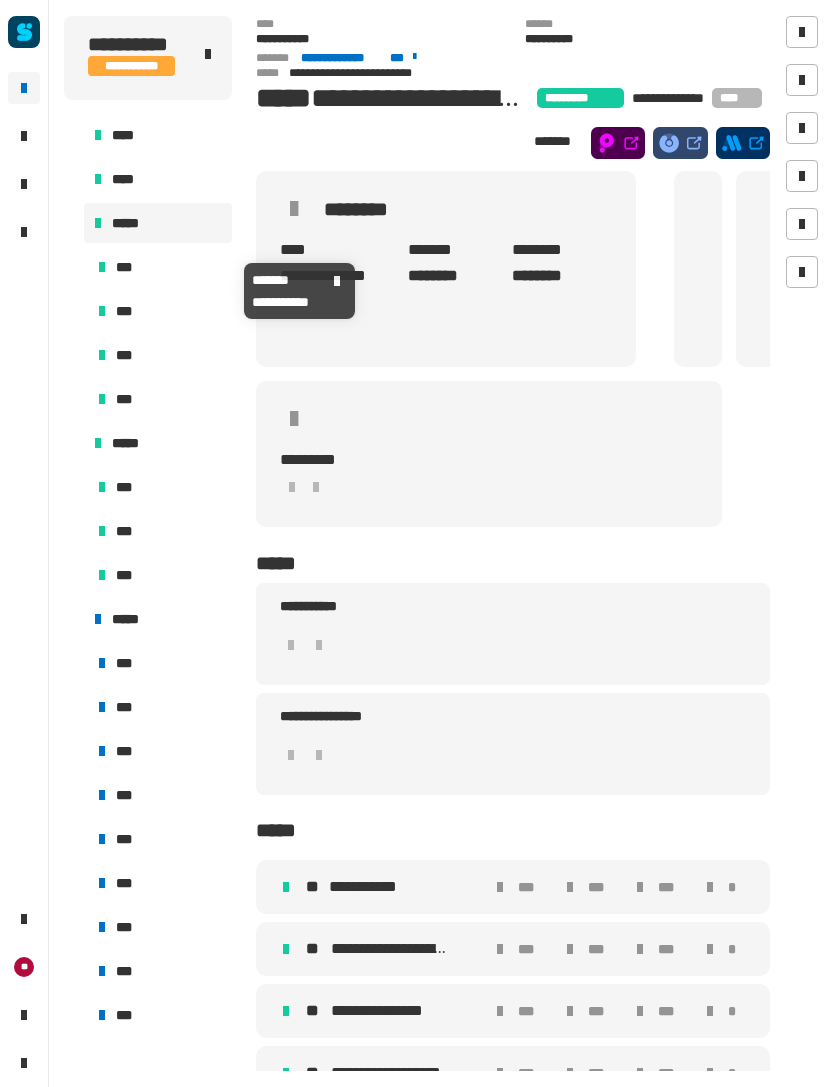 click on "***" at bounding box center [160, 267] 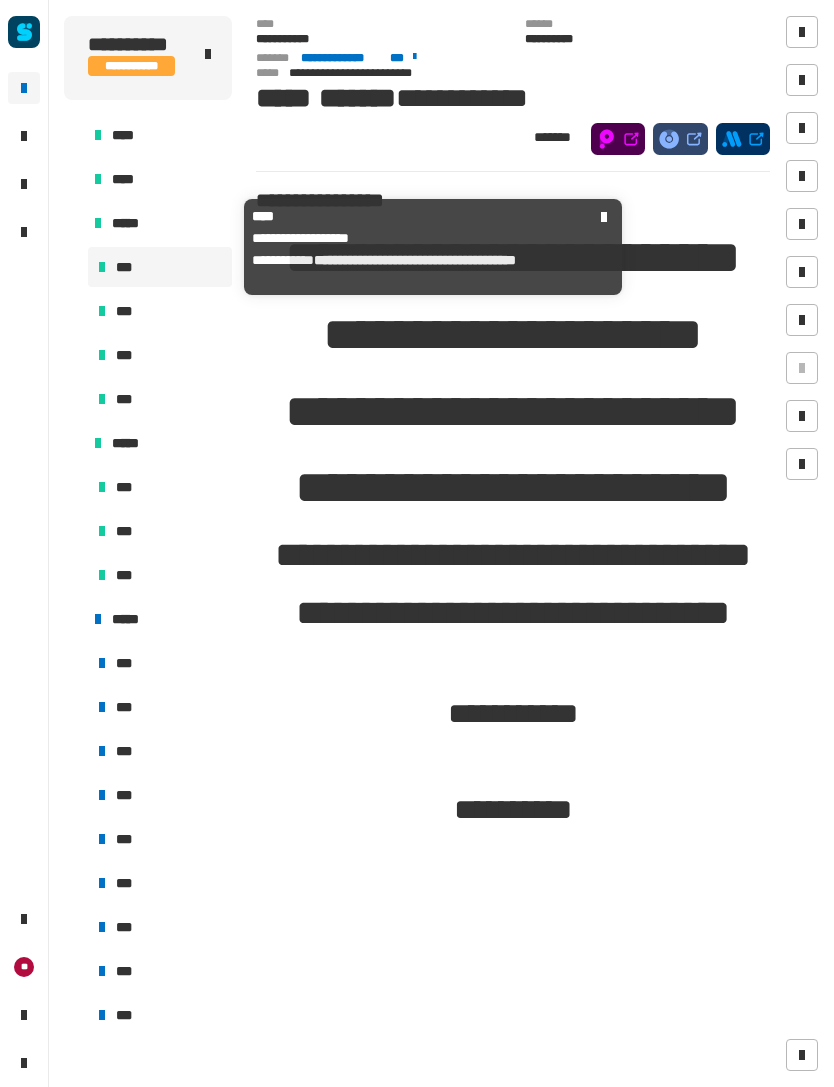 click on "*****" at bounding box center [168, 223] 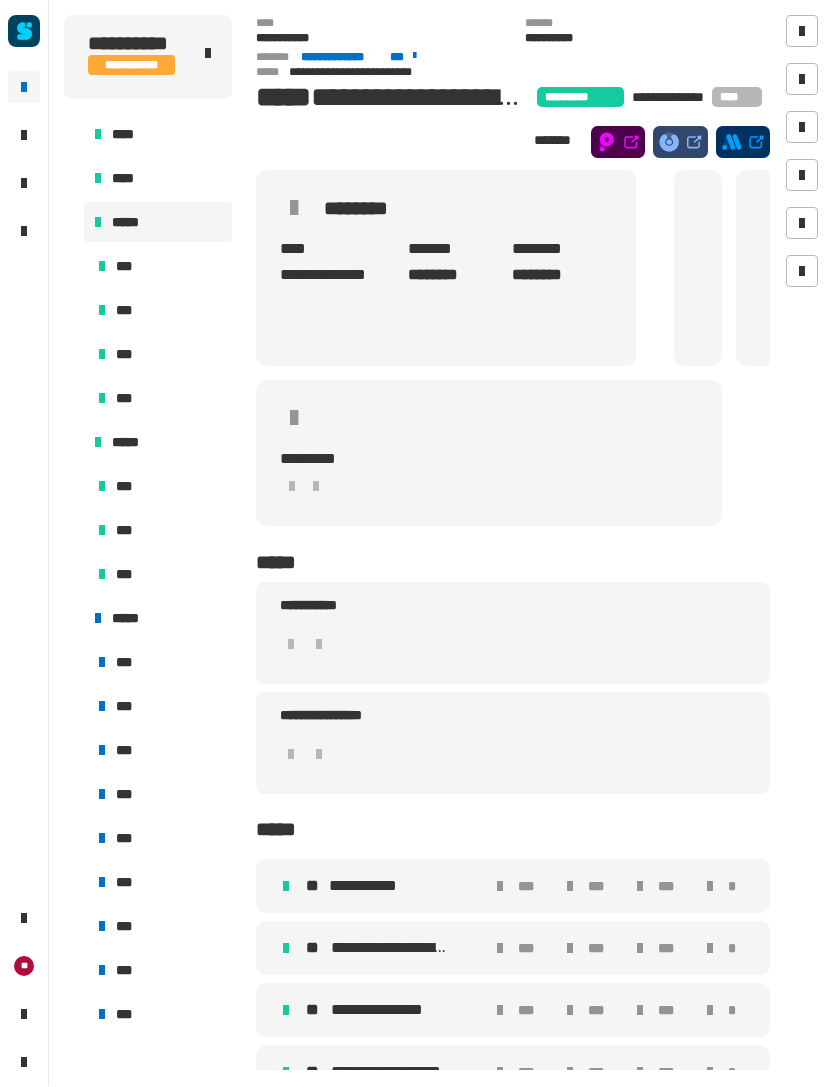 click on "*****" at bounding box center [158, 443] 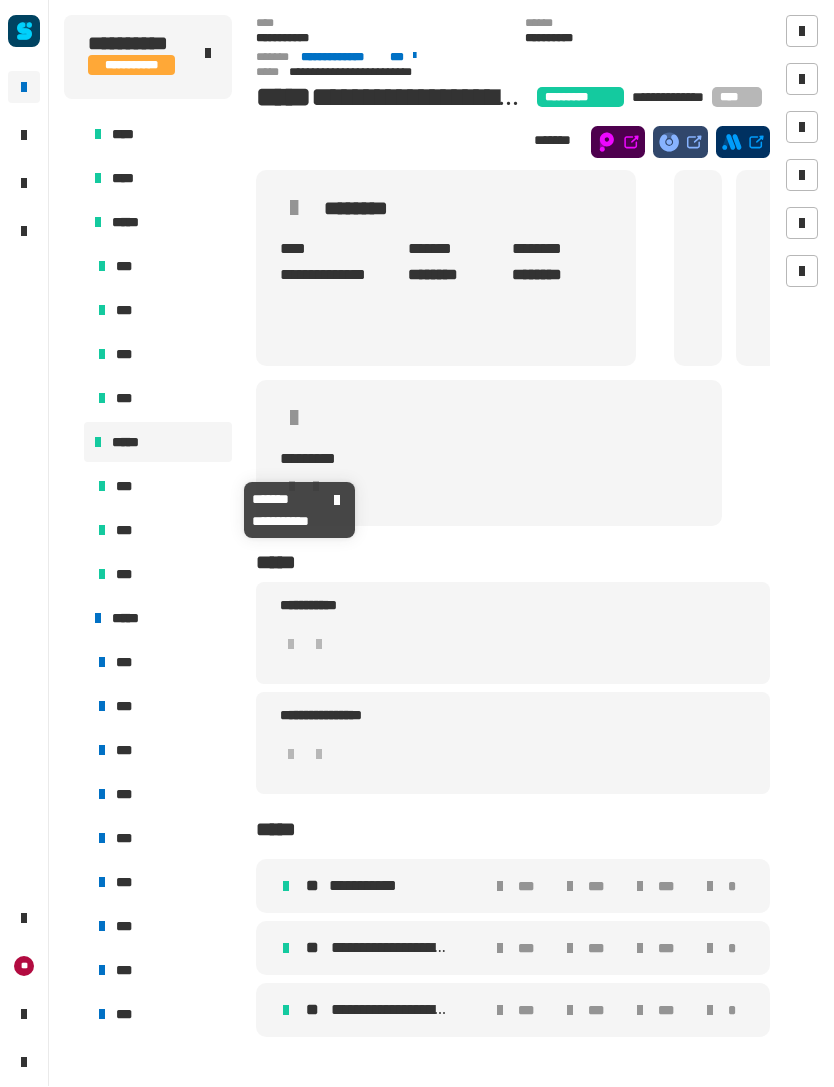 click on "***" at bounding box center [160, 487] 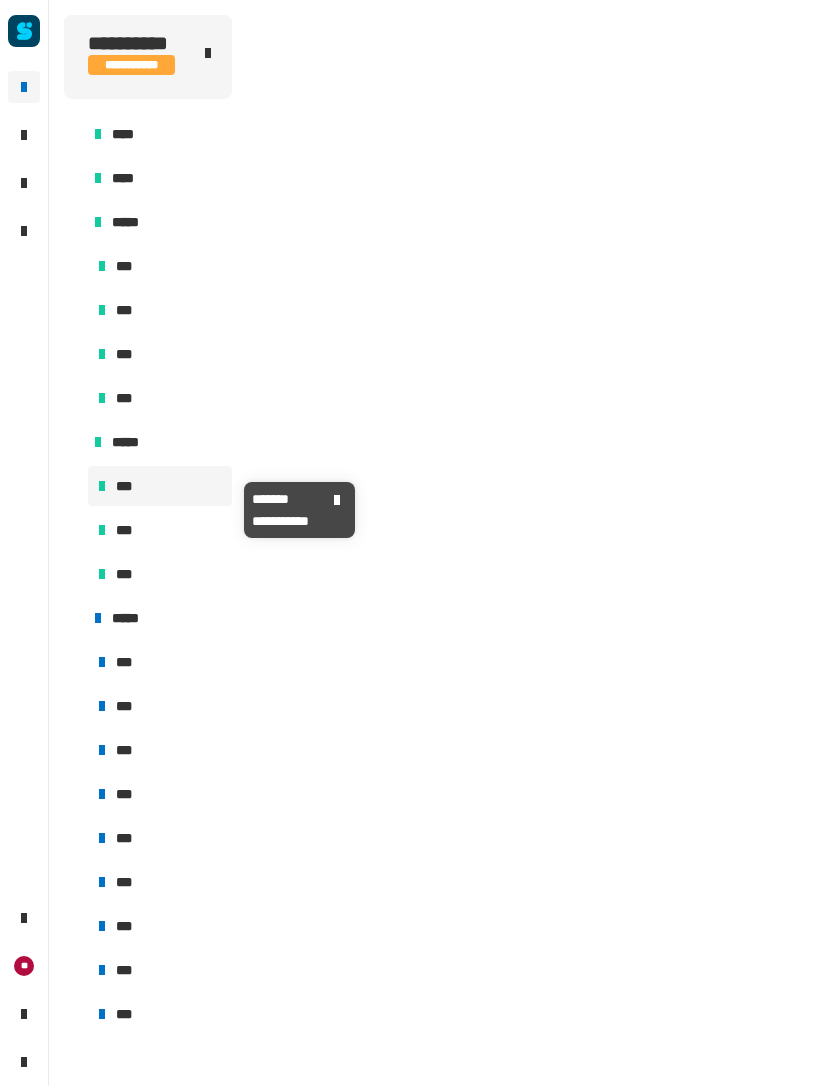 click on "***" at bounding box center (160, 487) 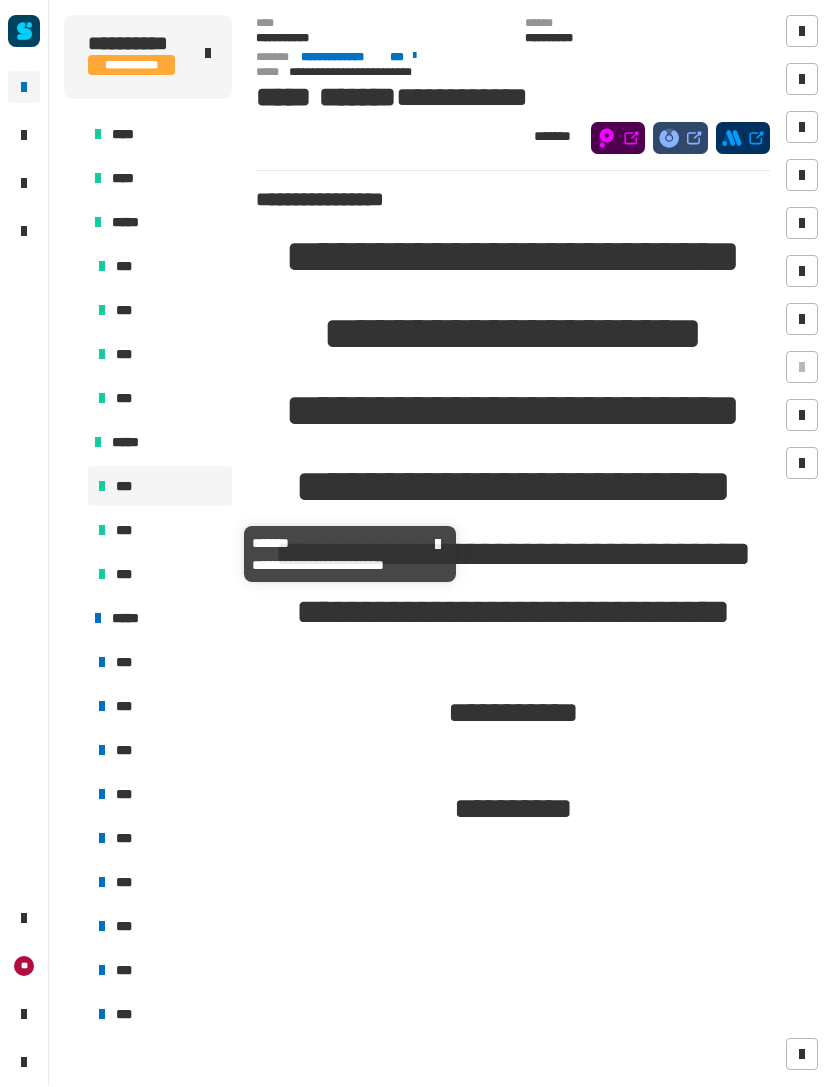 click on "***" at bounding box center (160, 531) 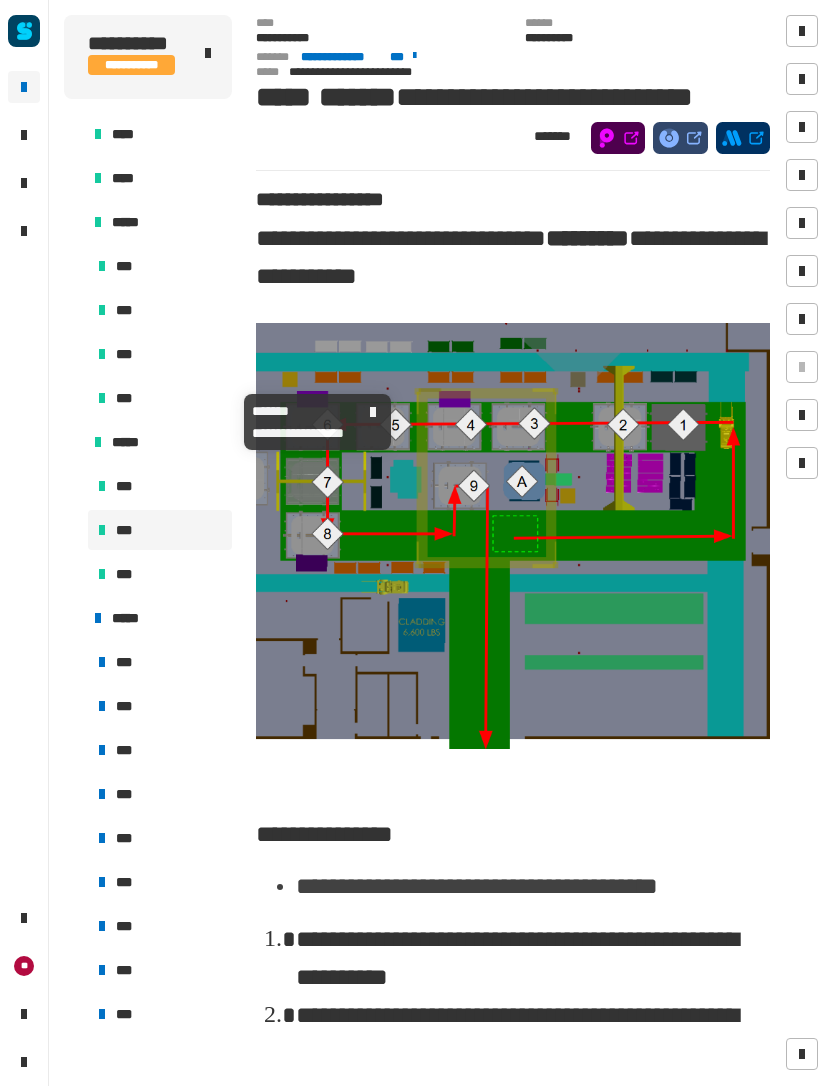 click on "***" at bounding box center (160, 399) 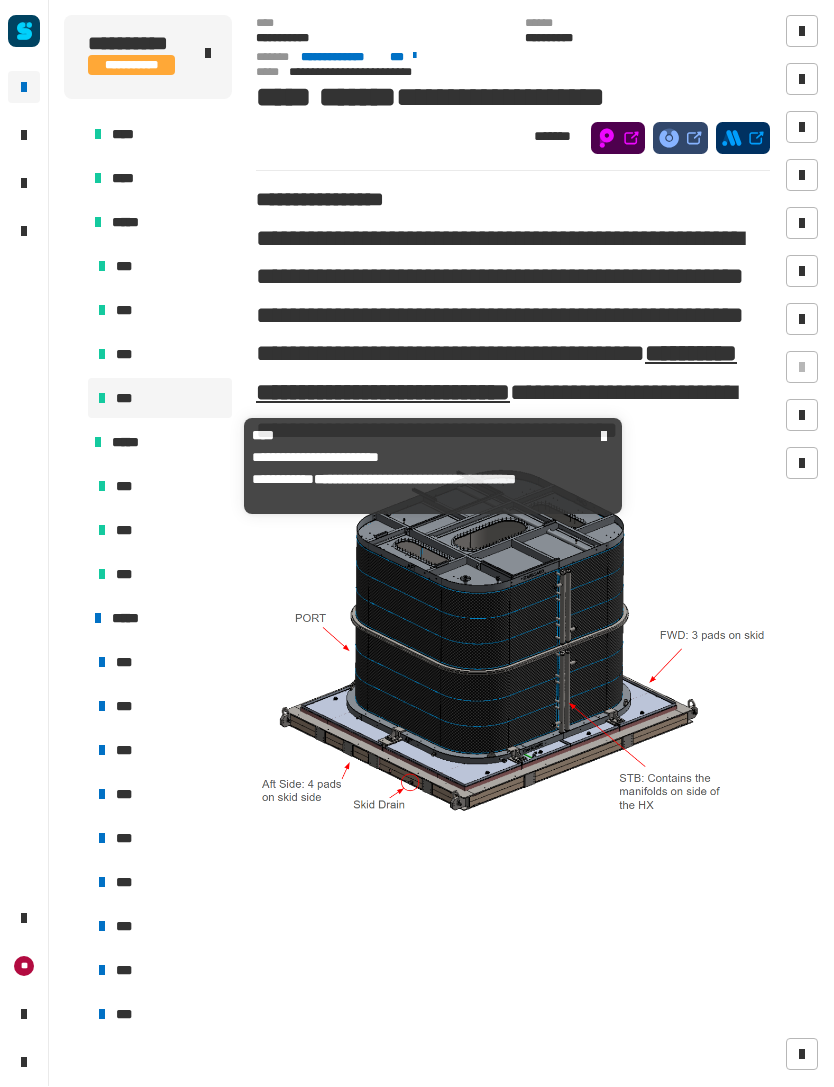 click on "*****" at bounding box center [168, 443] 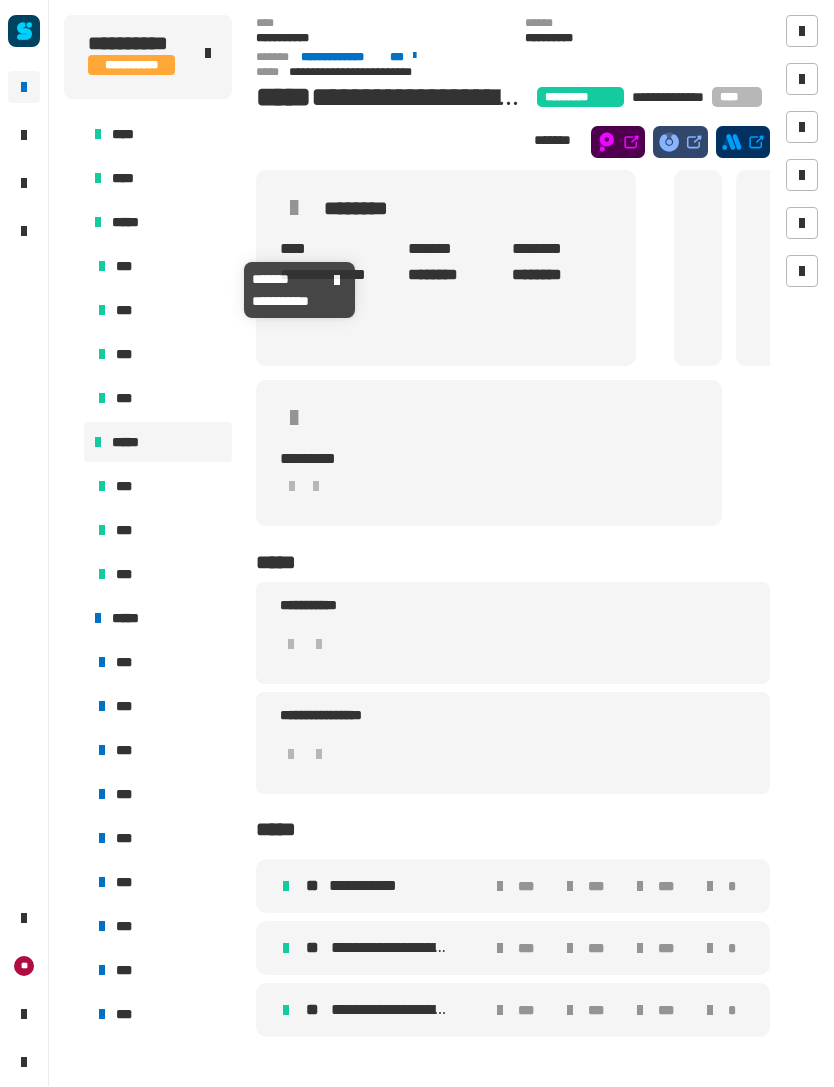 click on "***" at bounding box center (160, 267) 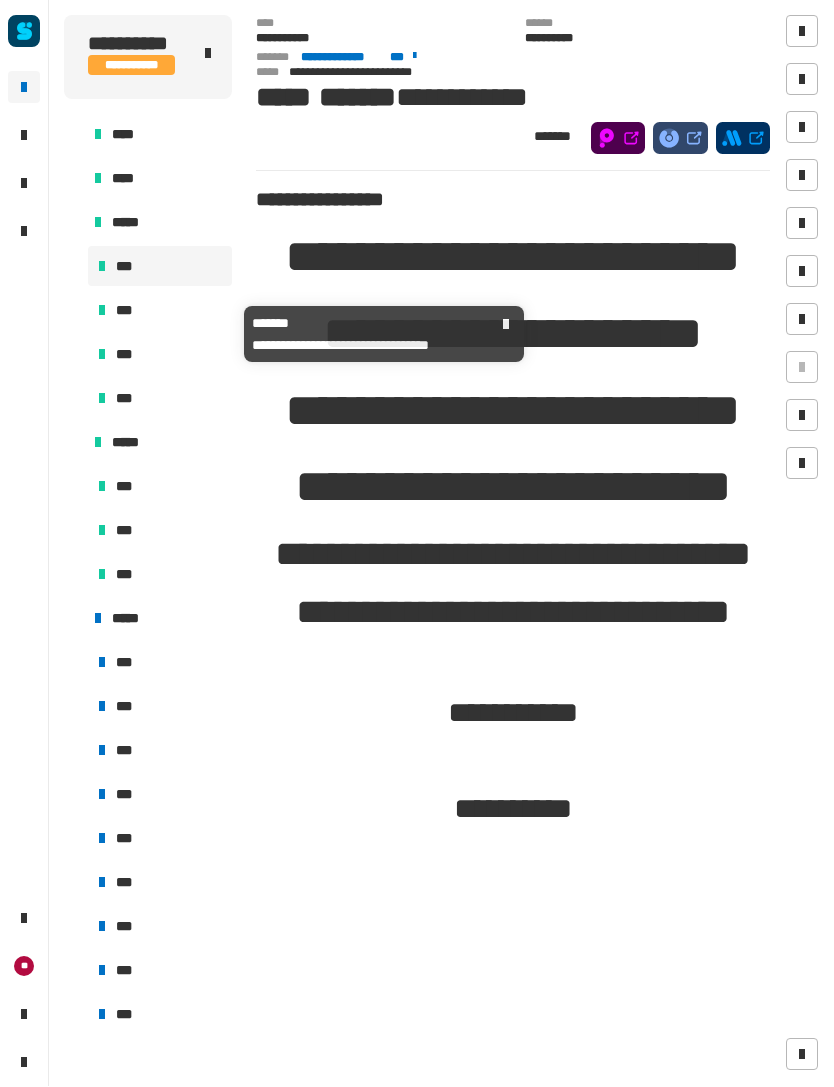 click on "***" at bounding box center [160, 311] 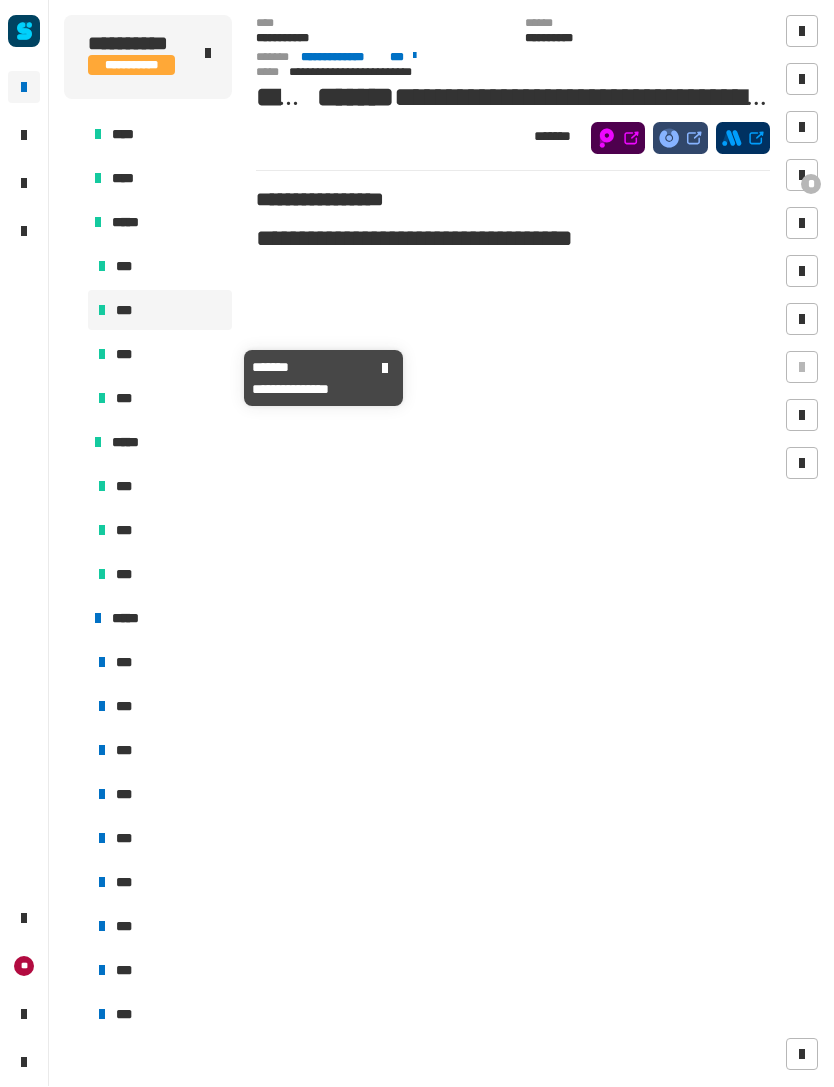 click on "***" at bounding box center [126, 355] 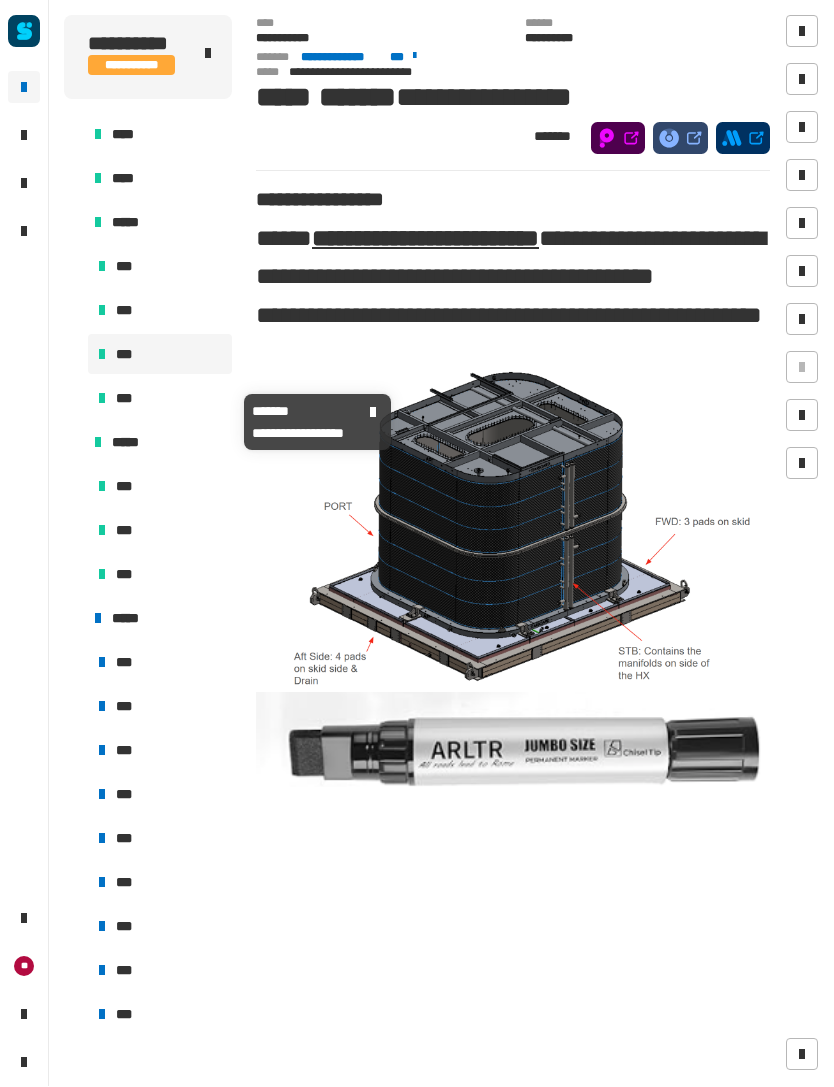 click on "***" at bounding box center (160, 399) 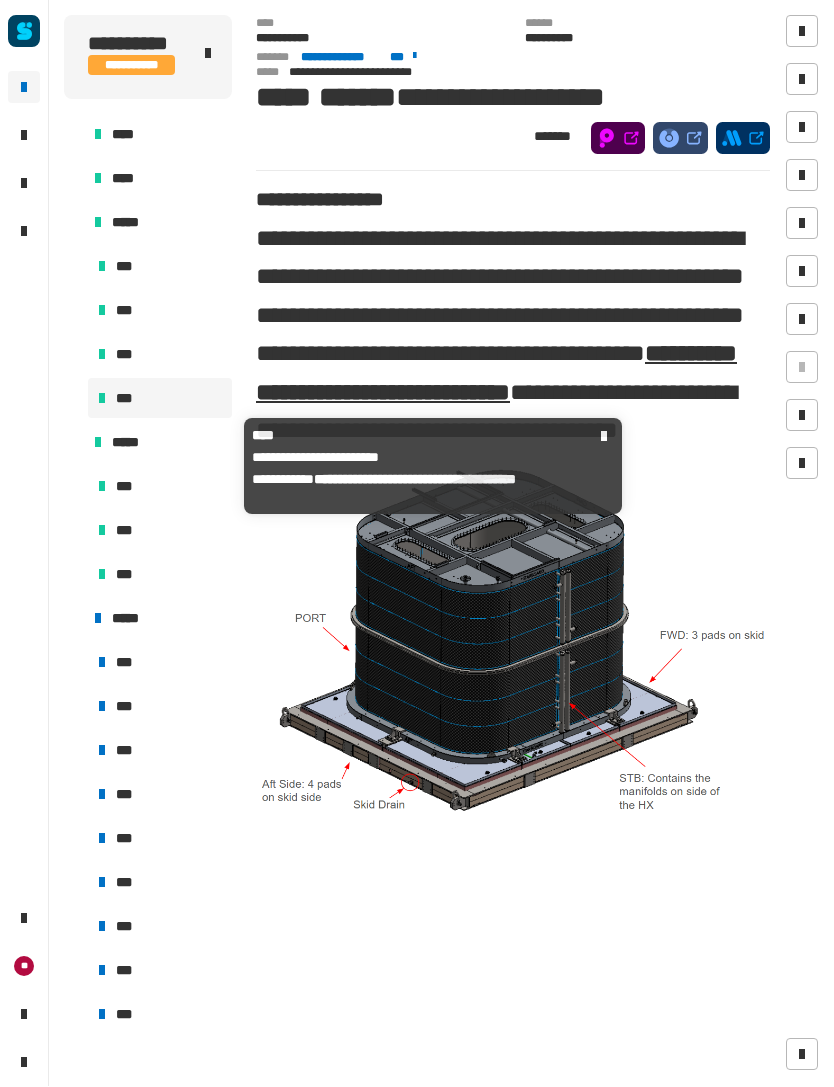 click on "*****" at bounding box center [132, 443] 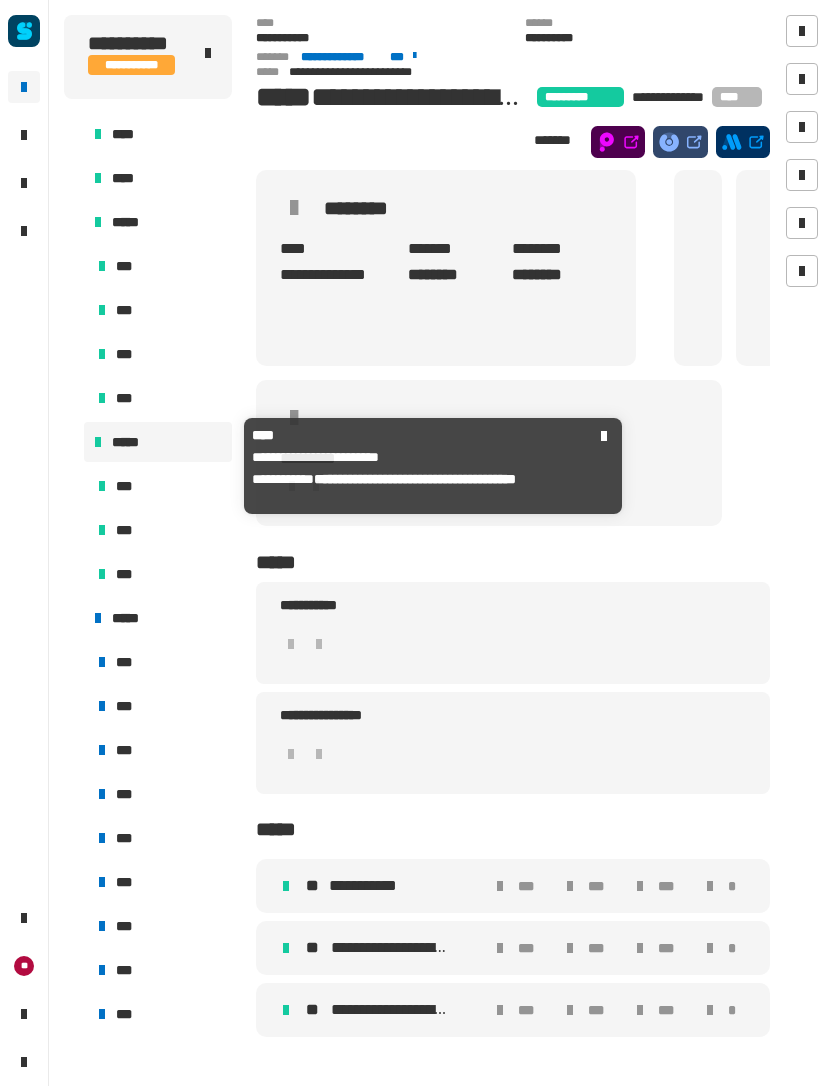 click 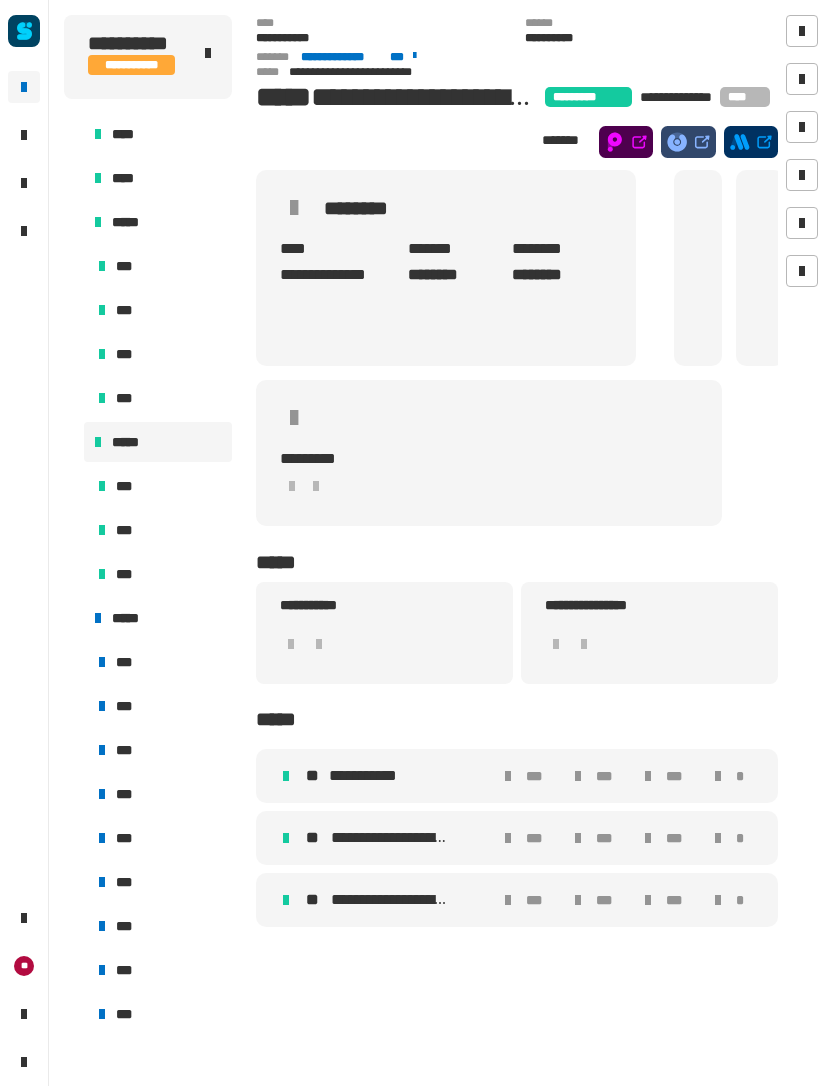 scroll, scrollTop: 0, scrollLeft: 0, axis: both 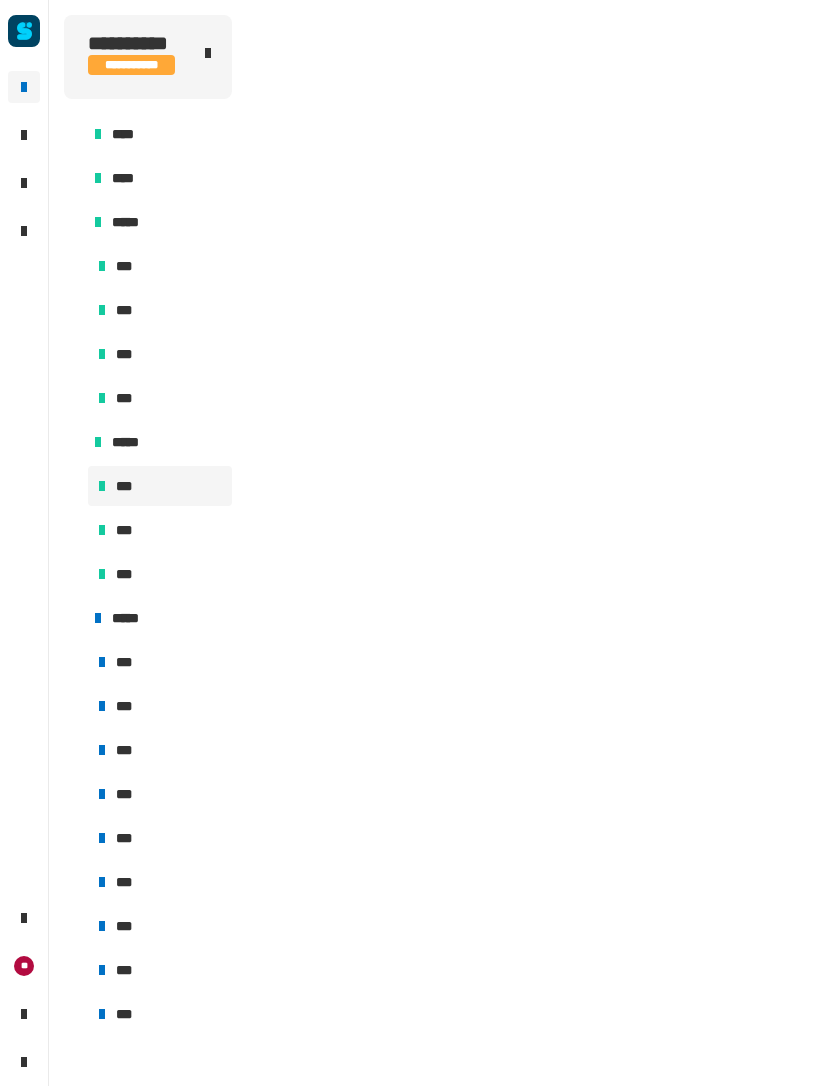 click 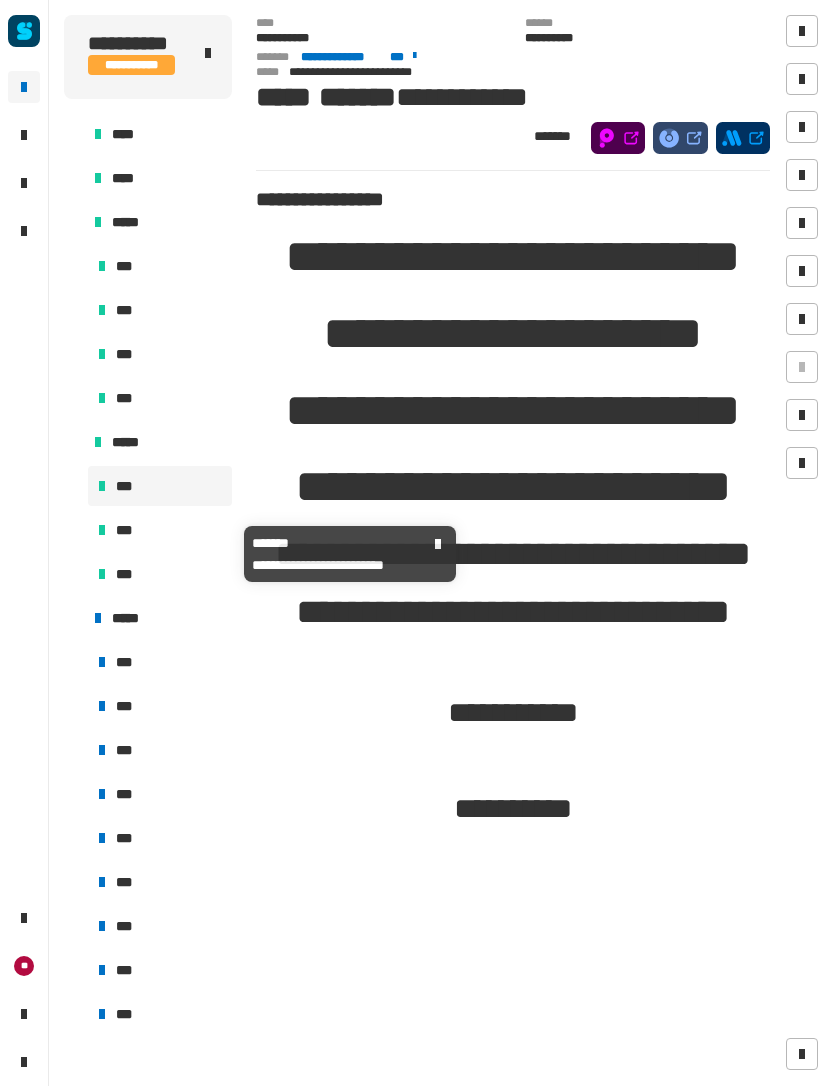 click on "***" at bounding box center (160, 531) 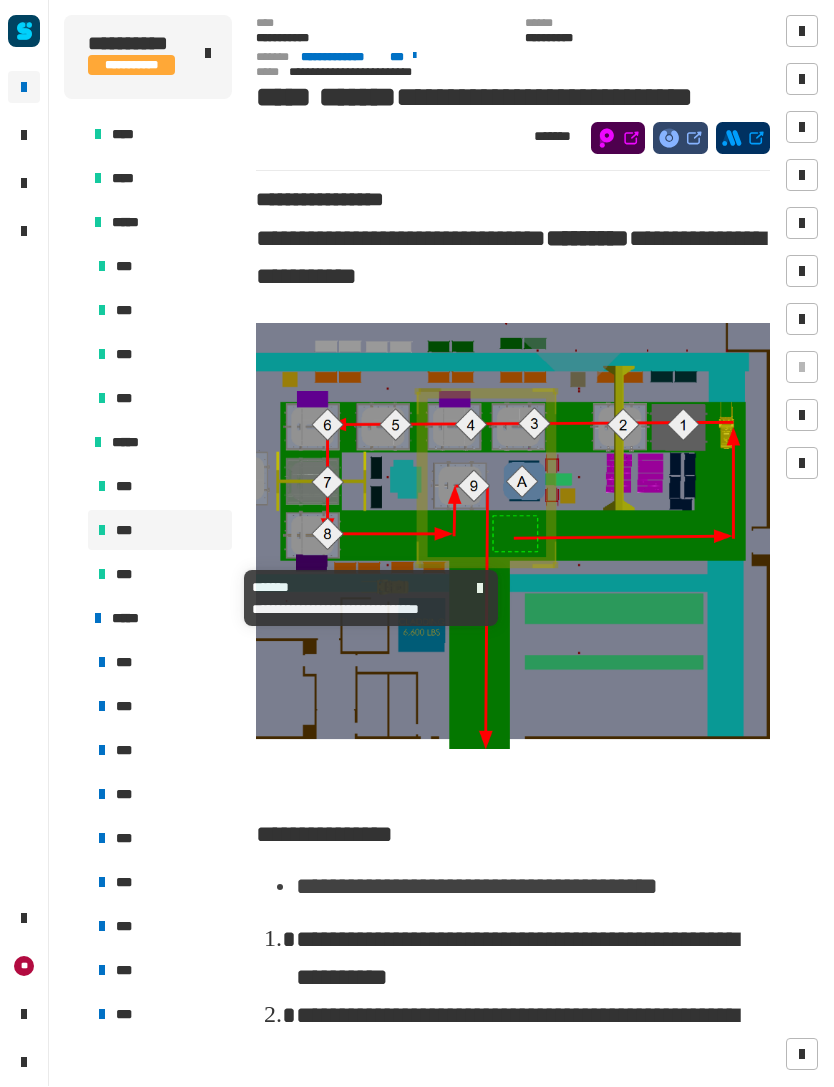 click on "***" at bounding box center (160, 575) 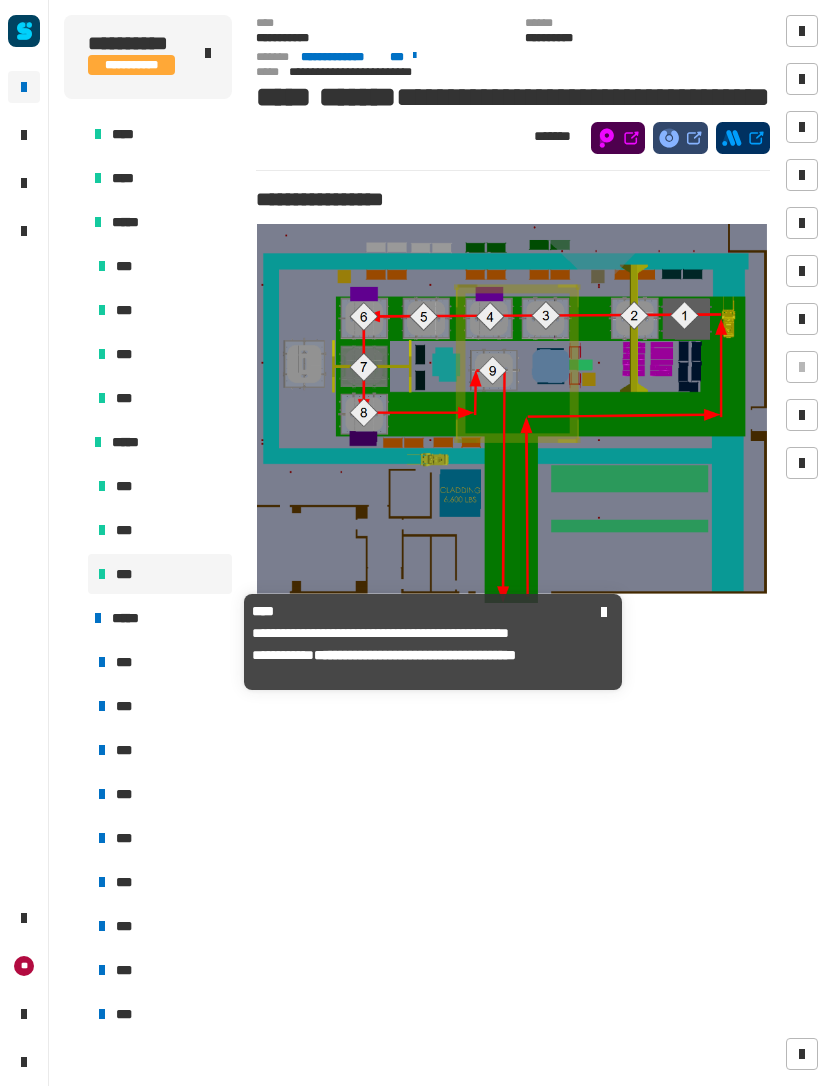 click on "*****" at bounding box center (168, 619) 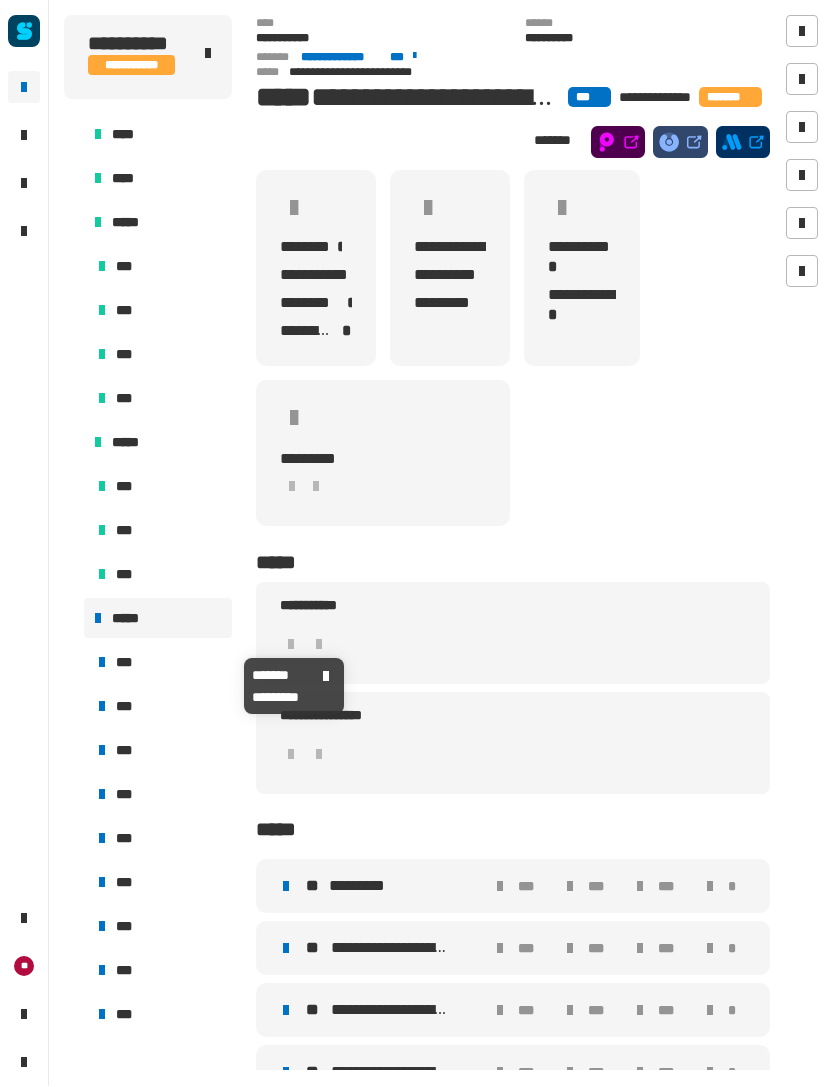click on "***" at bounding box center [160, 663] 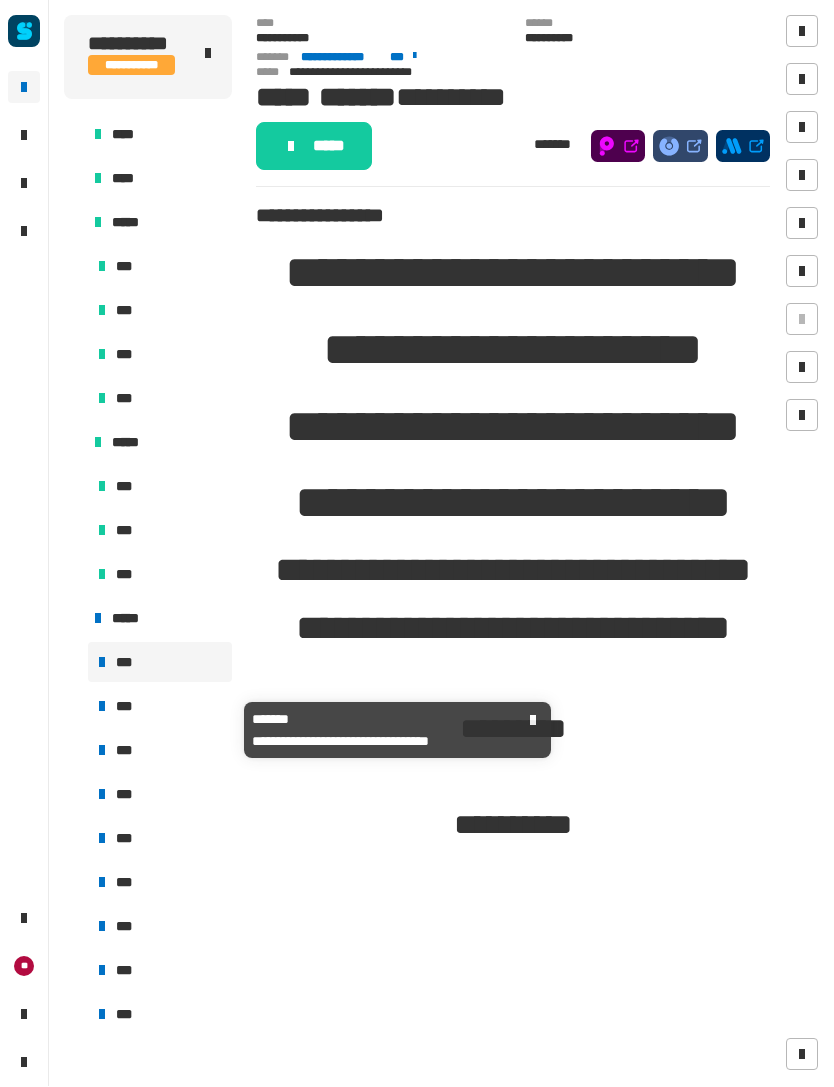 click on "***" at bounding box center [160, 707] 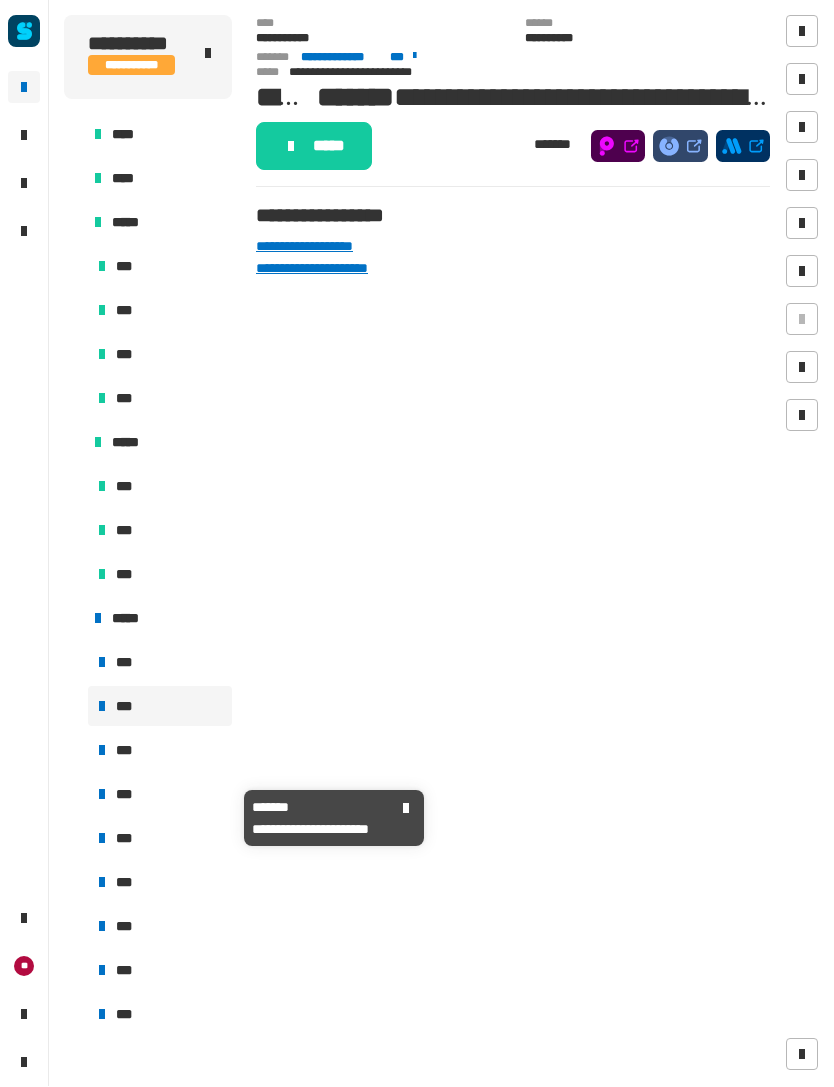 click on "***" at bounding box center [160, 795] 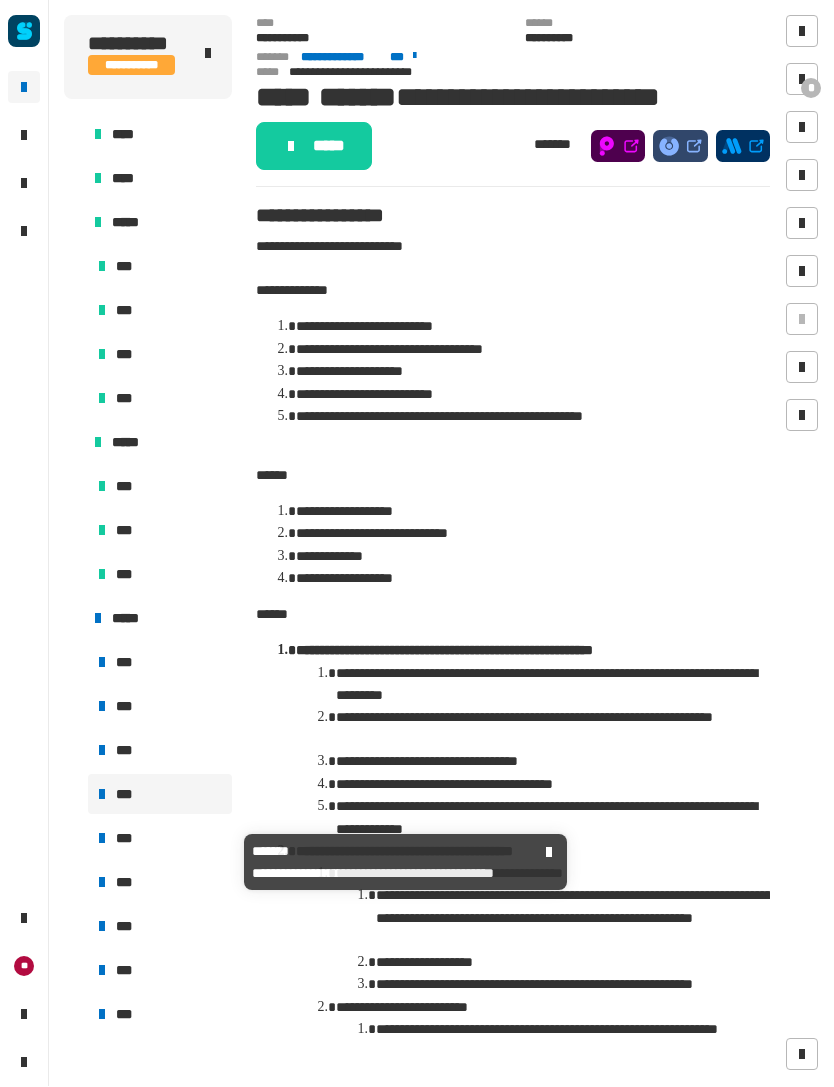 click on "***" at bounding box center (160, 839) 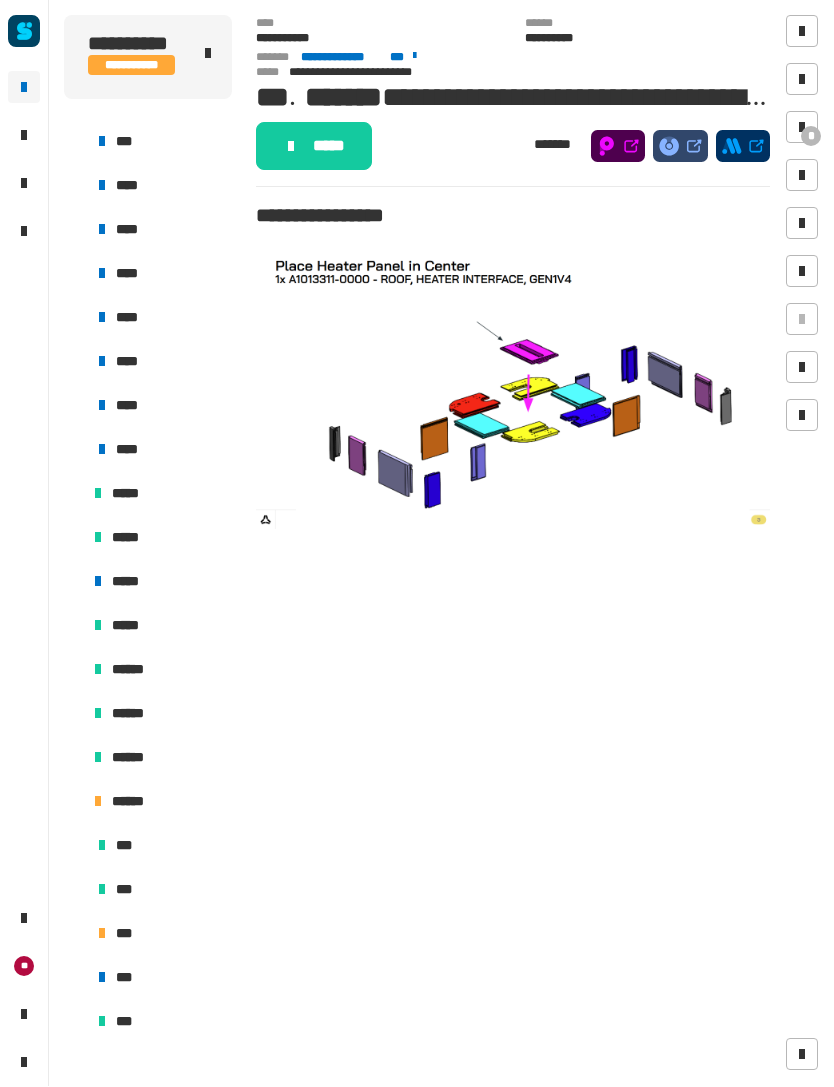 scroll, scrollTop: 984, scrollLeft: 0, axis: vertical 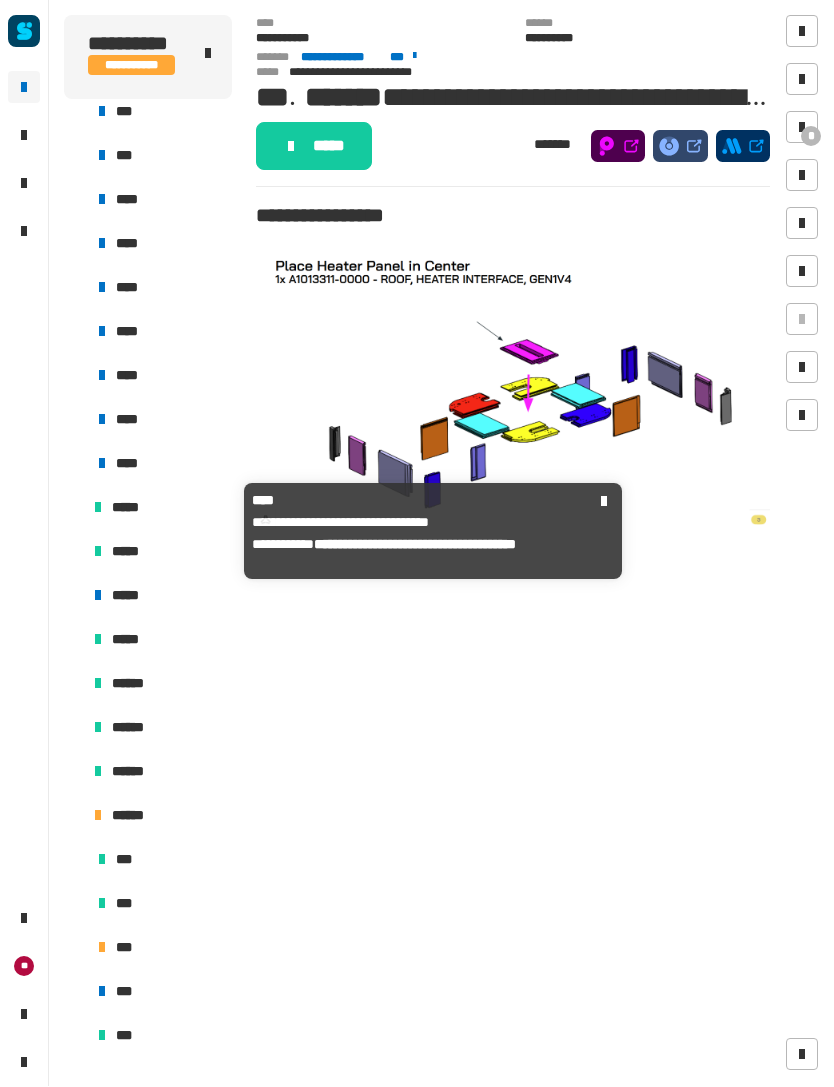 click on "*****" at bounding box center (168, 508) 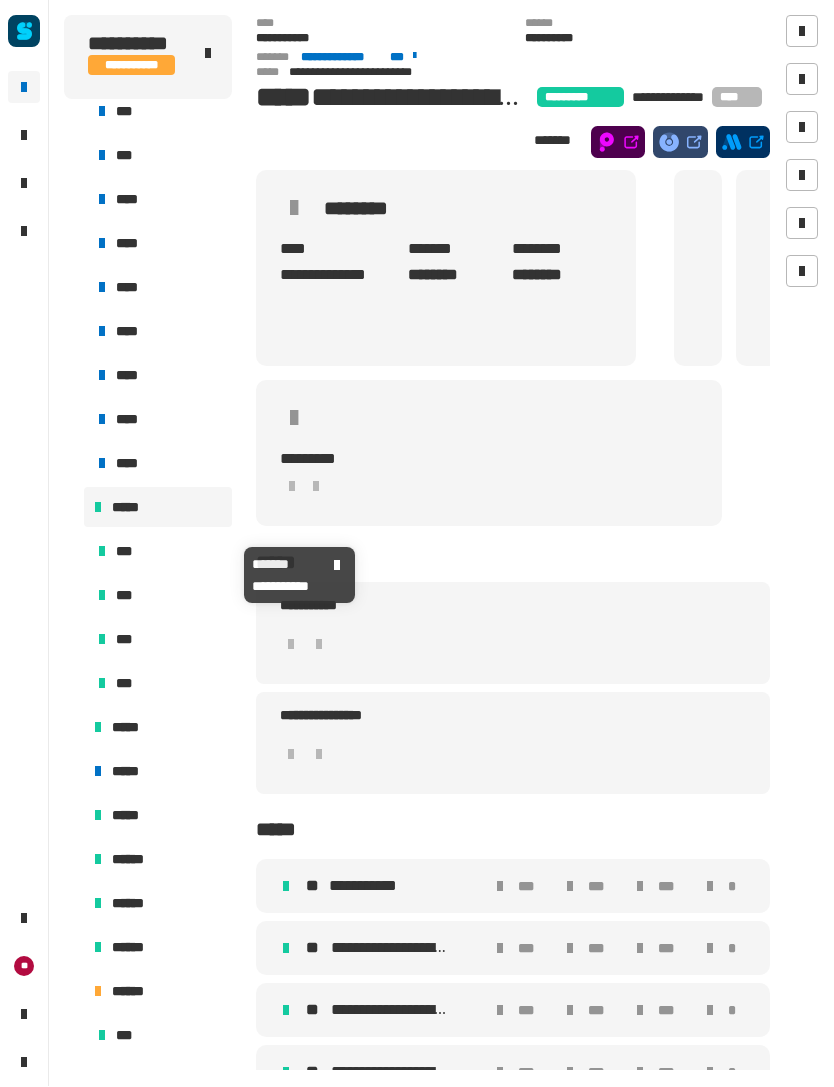 click on "***" at bounding box center [160, 552] 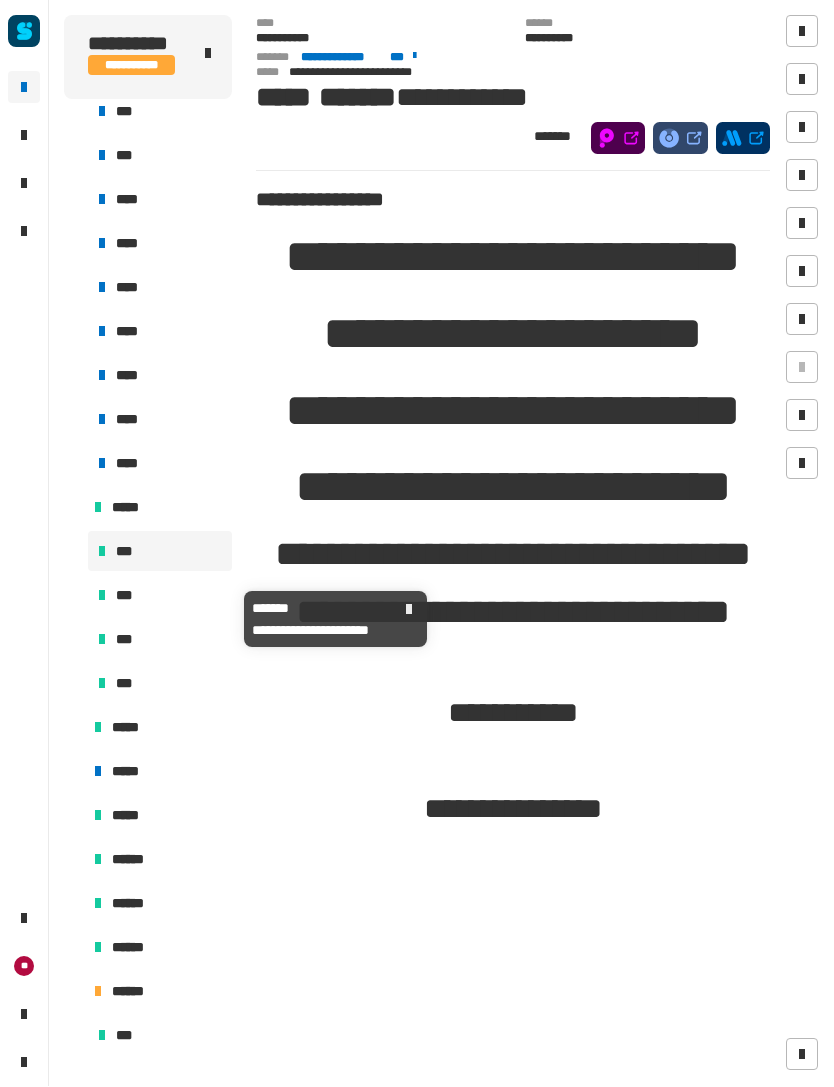 click on "***" at bounding box center [160, 596] 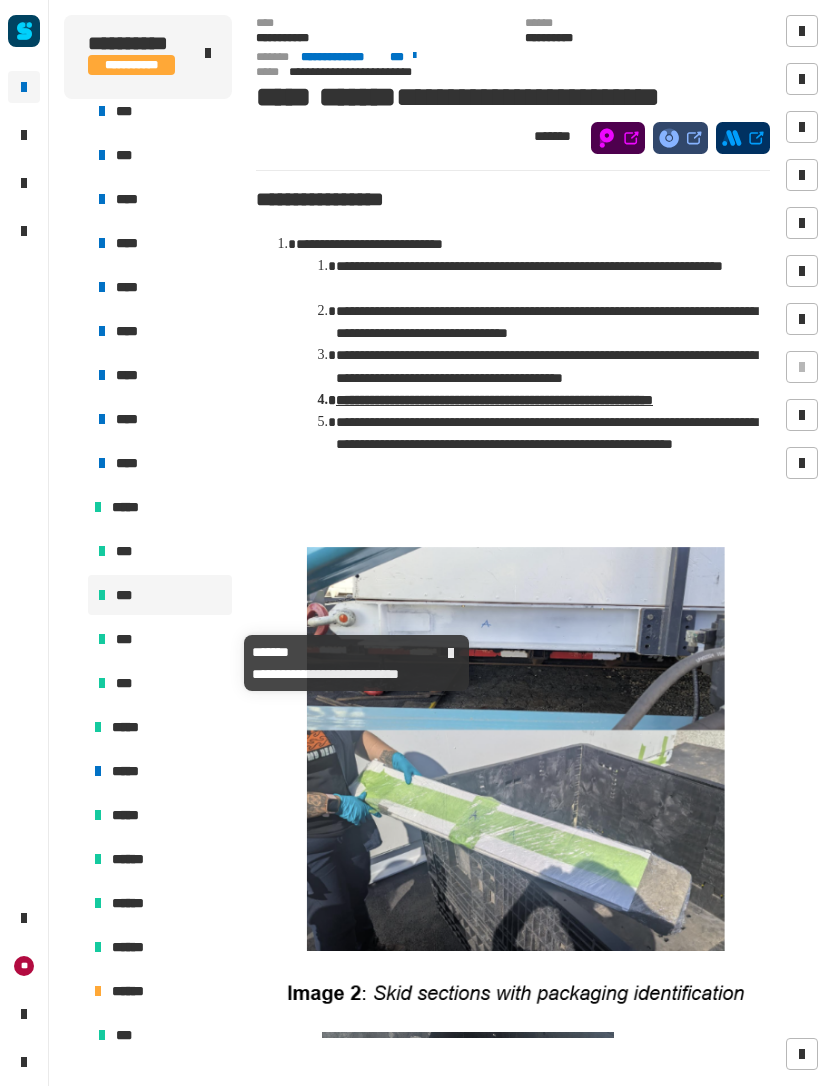 click on "***" at bounding box center (160, 640) 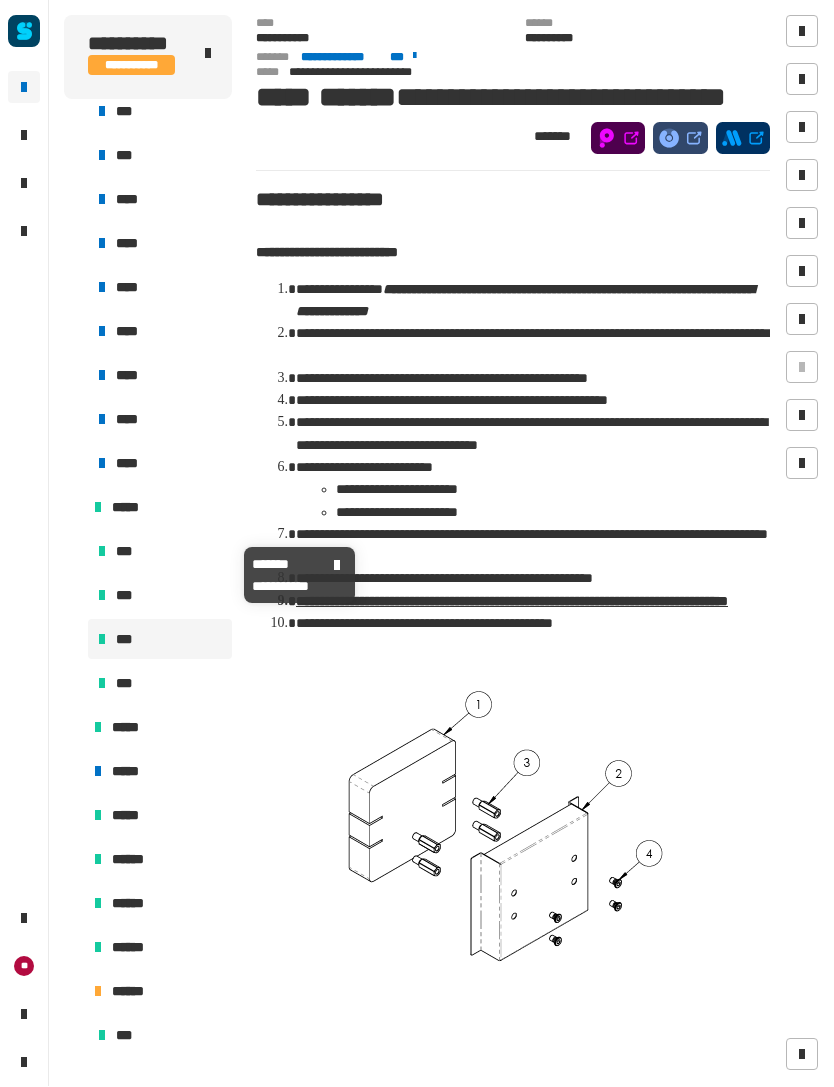 click on "***" at bounding box center [160, 552] 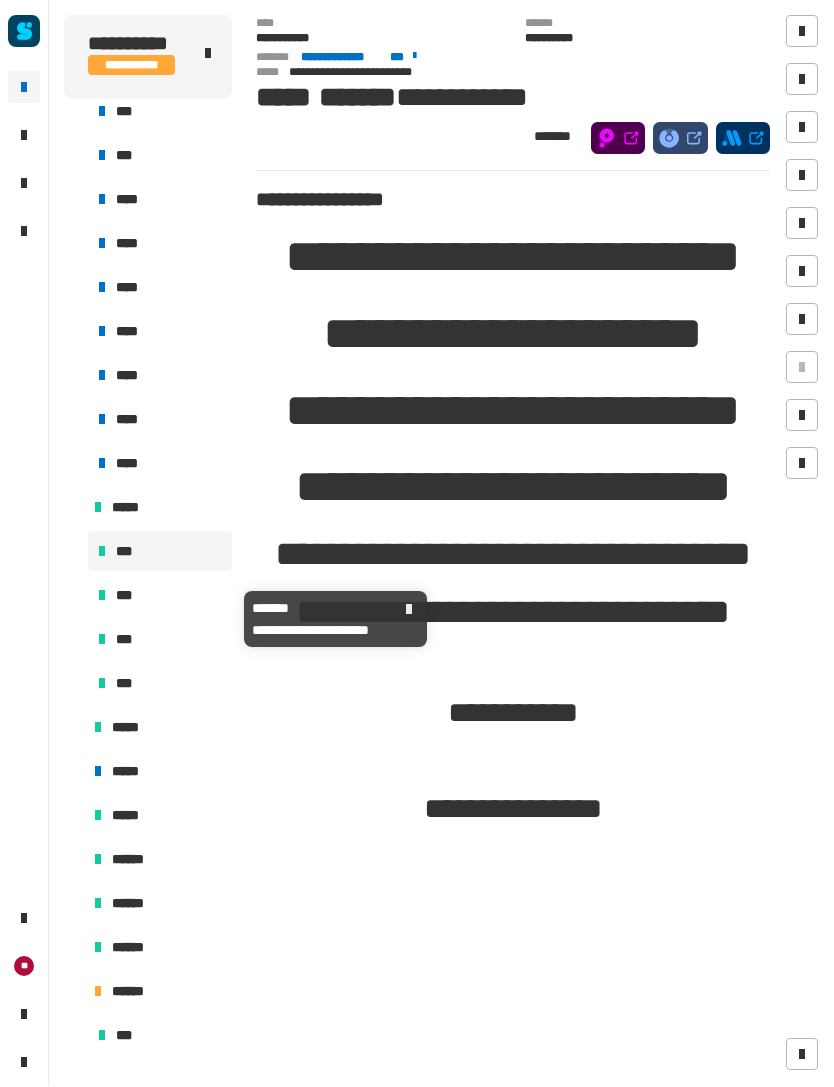 click on "***" at bounding box center [160, 596] 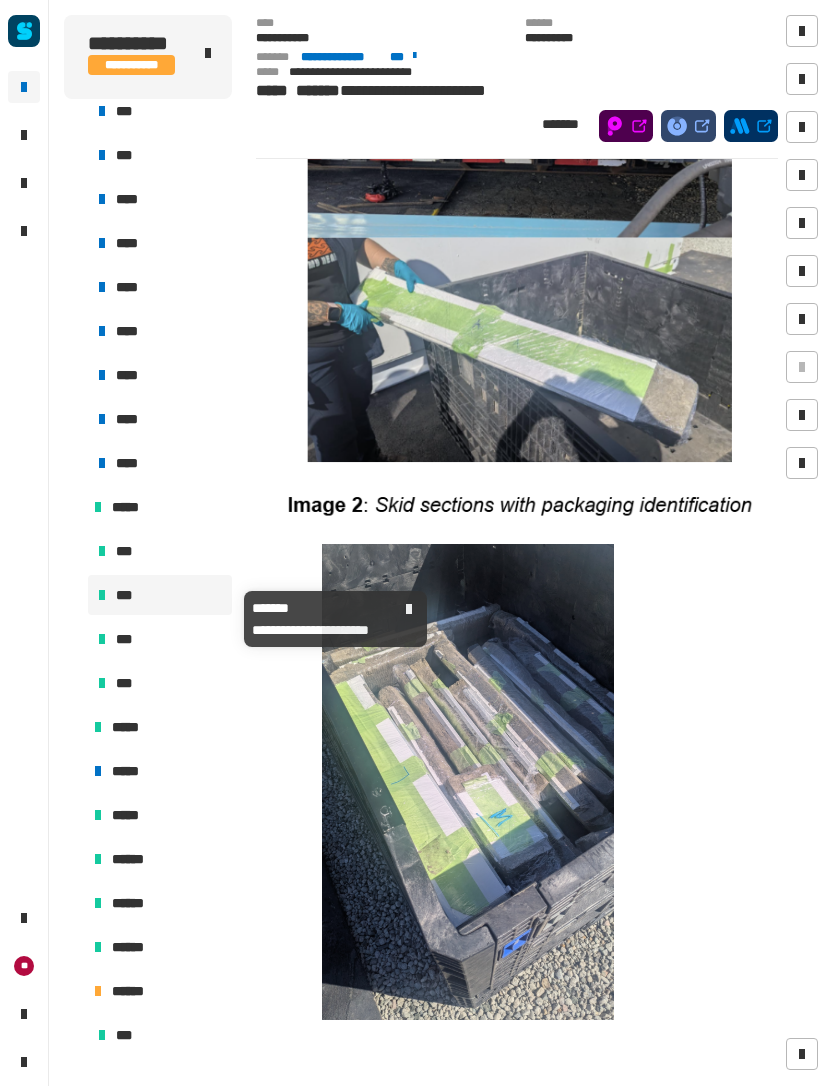 scroll, scrollTop: 485, scrollLeft: 0, axis: vertical 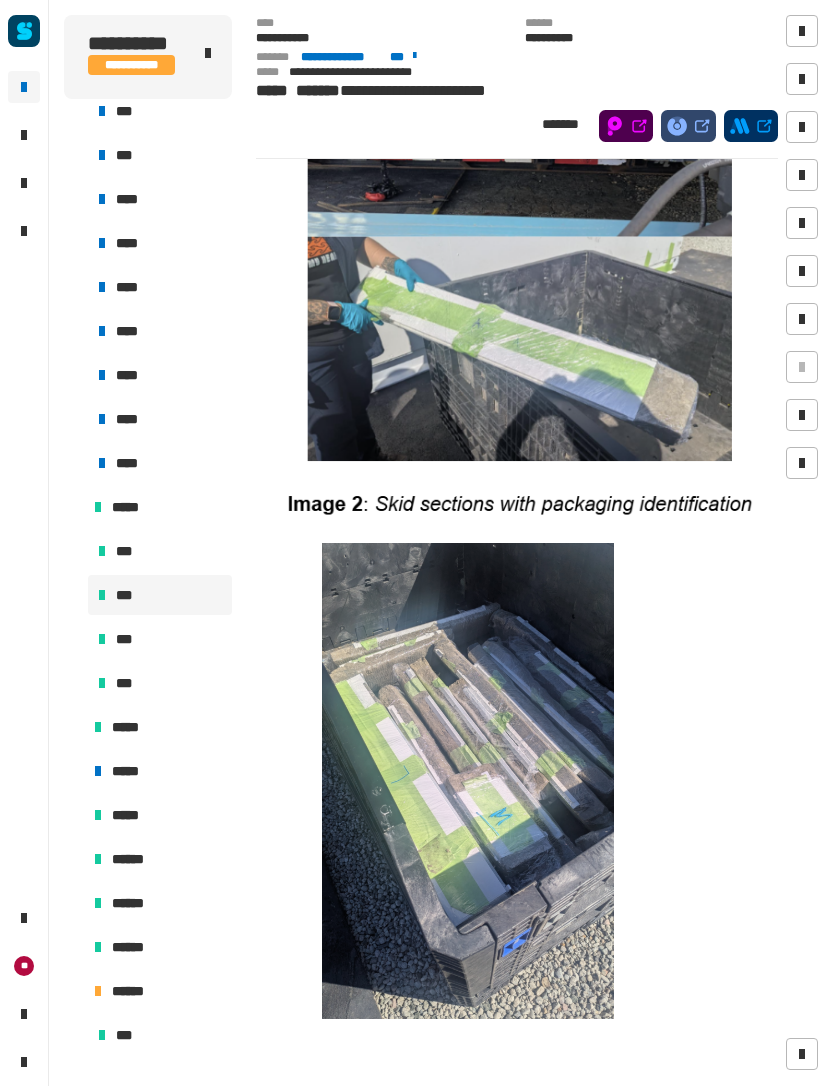 click 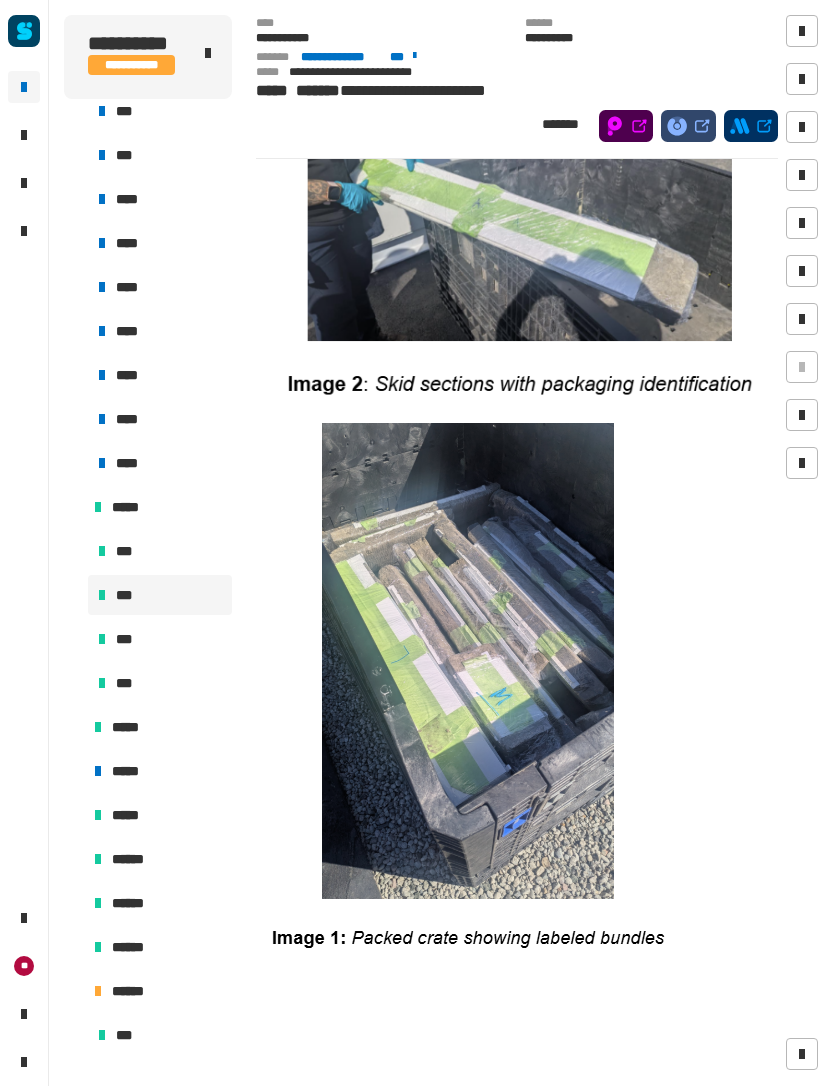 click 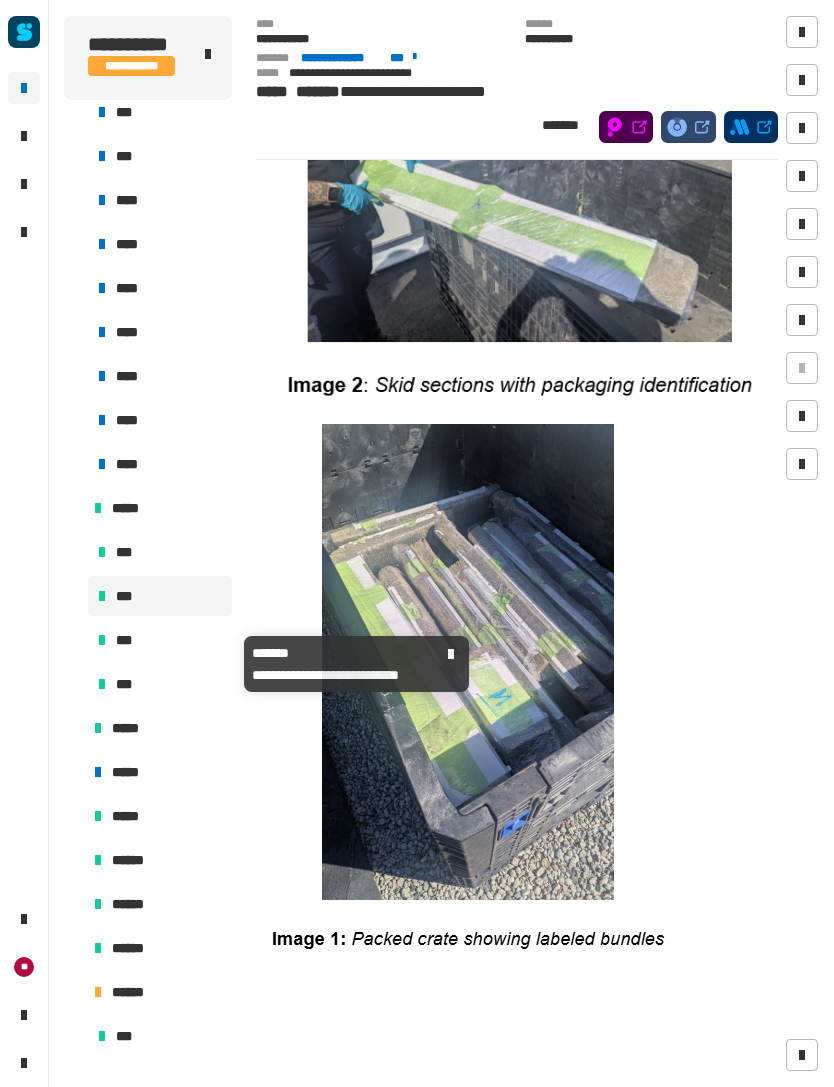 click on "***" at bounding box center [160, 640] 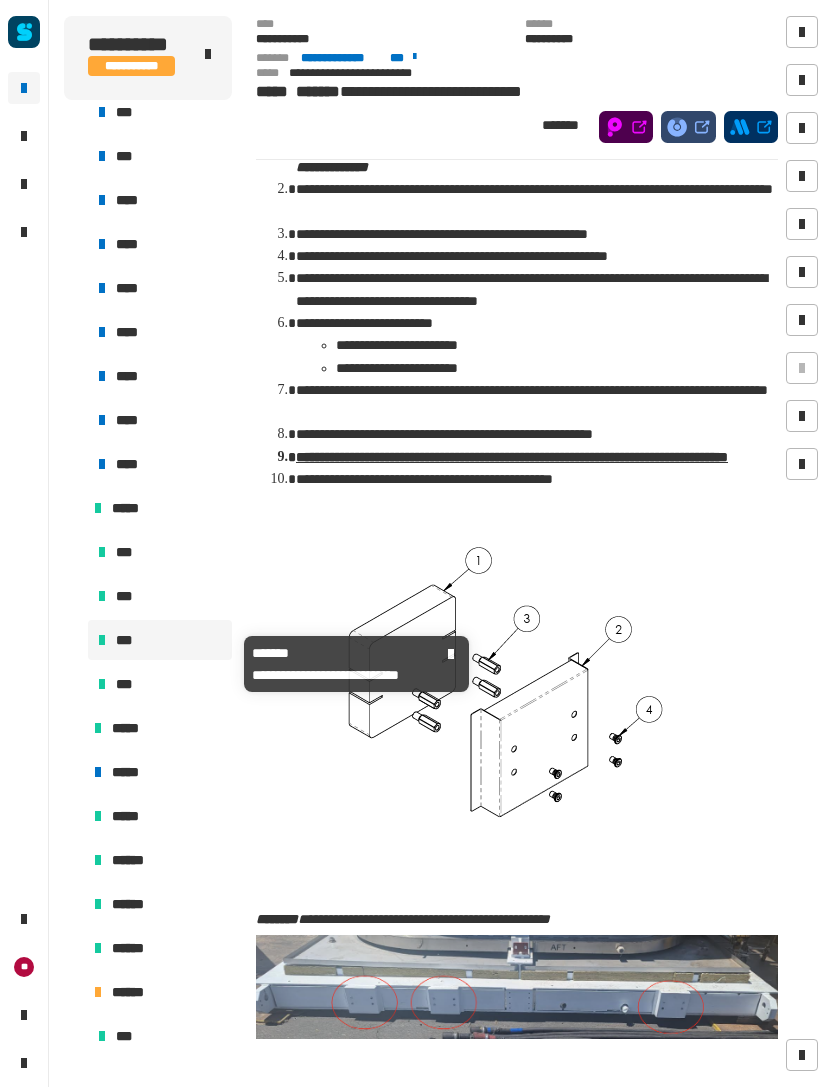 scroll, scrollTop: 146, scrollLeft: 0, axis: vertical 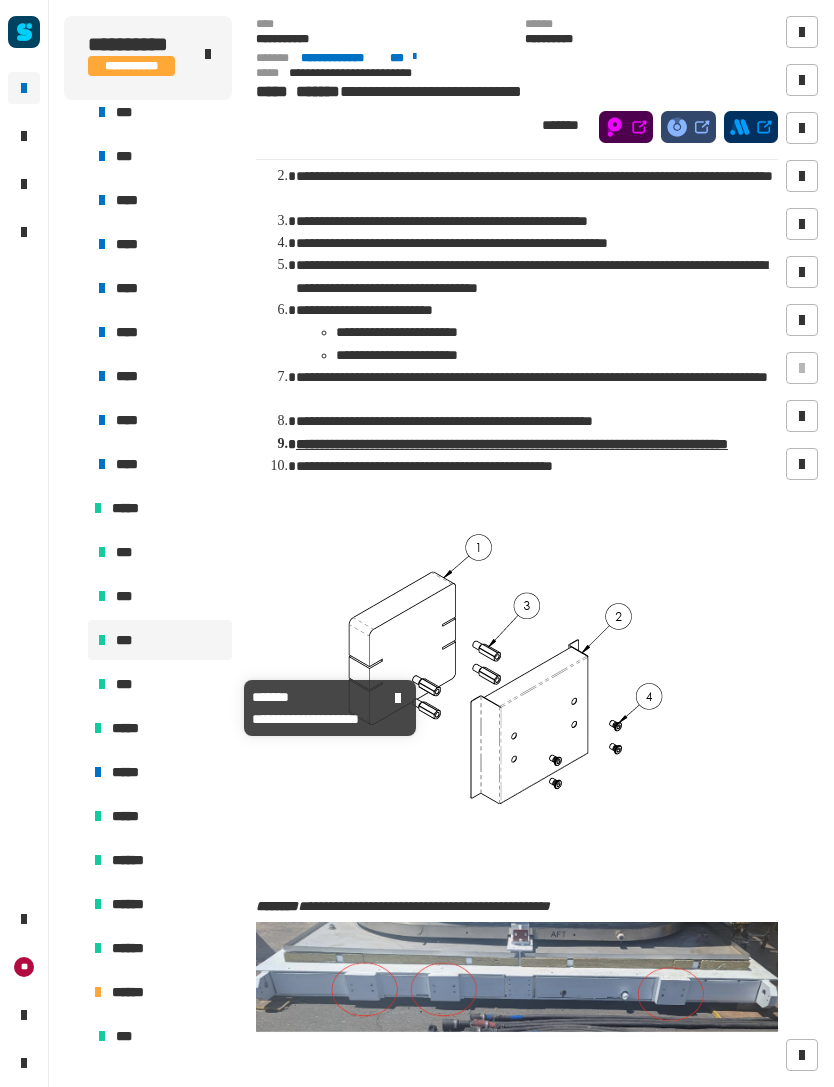 click on "***" at bounding box center (160, 684) 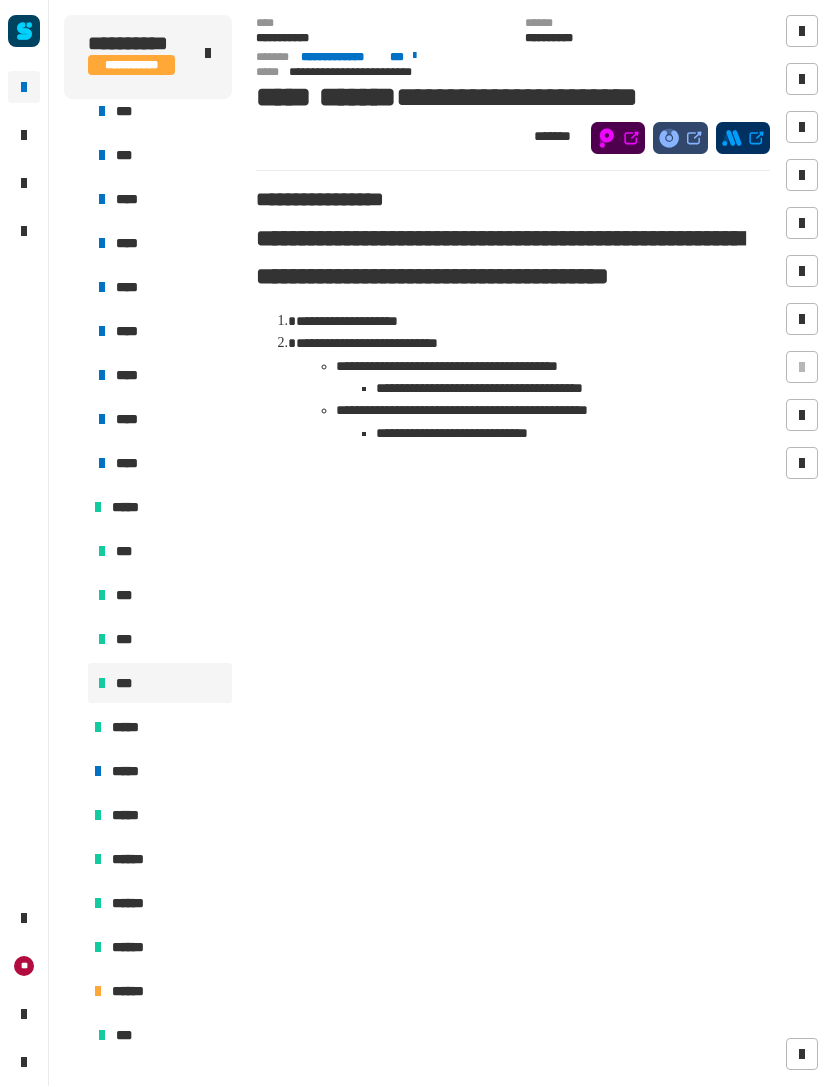 click on "*****" at bounding box center [158, 728] 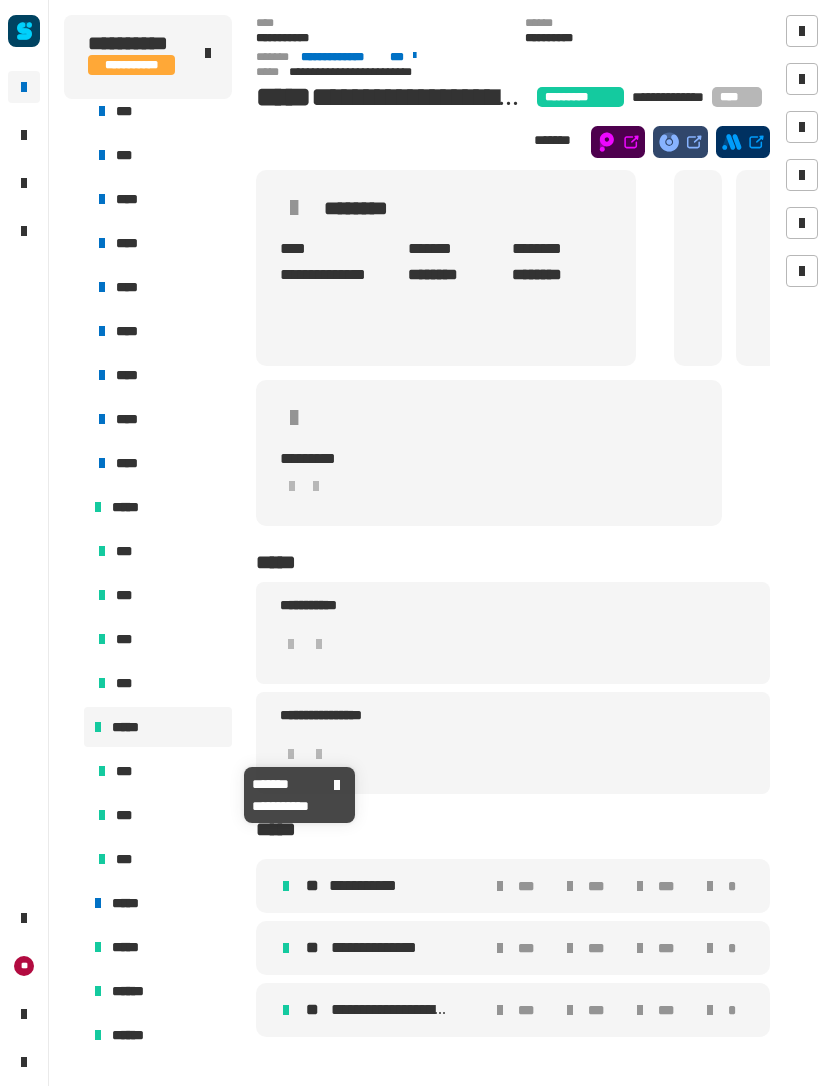 click on "***" at bounding box center (125, 772) 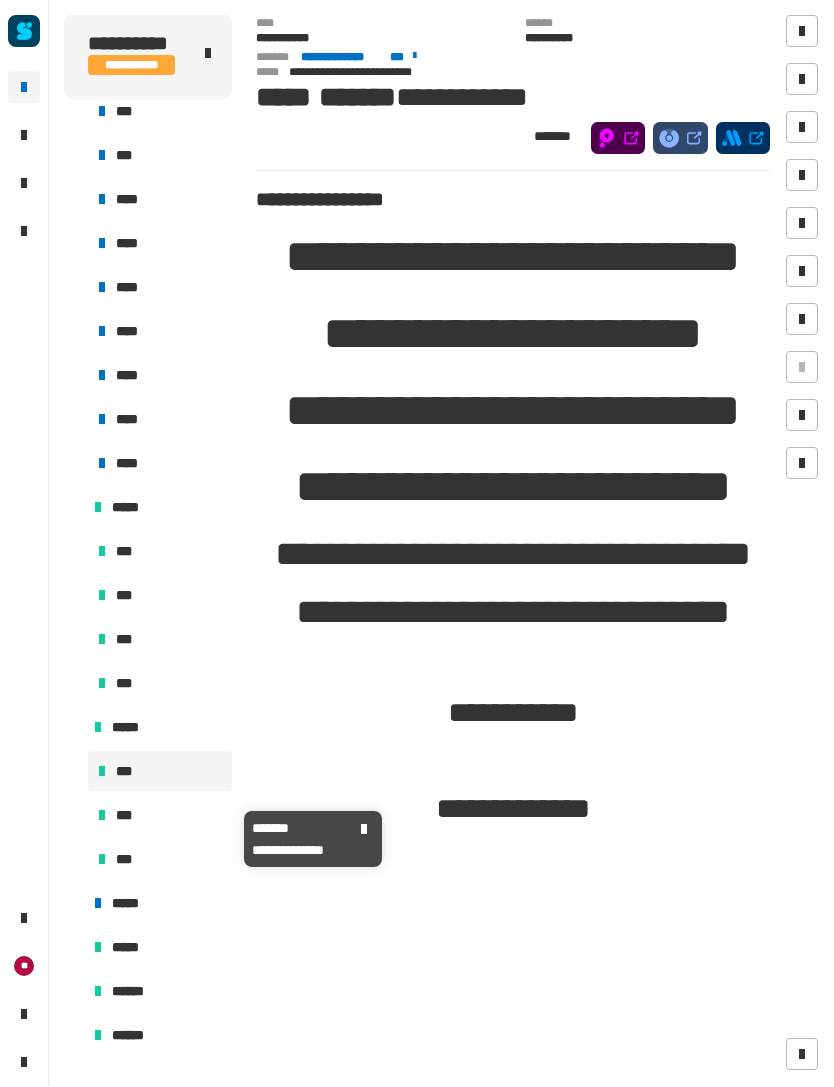 click on "***" at bounding box center [126, 816] 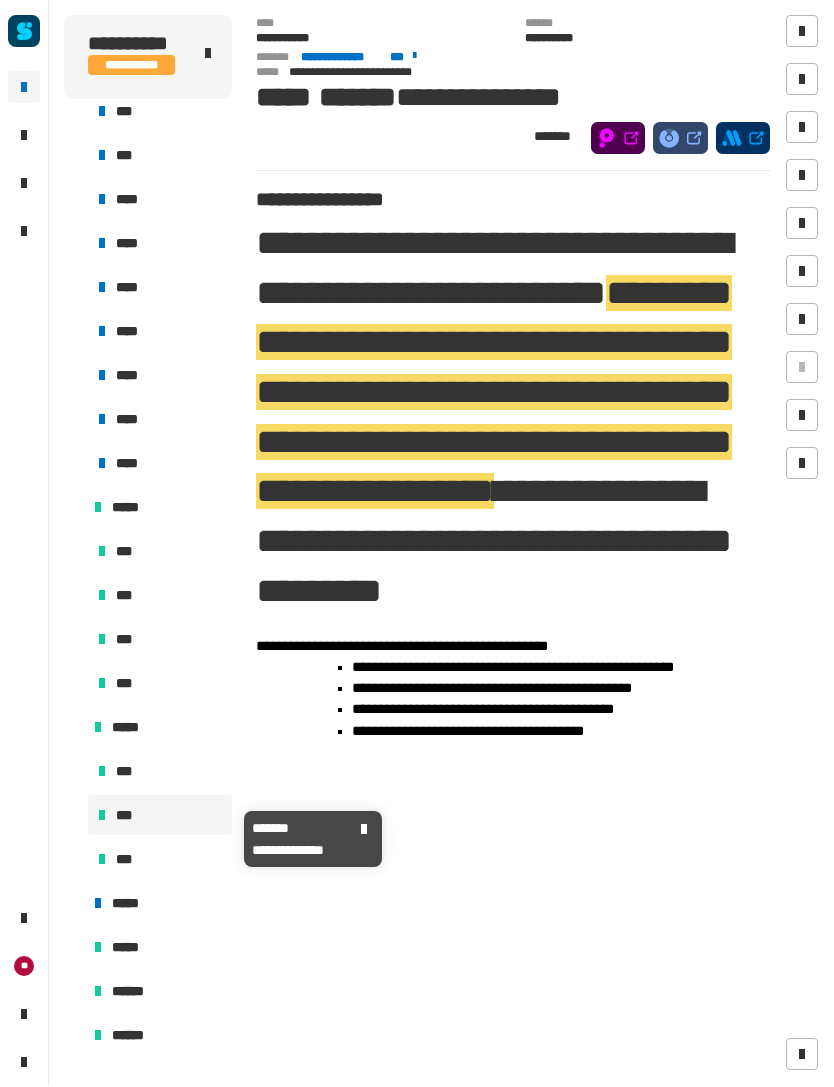 click on "***" at bounding box center [126, 816] 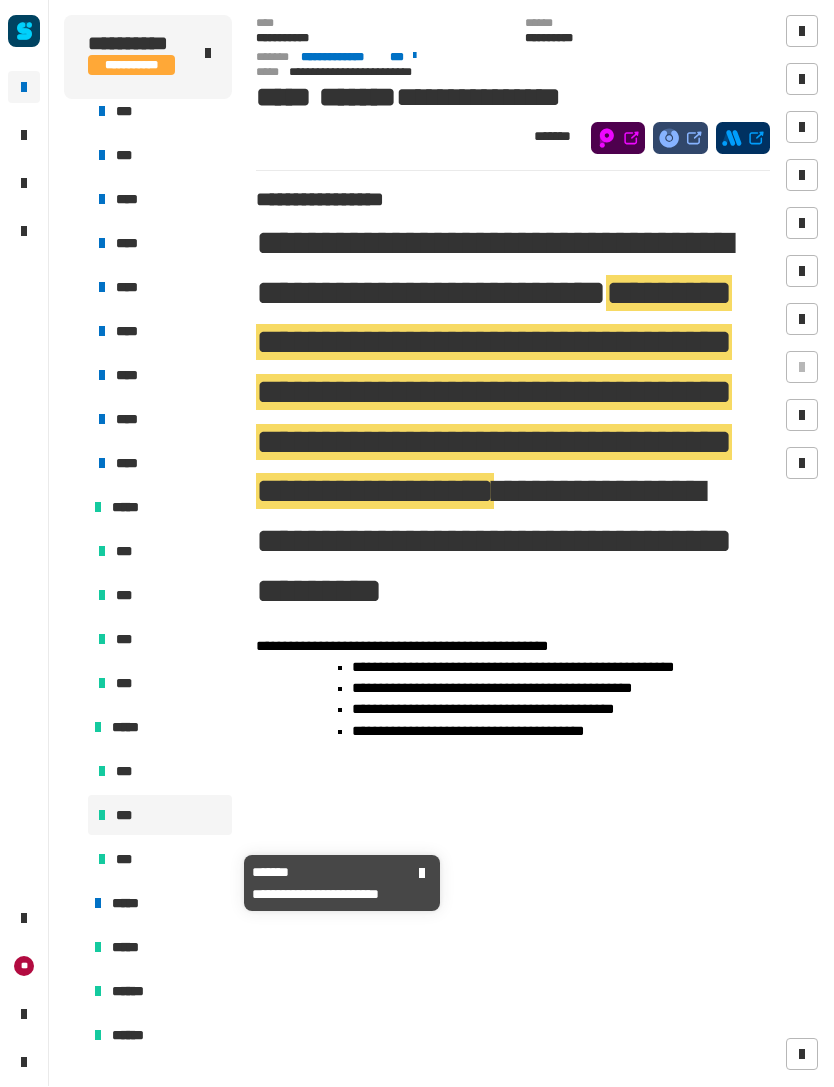 click on "***" at bounding box center [160, 860] 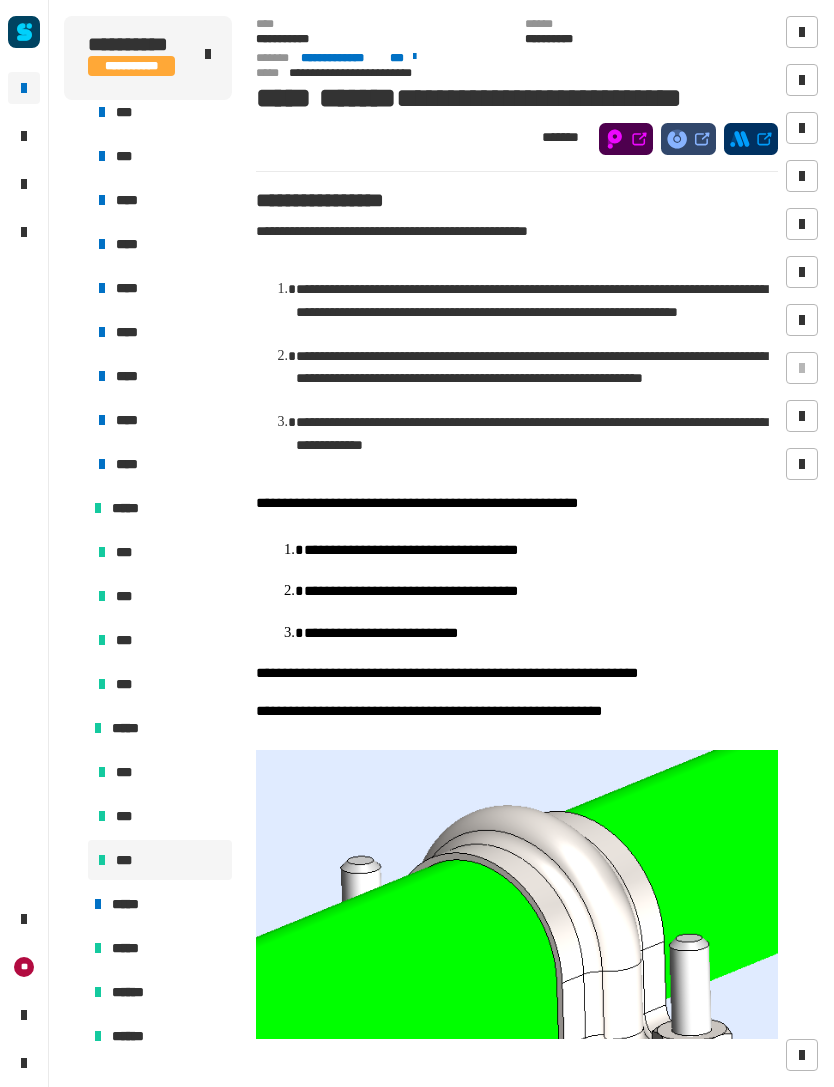 scroll, scrollTop: 0, scrollLeft: 0, axis: both 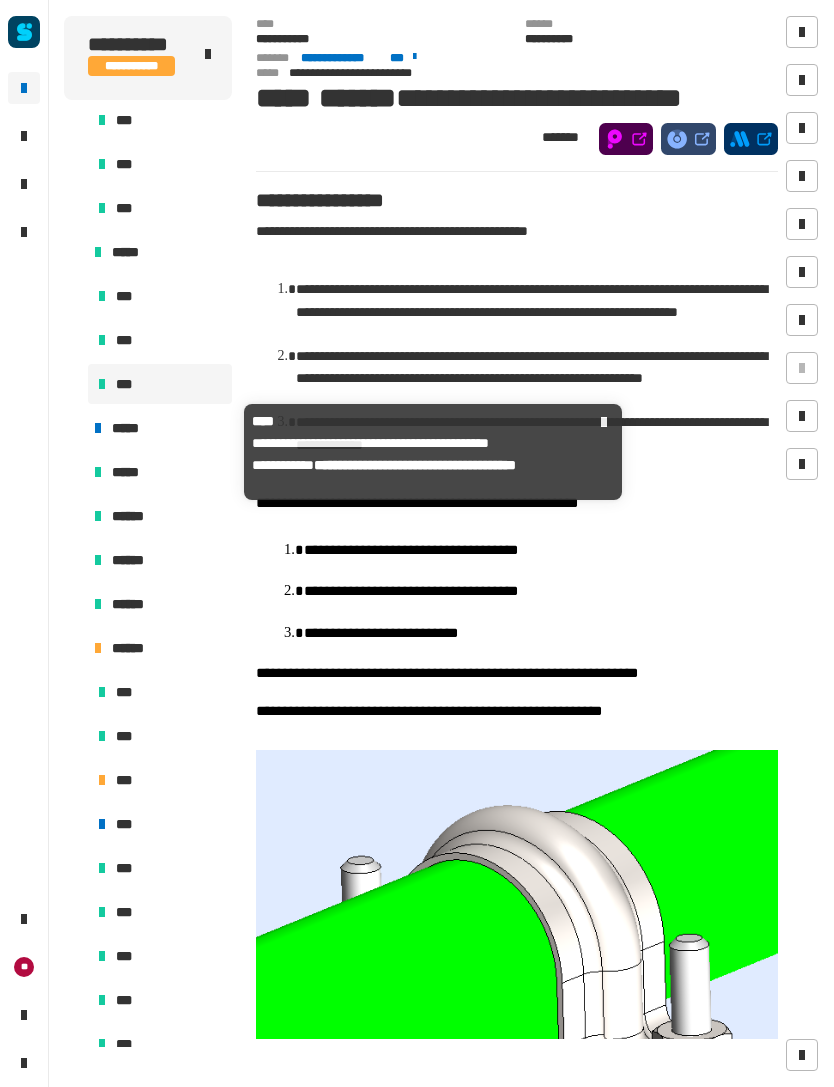 click on "*****" at bounding box center [158, 428] 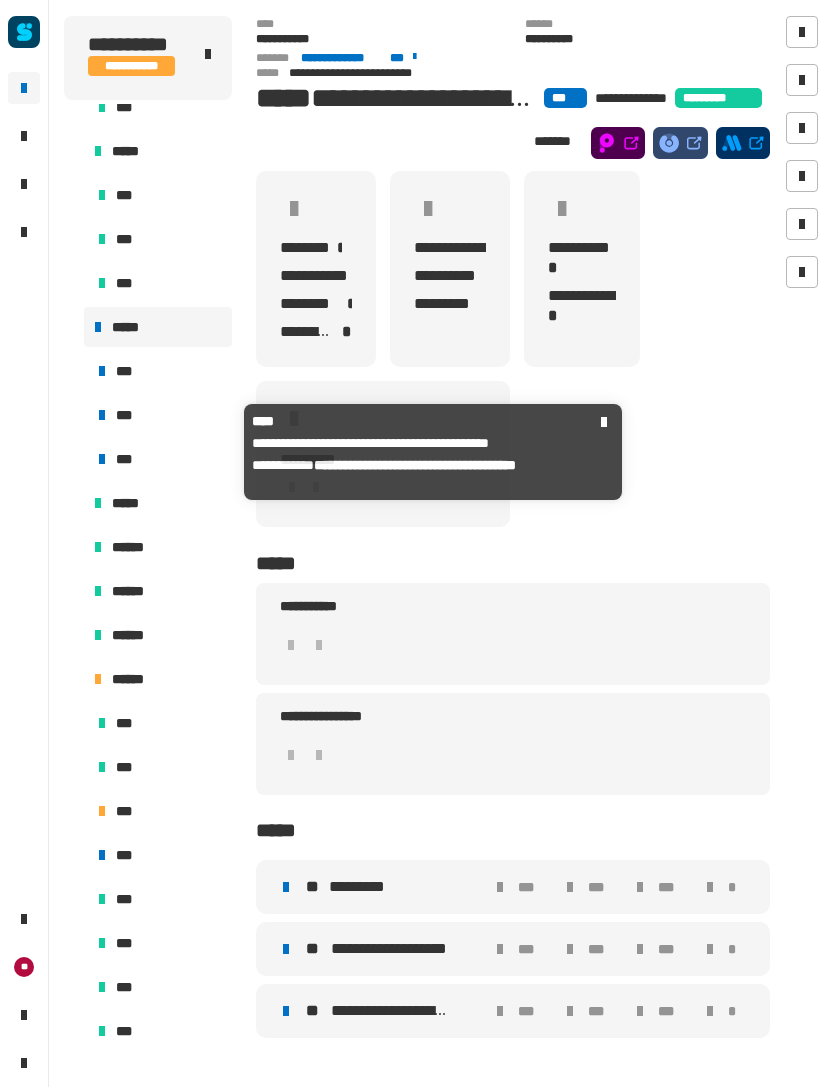 scroll, scrollTop: 1567, scrollLeft: 0, axis: vertical 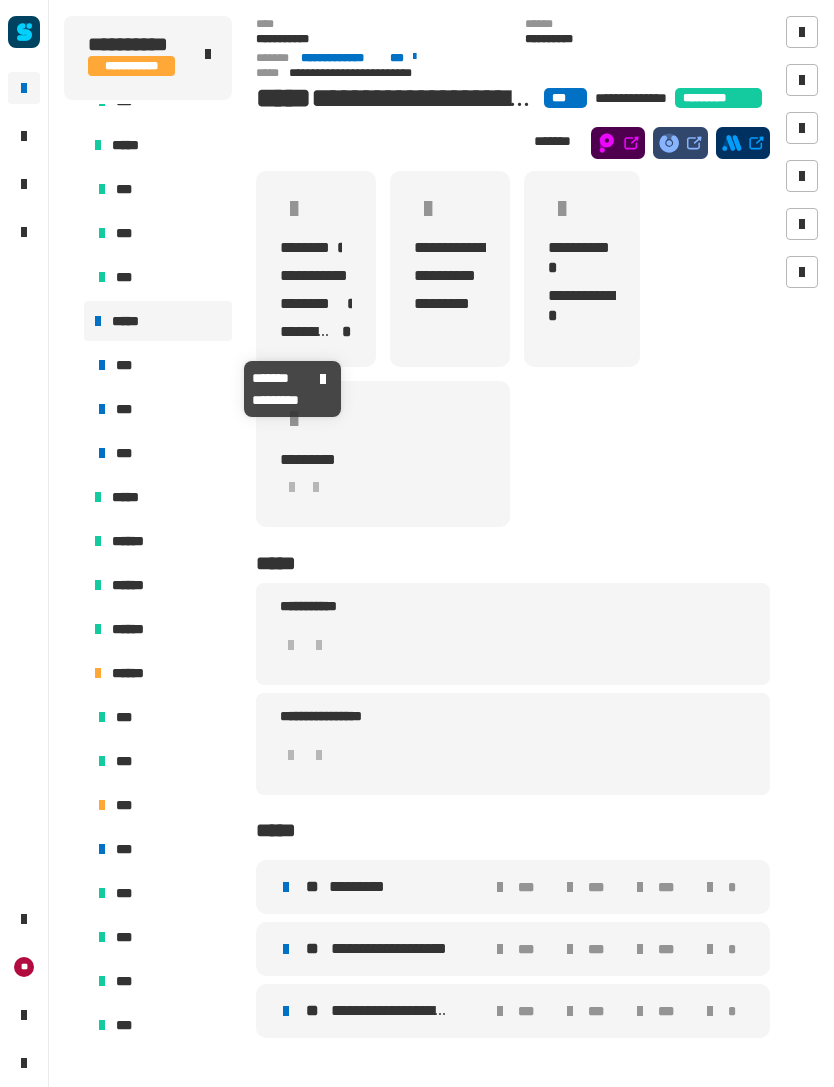 click on "***" at bounding box center [160, 365] 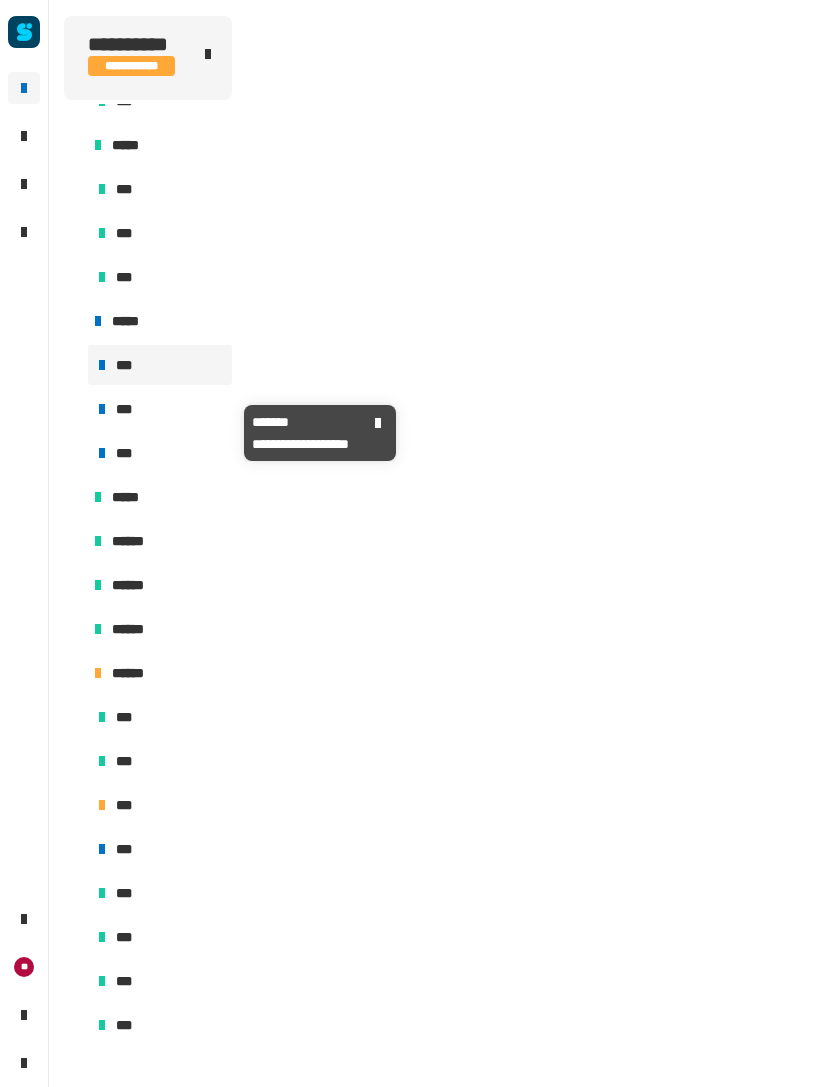 click at bounding box center [102, 409] 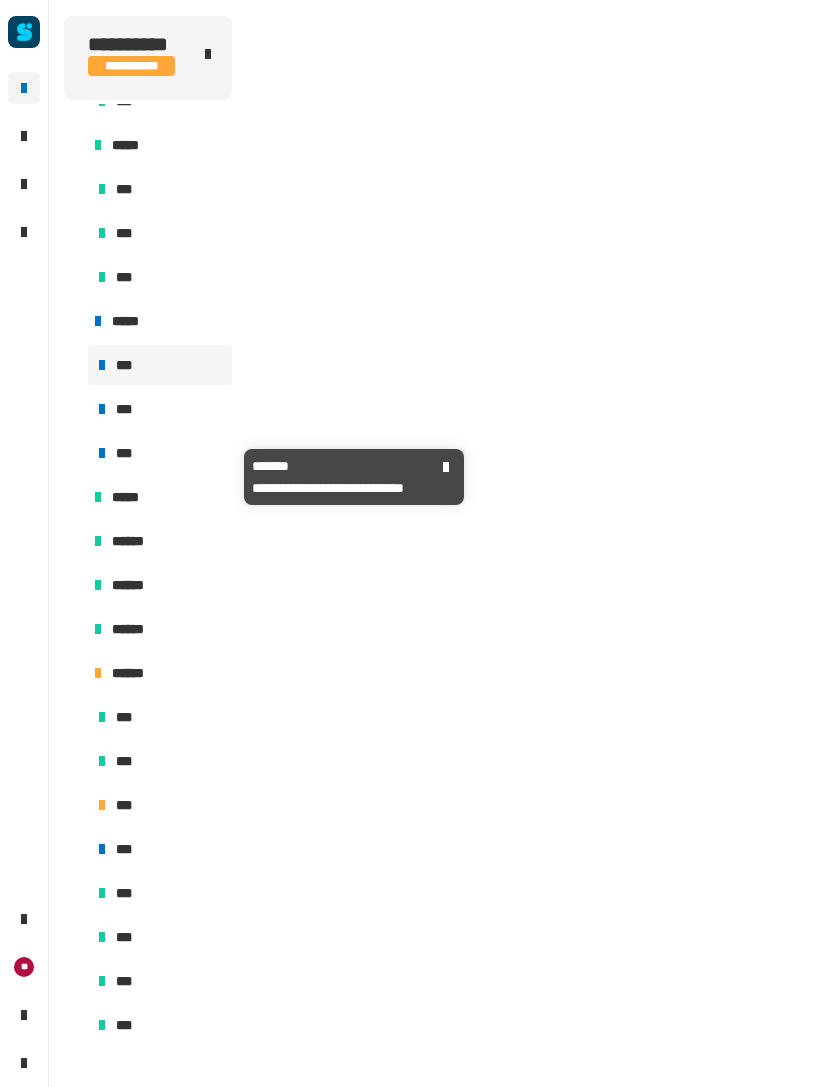 click at bounding box center [102, 453] 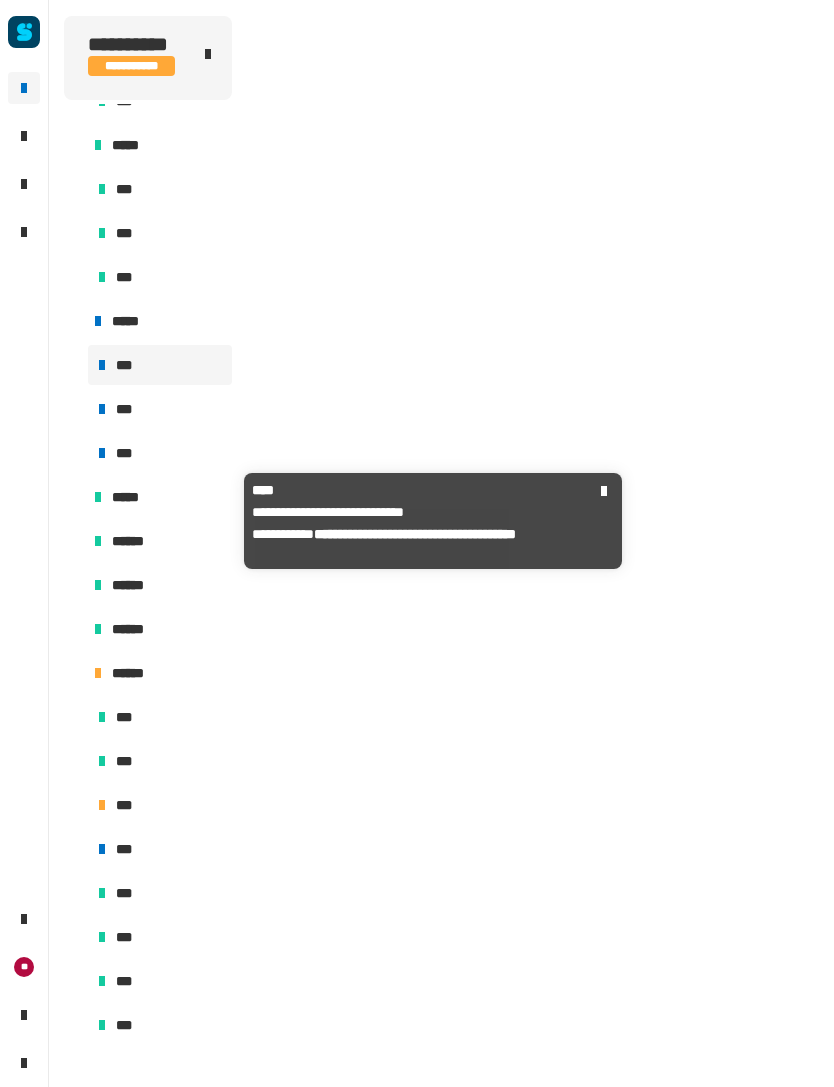 click on "*****" at bounding box center (158, 497) 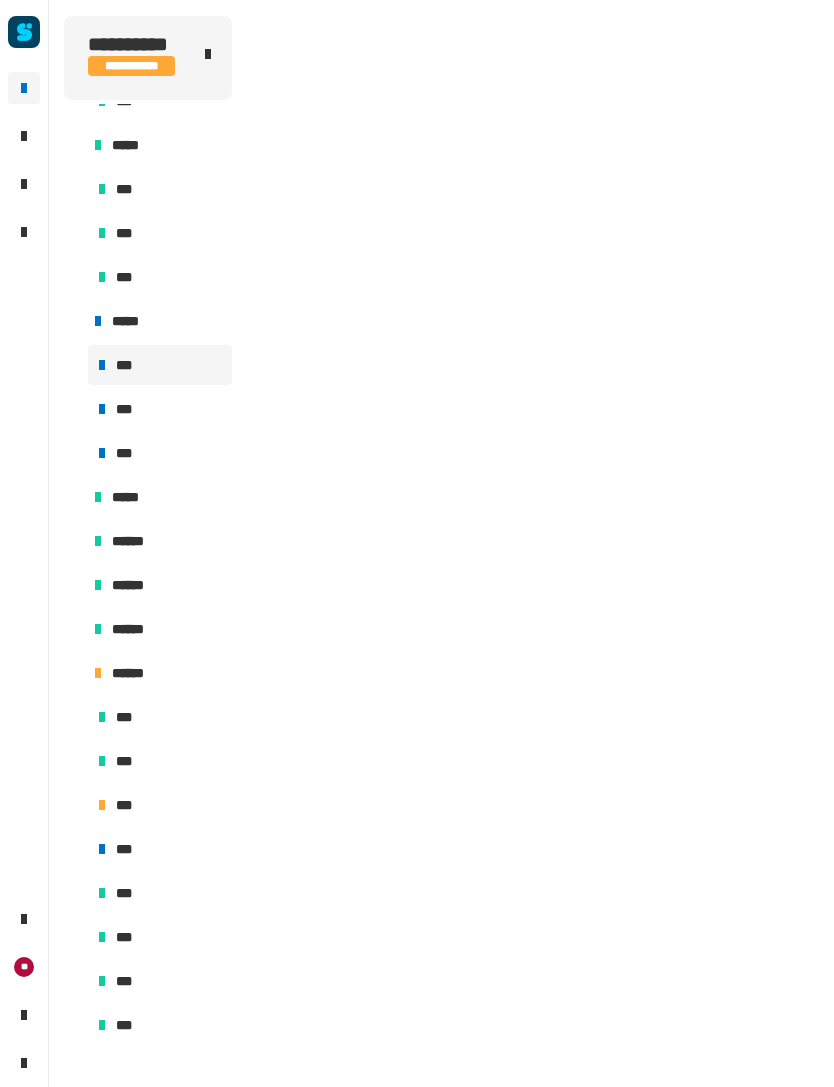 click on "*****" at bounding box center [158, 497] 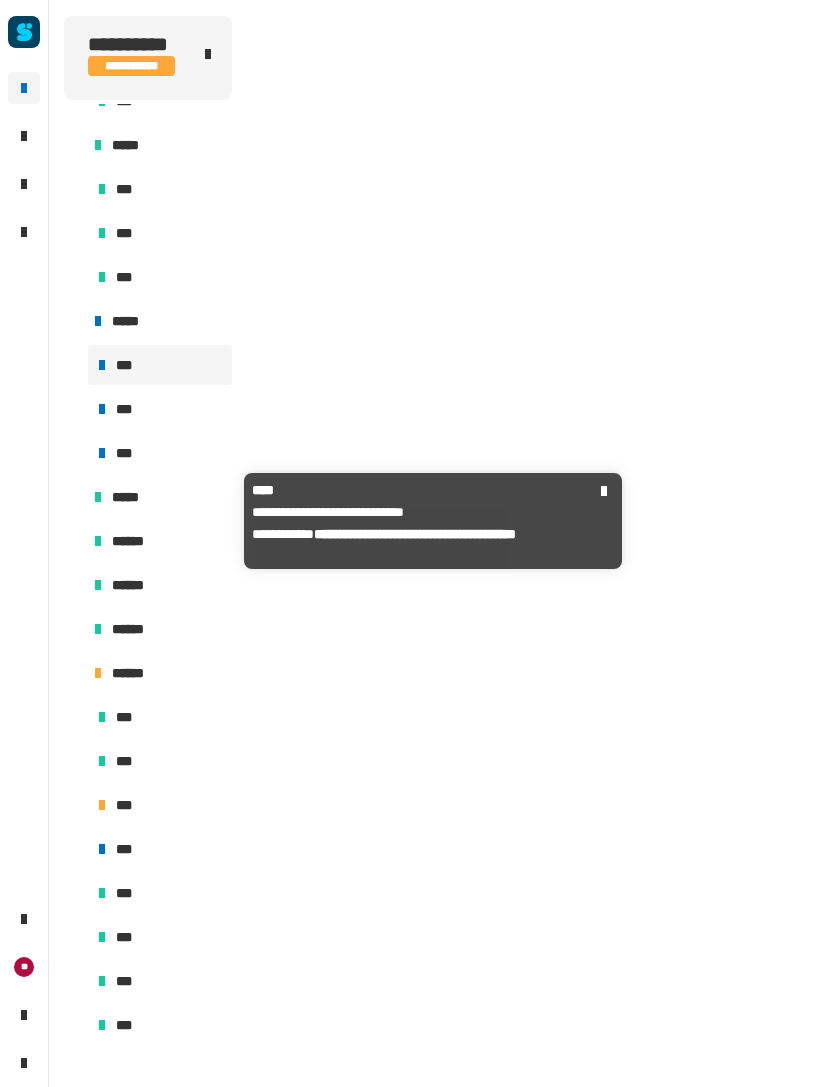 click on "*****" at bounding box center [158, 497] 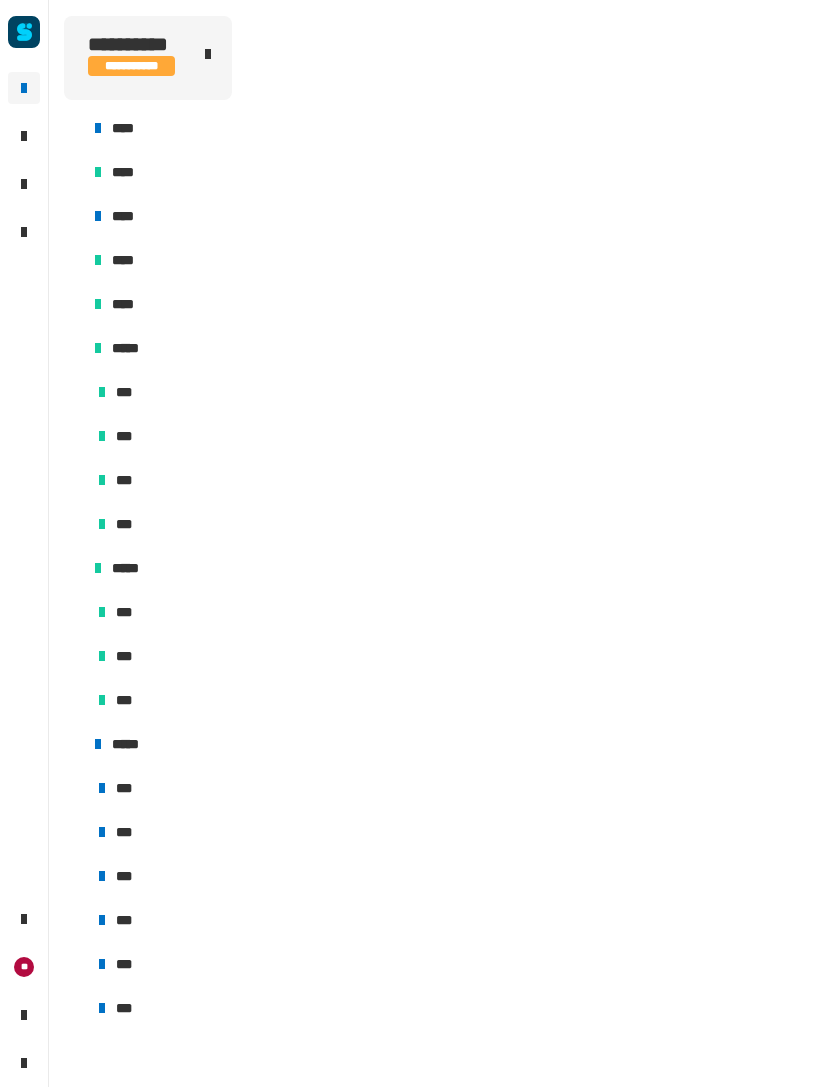 scroll, scrollTop: 0, scrollLeft: 0, axis: both 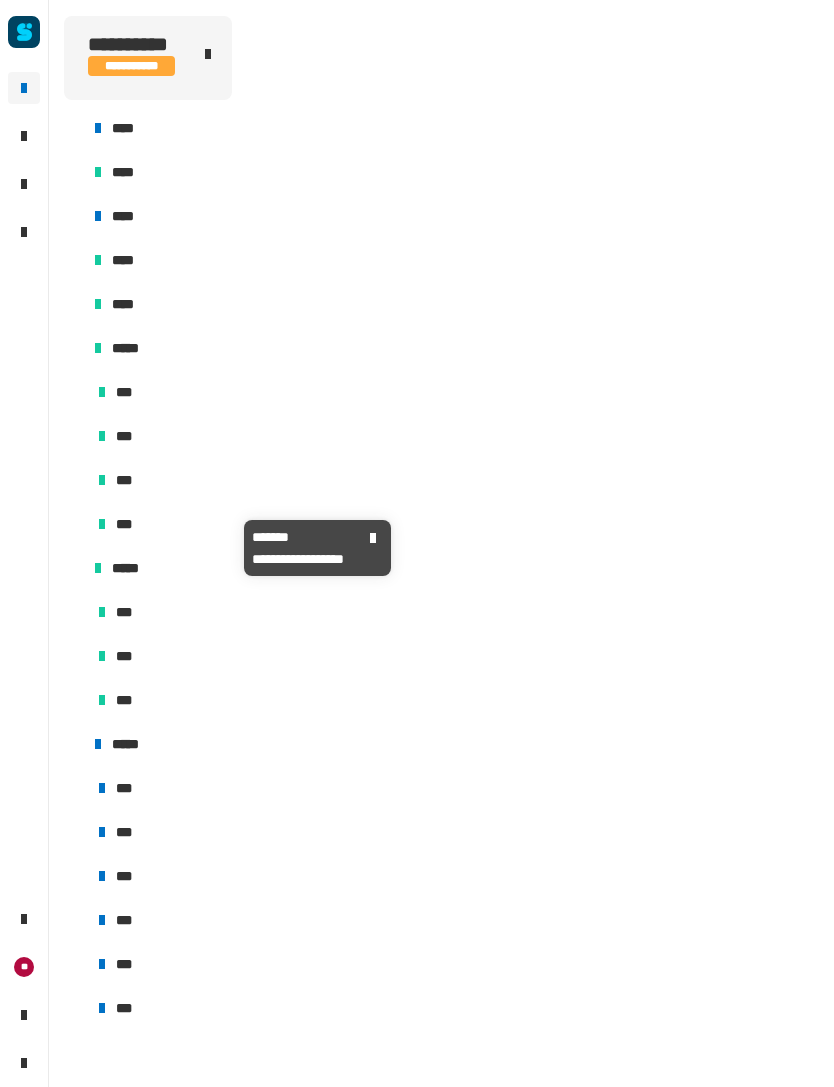 click on "***" at bounding box center [127, 524] 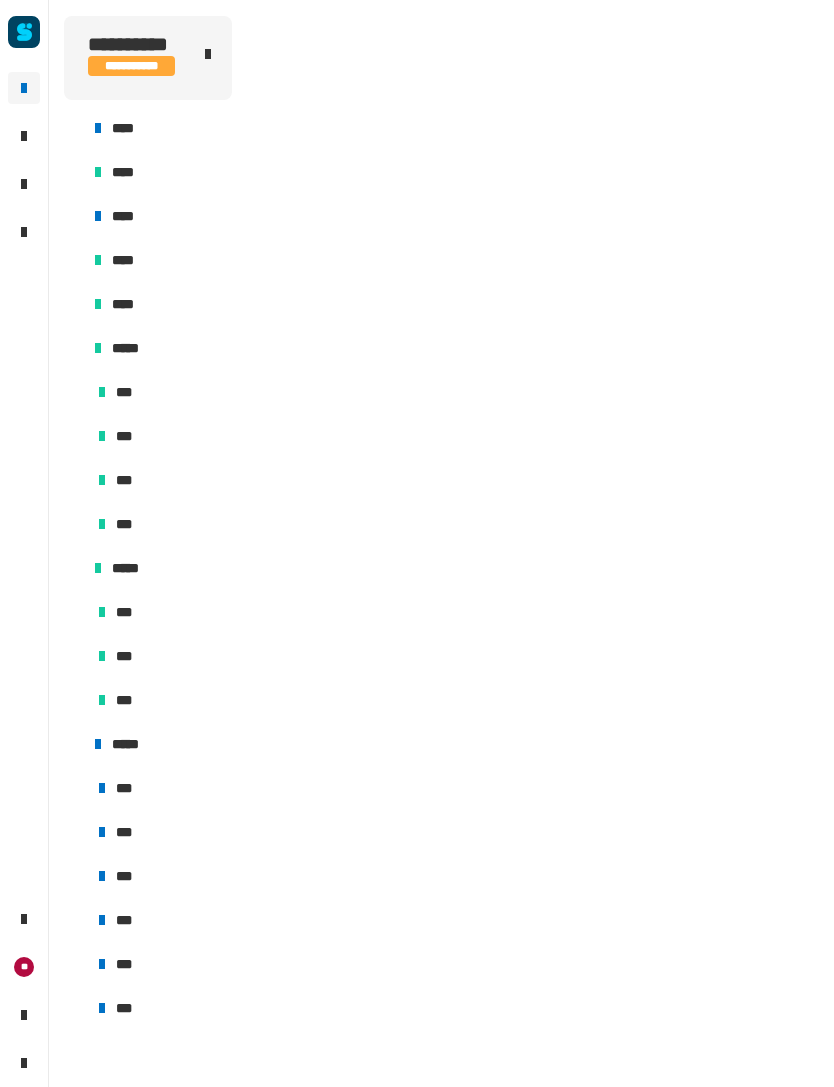 click at bounding box center (98, 568) 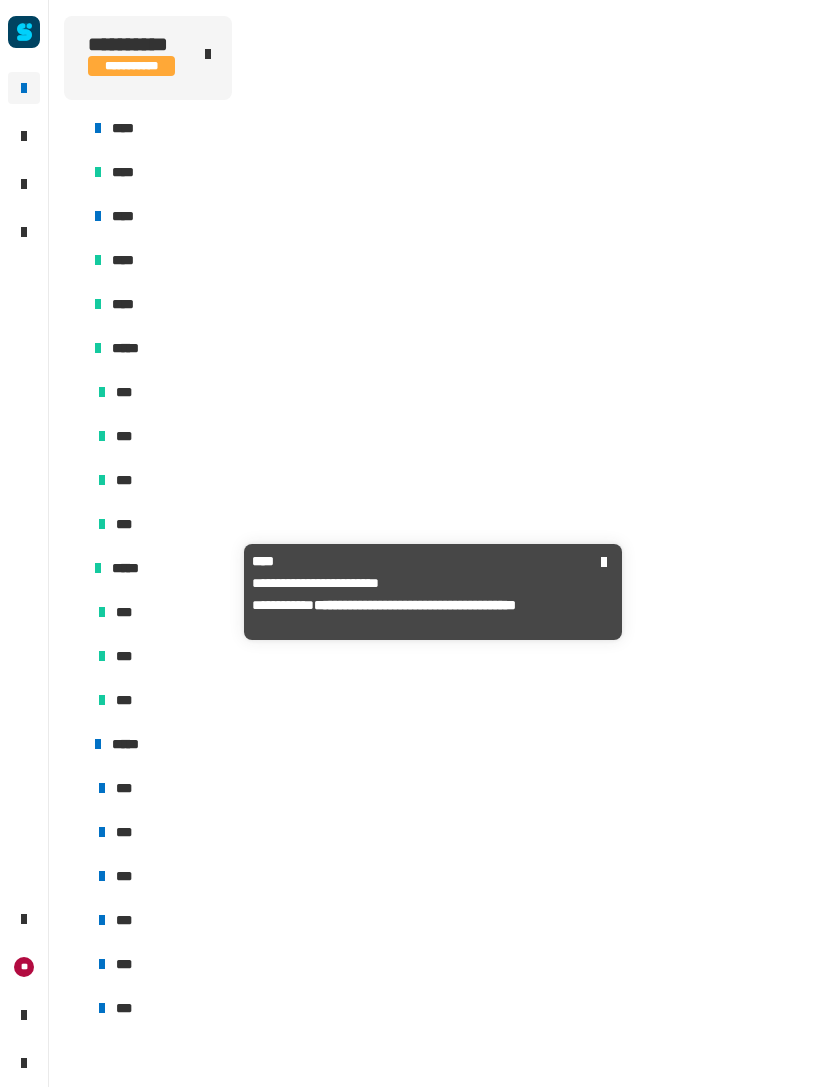 click on "*****" at bounding box center (158, 568) 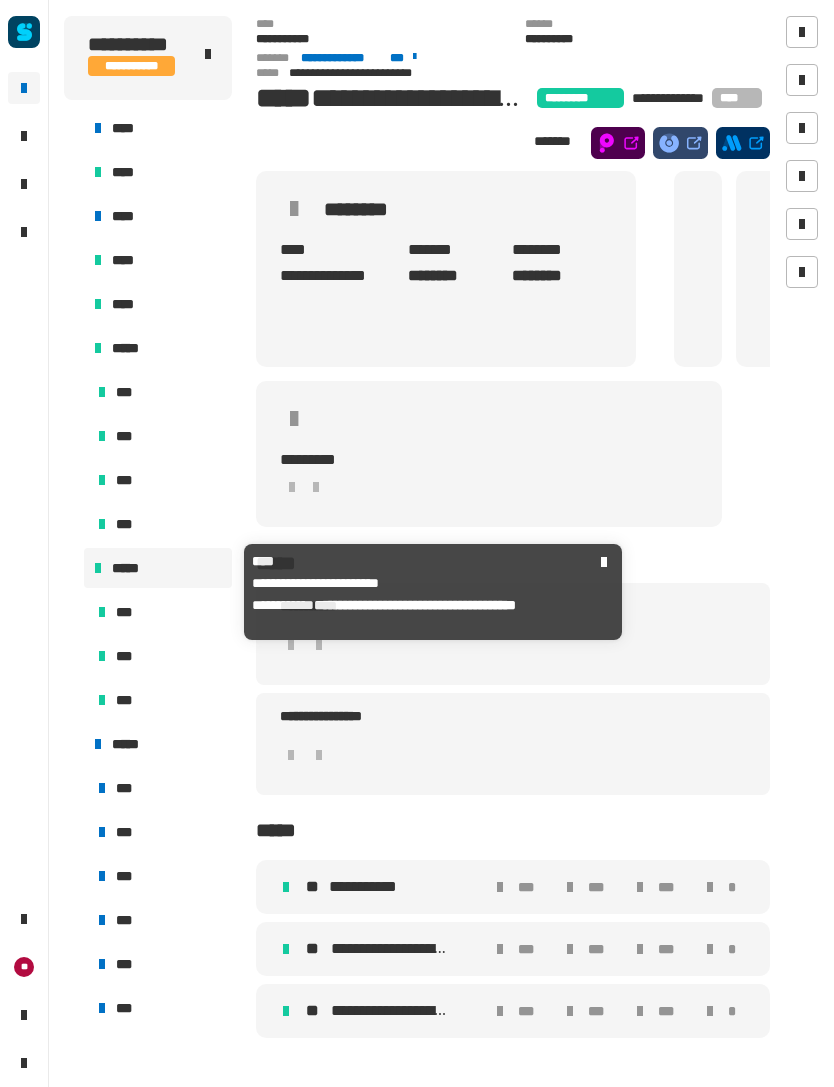 click at bounding box center [98, 568] 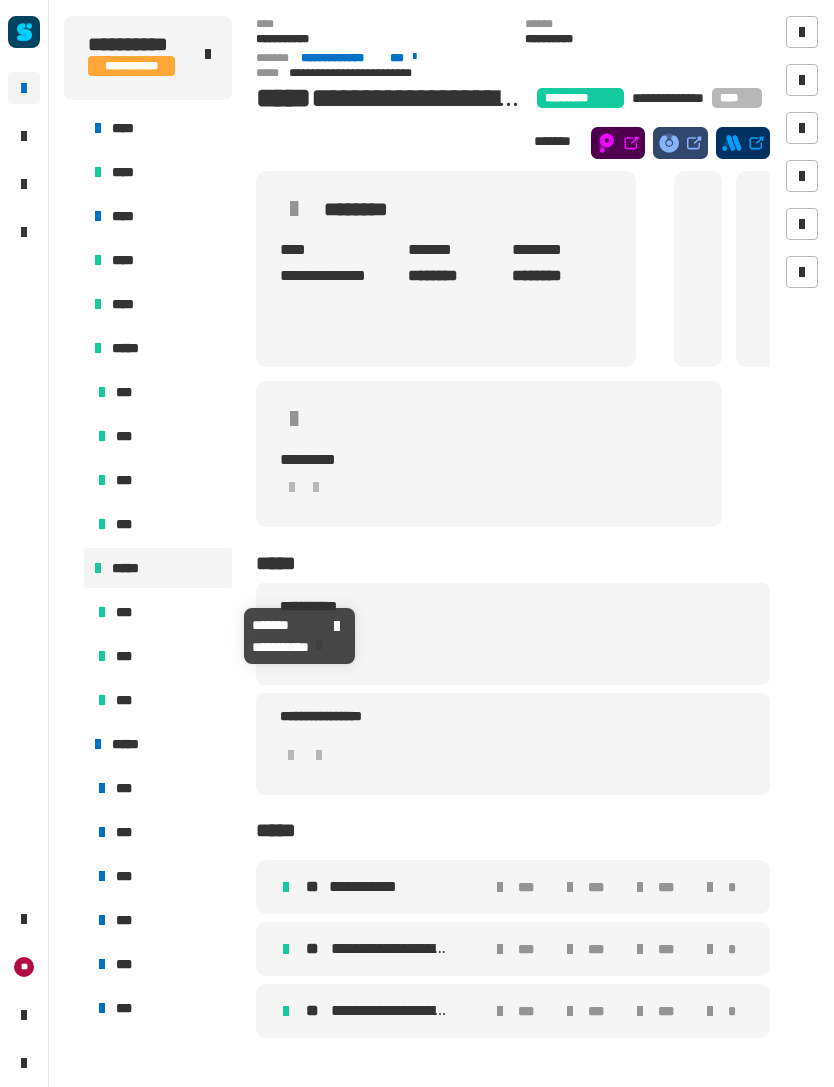click on "***" at bounding box center (160, 612) 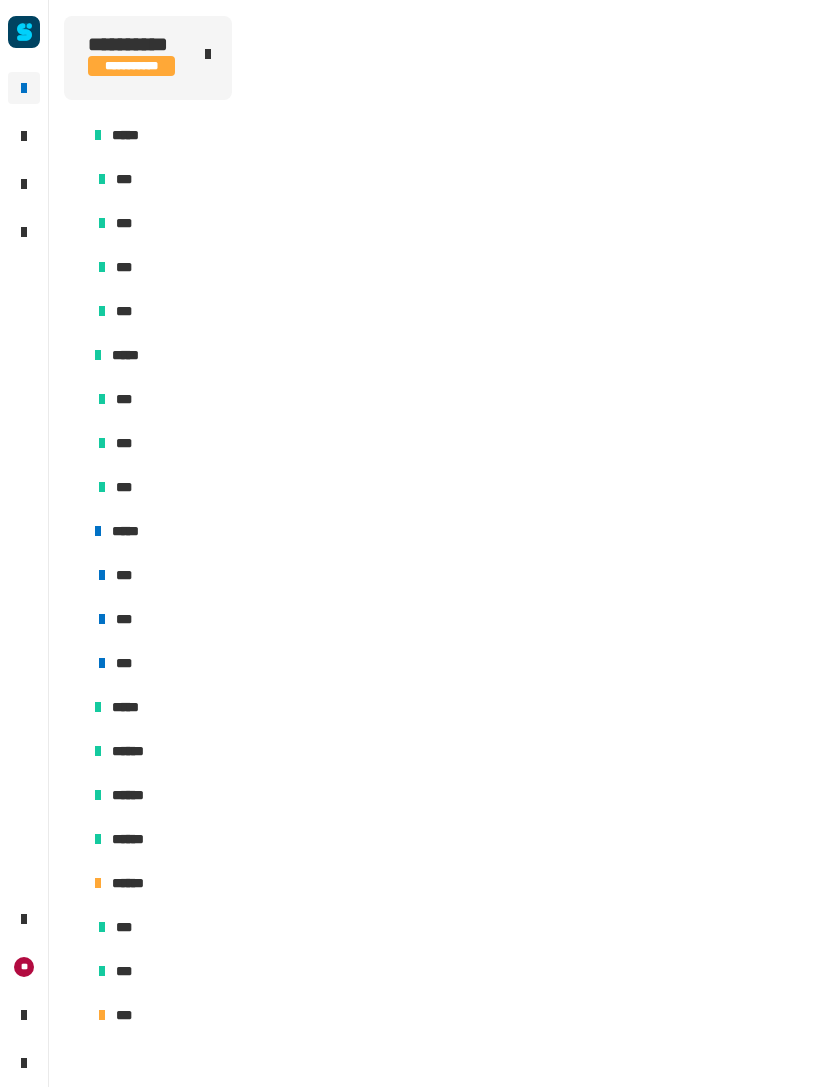 scroll, scrollTop: 37, scrollLeft: 0, axis: vertical 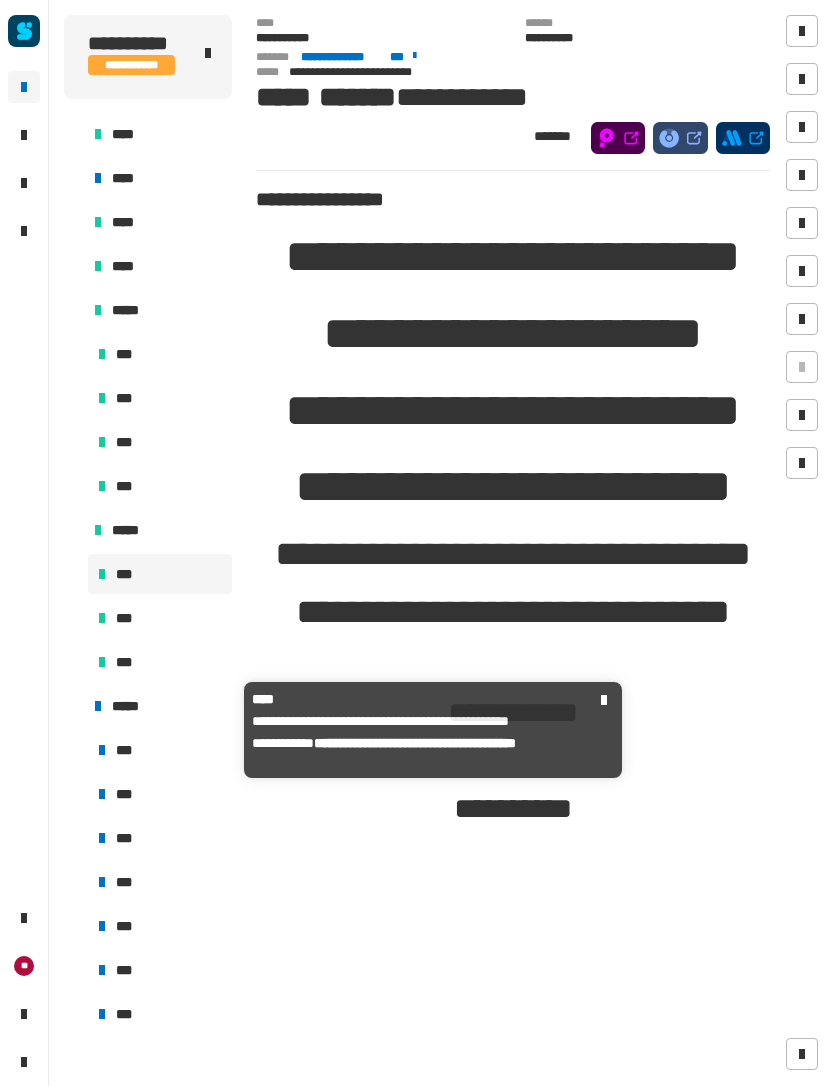 click on "*****" at bounding box center [132, 707] 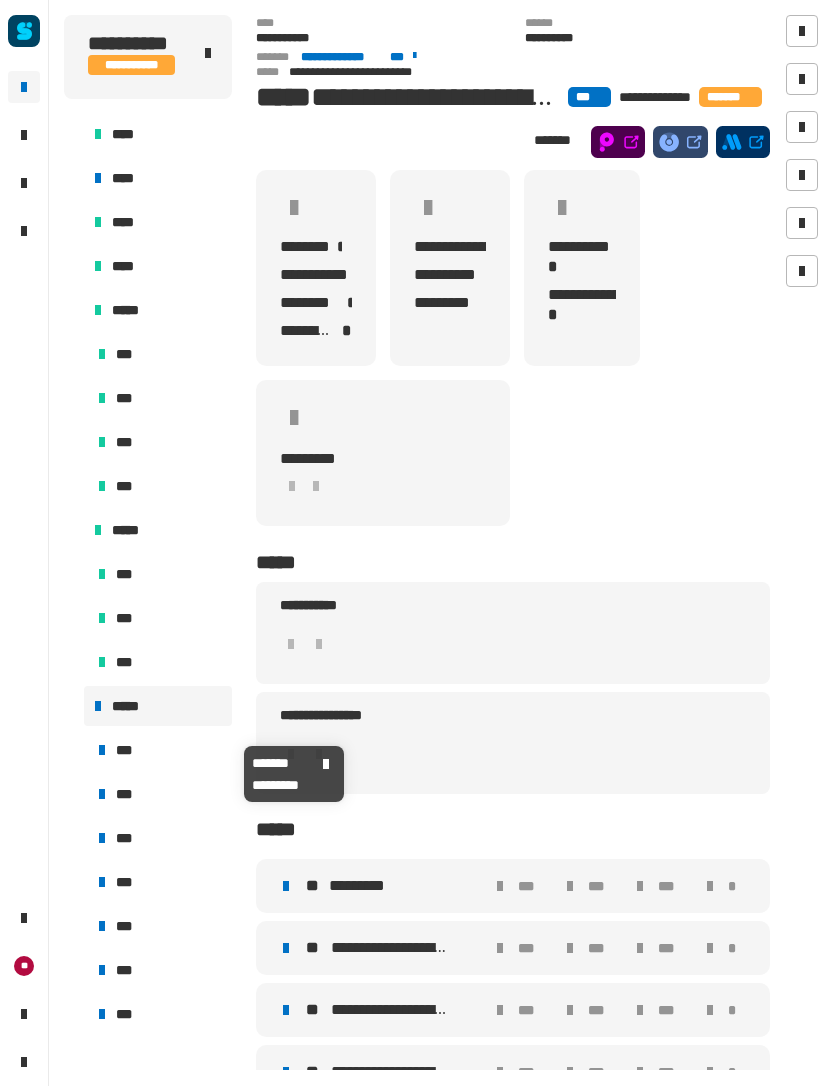 click on "***" at bounding box center (160, 751) 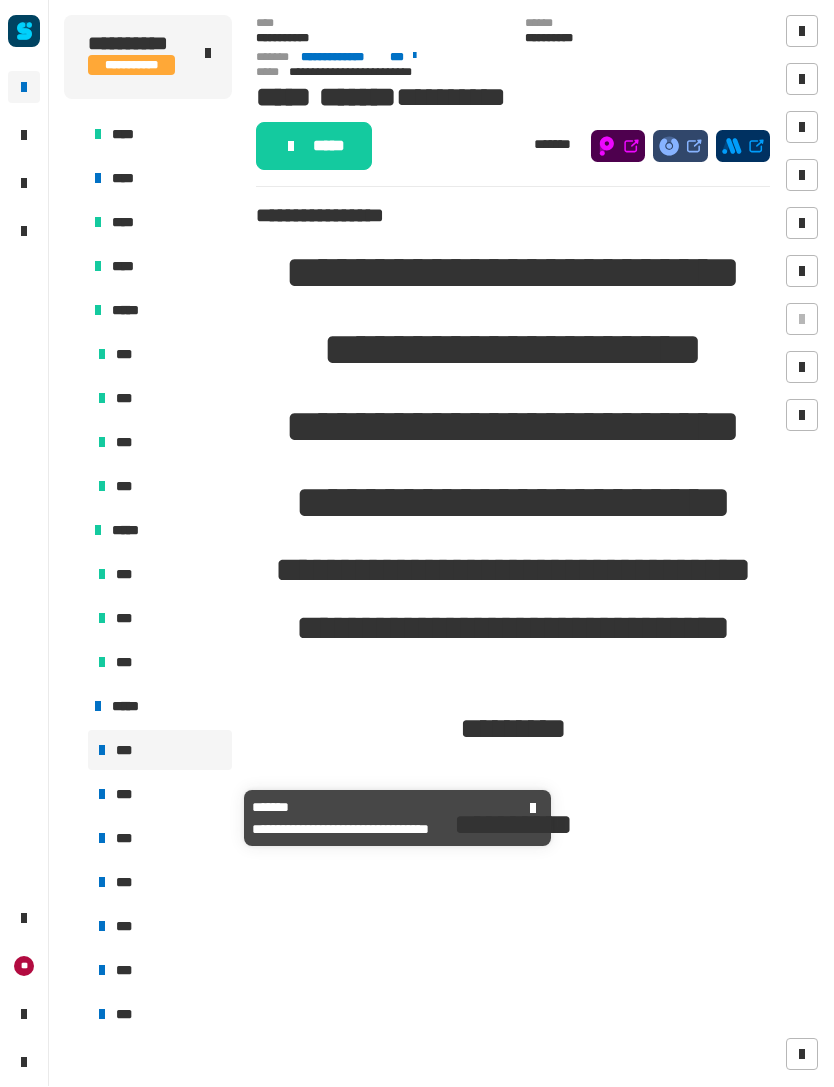 click on "***" at bounding box center (126, 795) 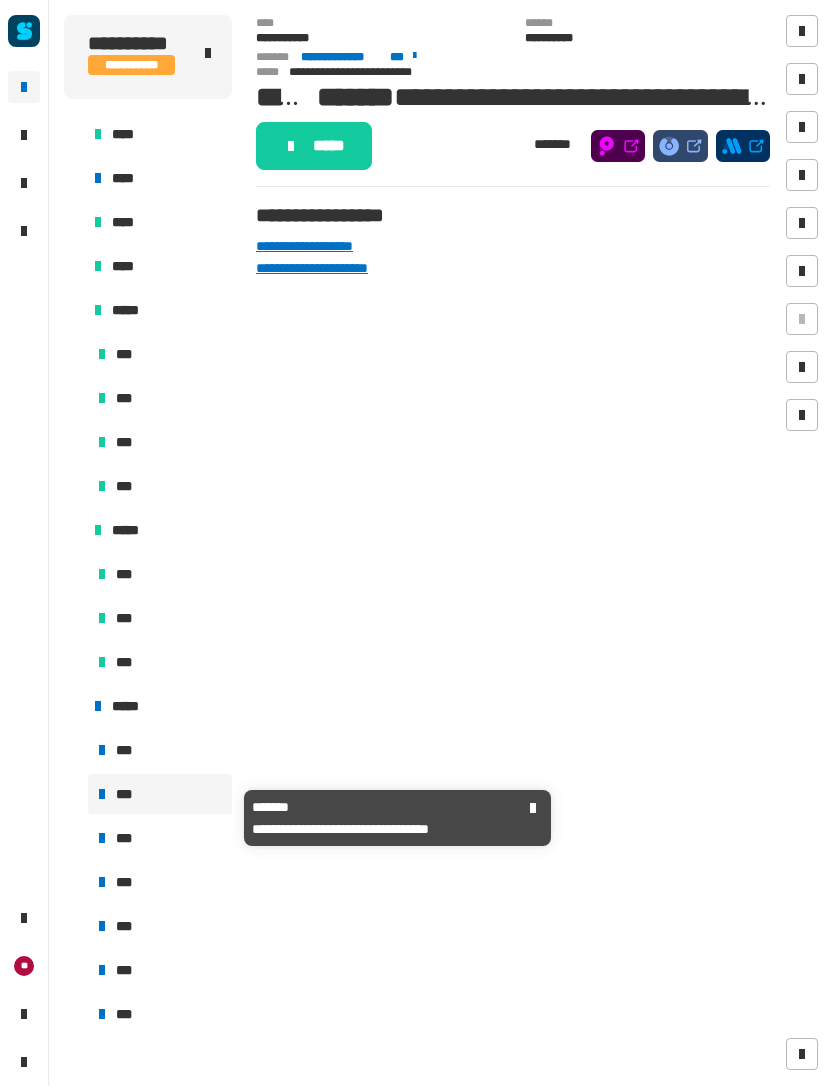 click on "***" at bounding box center (160, 795) 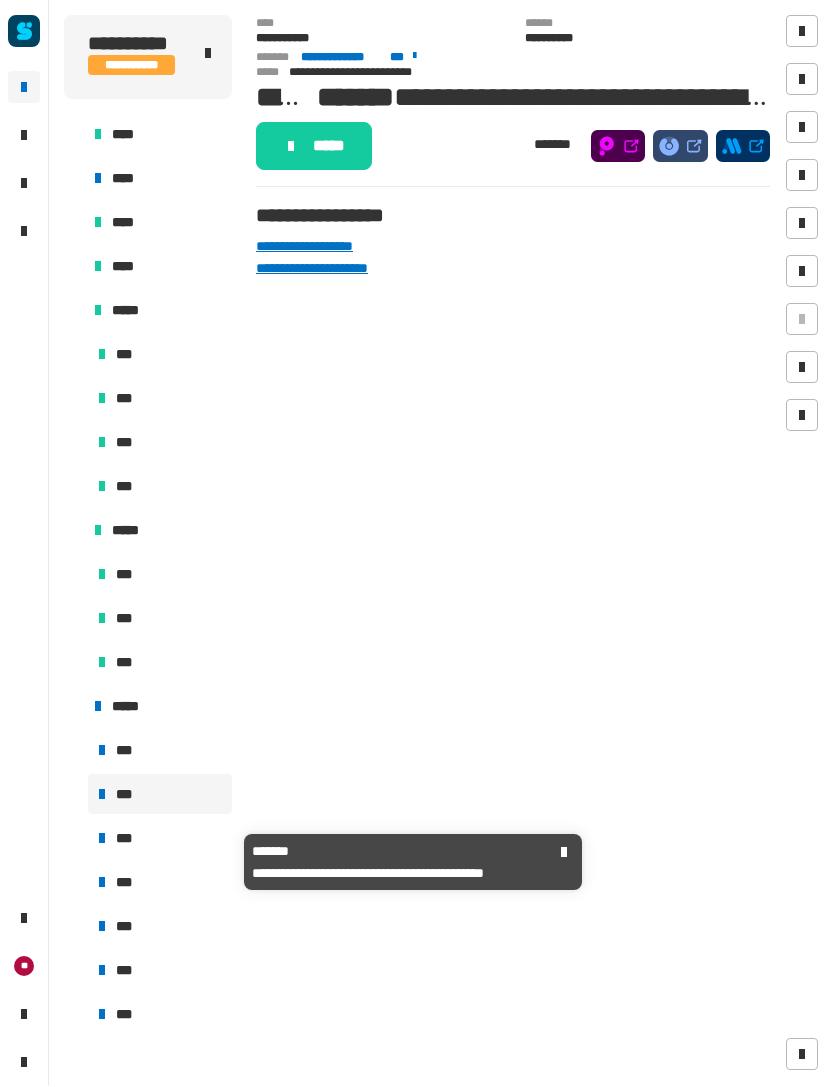 click on "***" at bounding box center (160, 839) 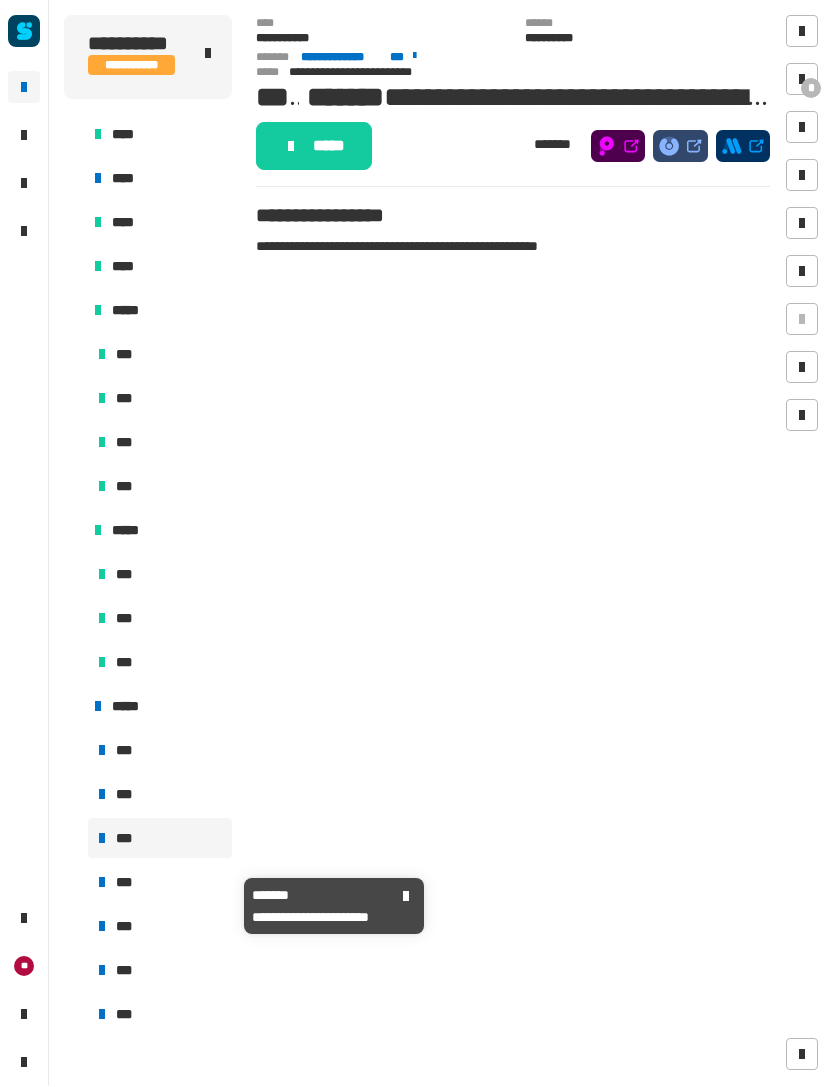 click at bounding box center (102, 883) 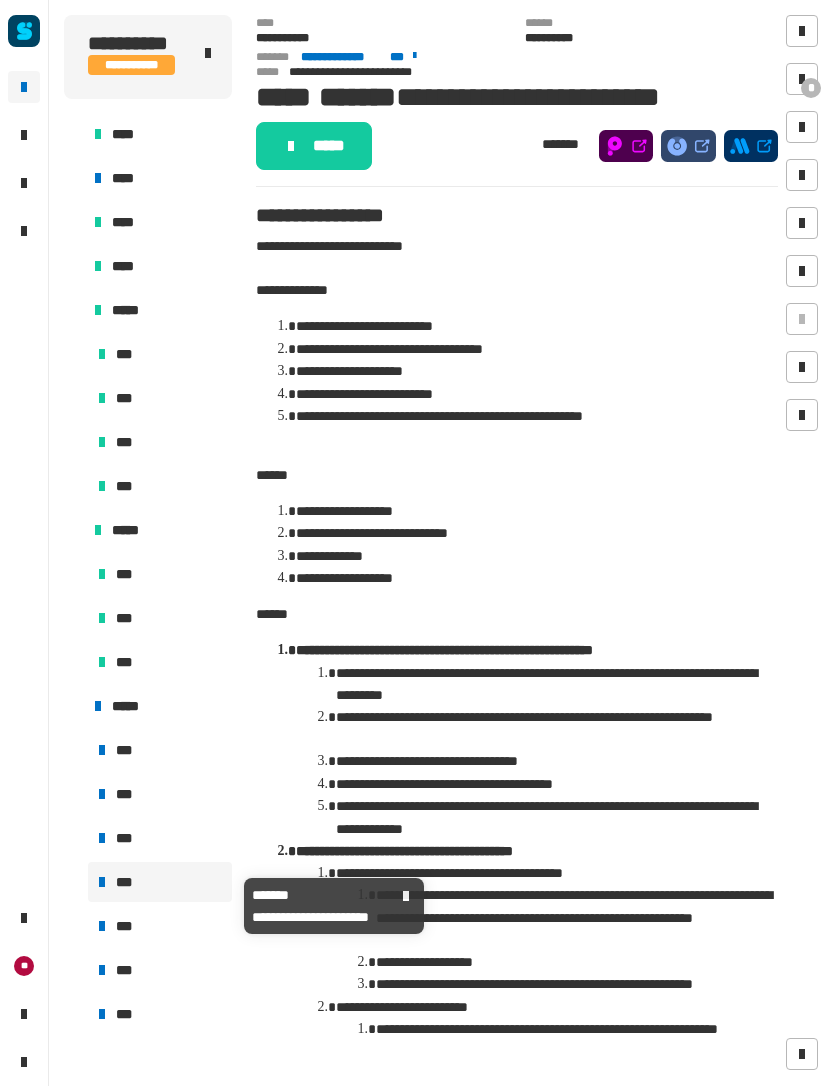 scroll, scrollTop: 0, scrollLeft: 0, axis: both 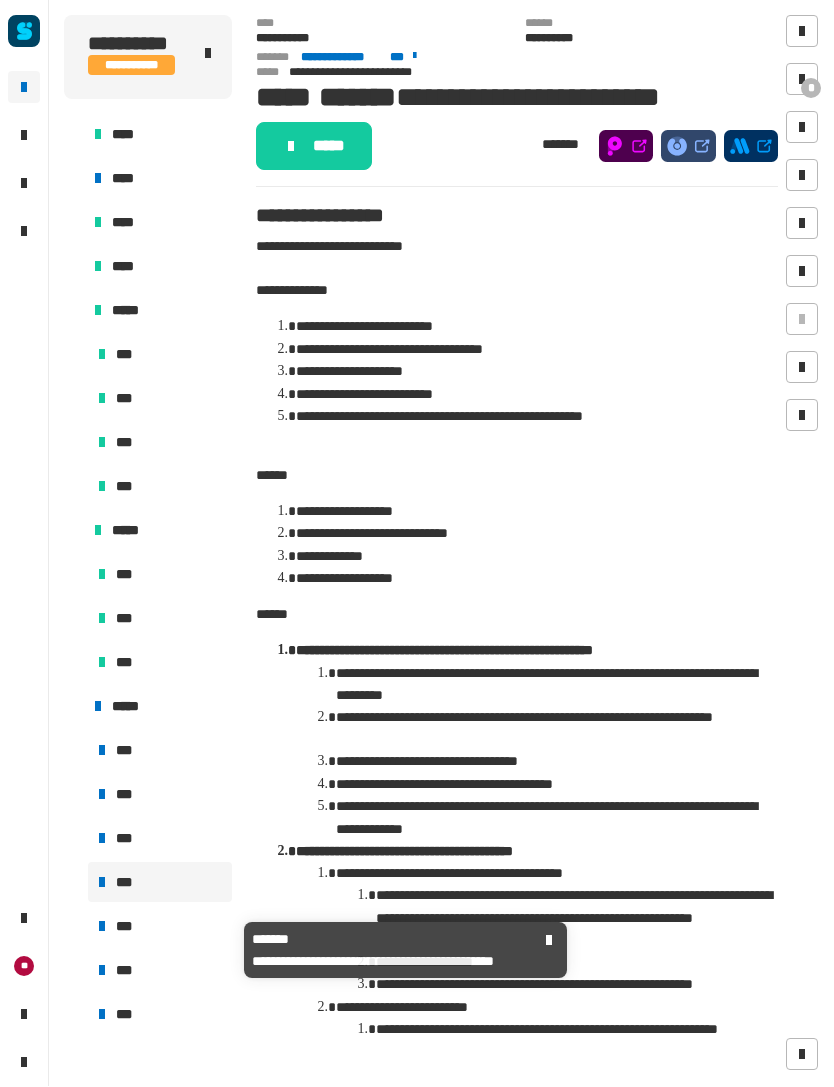 click on "***" at bounding box center [160, 927] 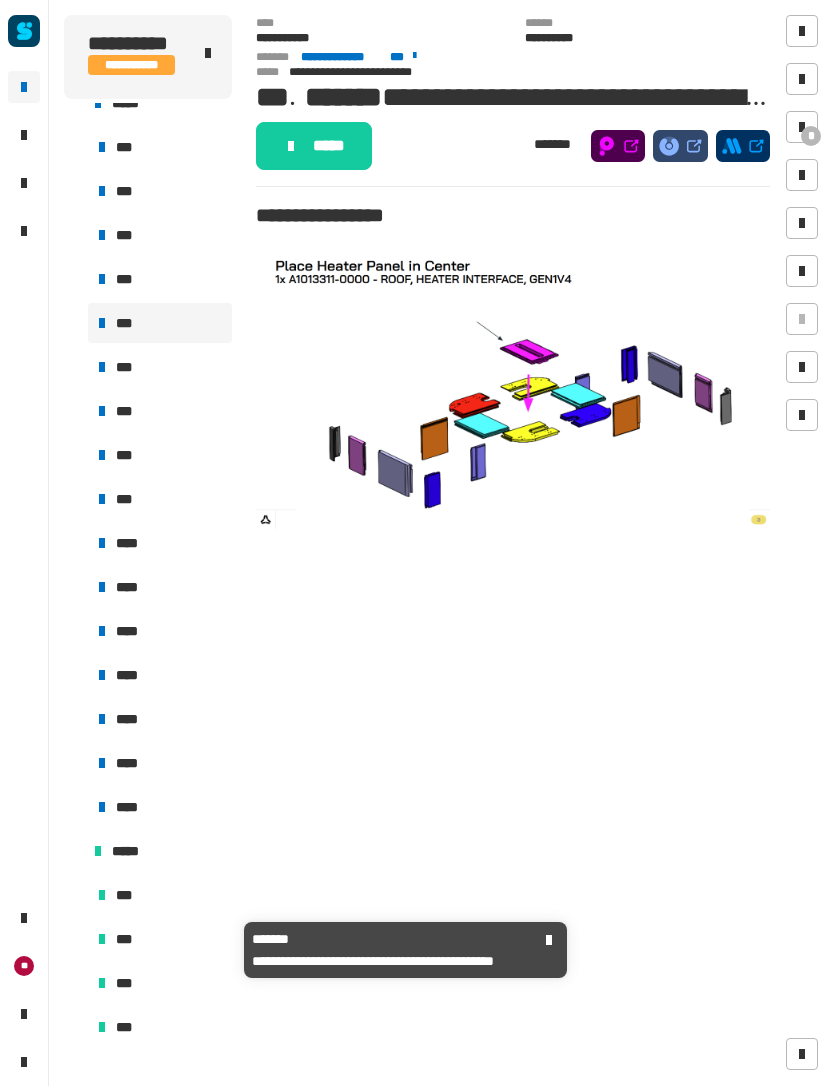 scroll, scrollTop: 651, scrollLeft: 0, axis: vertical 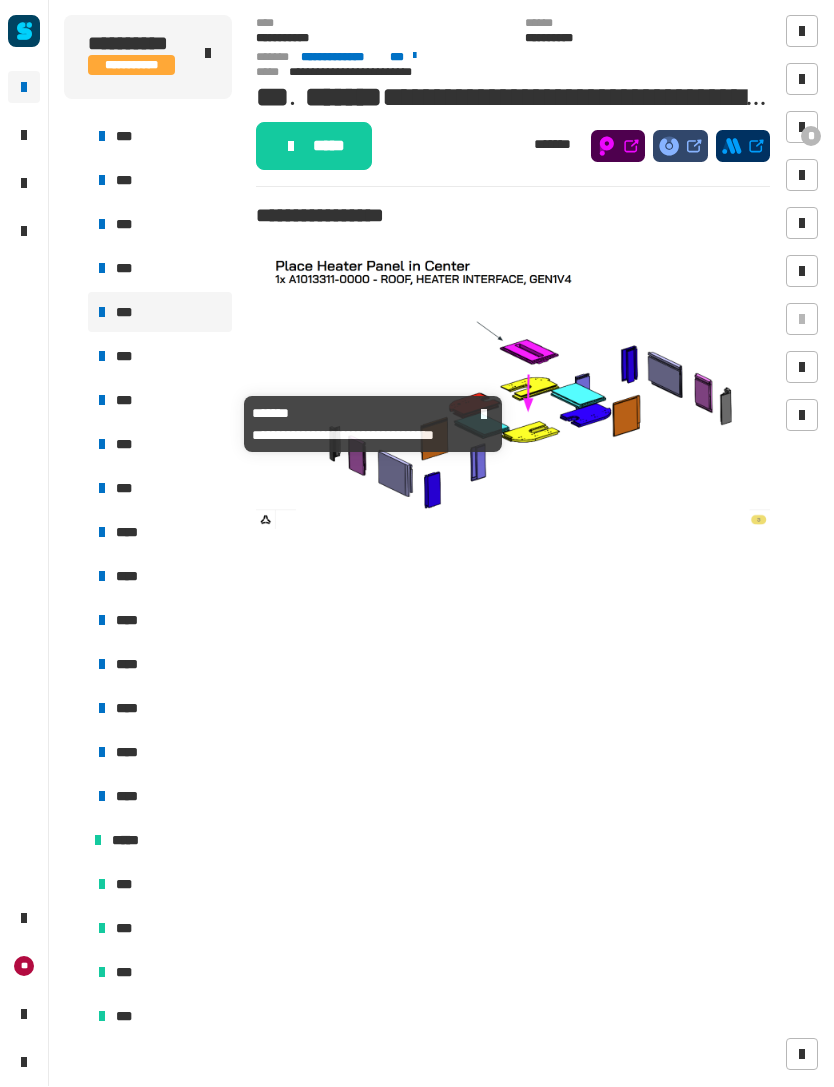 click on "***" at bounding box center (160, 401) 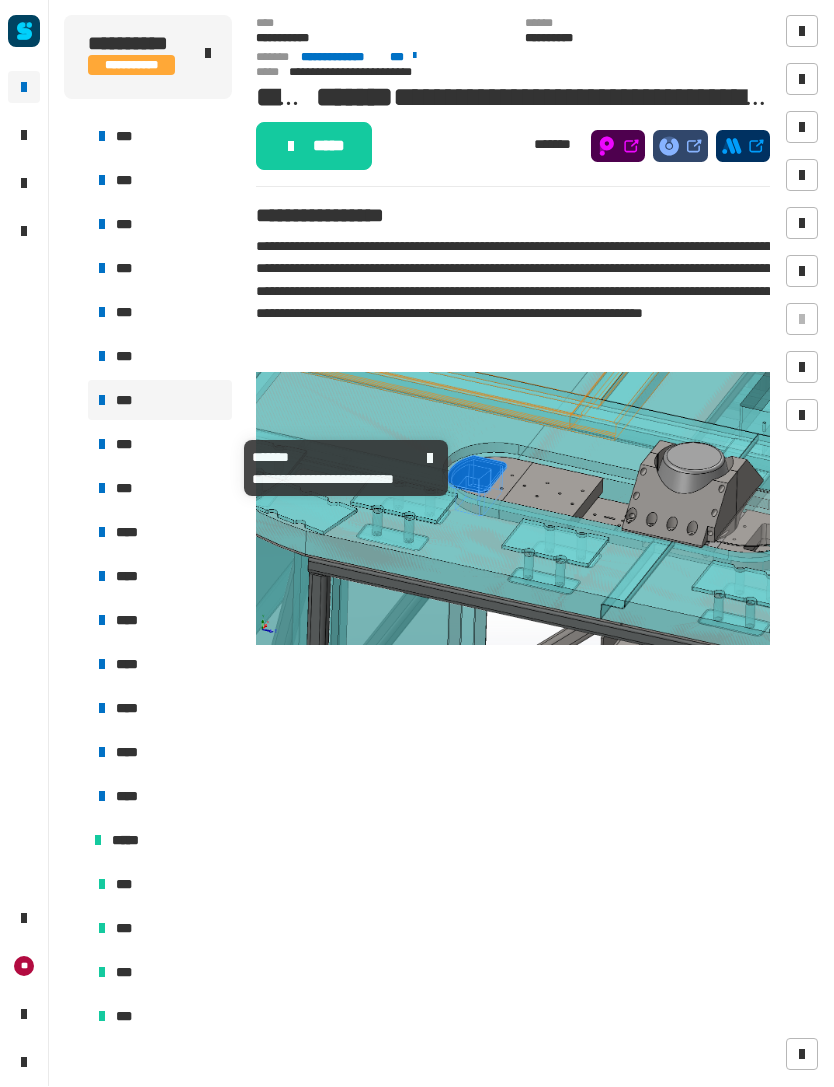click on "***" at bounding box center (160, 445) 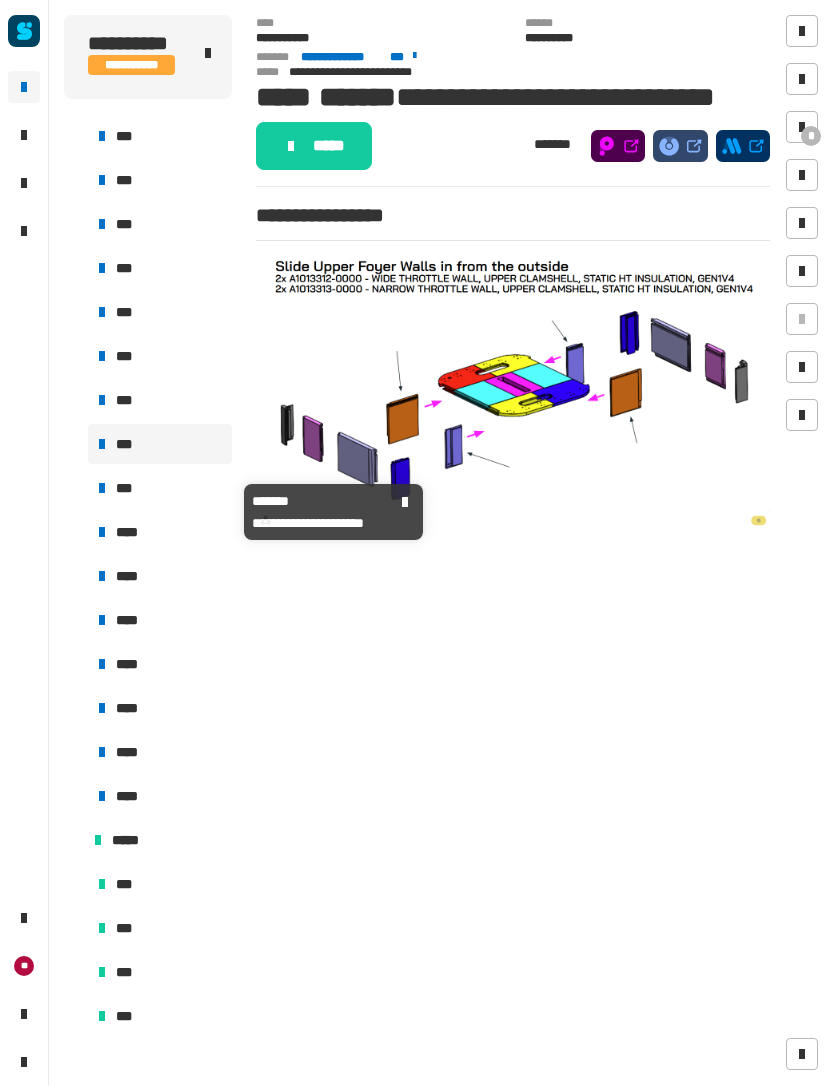 click at bounding box center [102, 489] 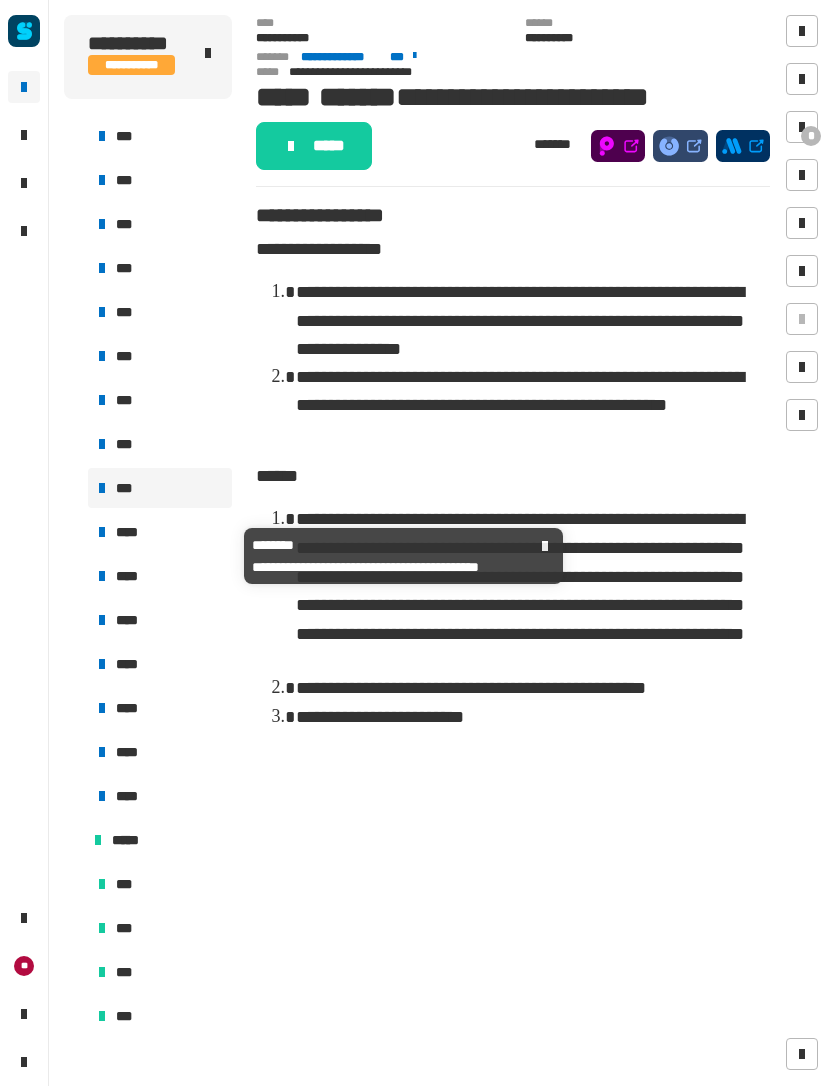 click on "****" at bounding box center [130, 533] 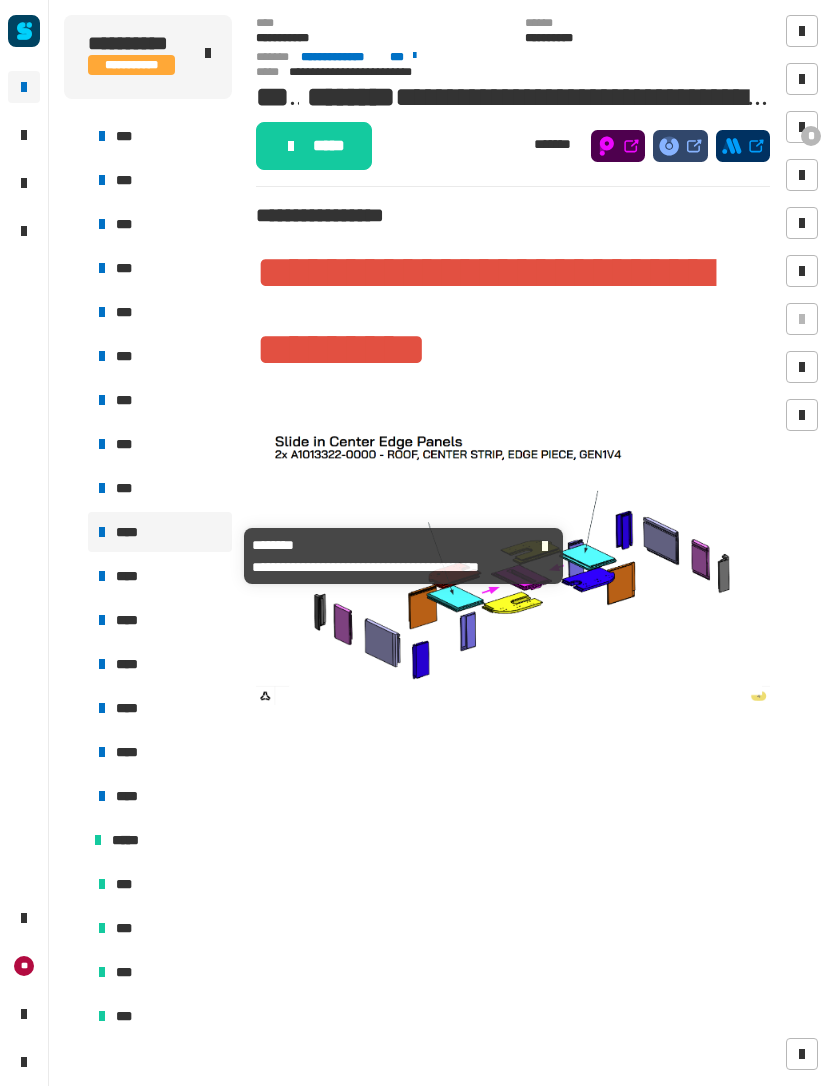 click on "****" at bounding box center (160, 533) 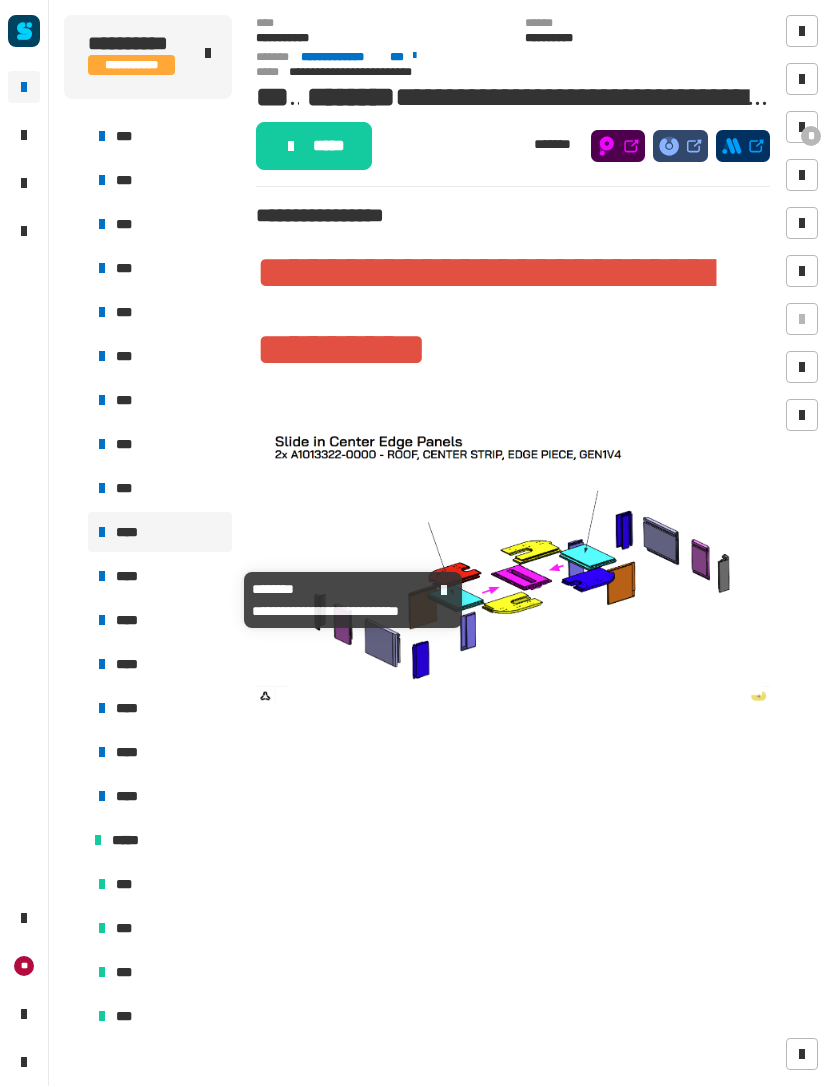 click on "****" at bounding box center [129, 577] 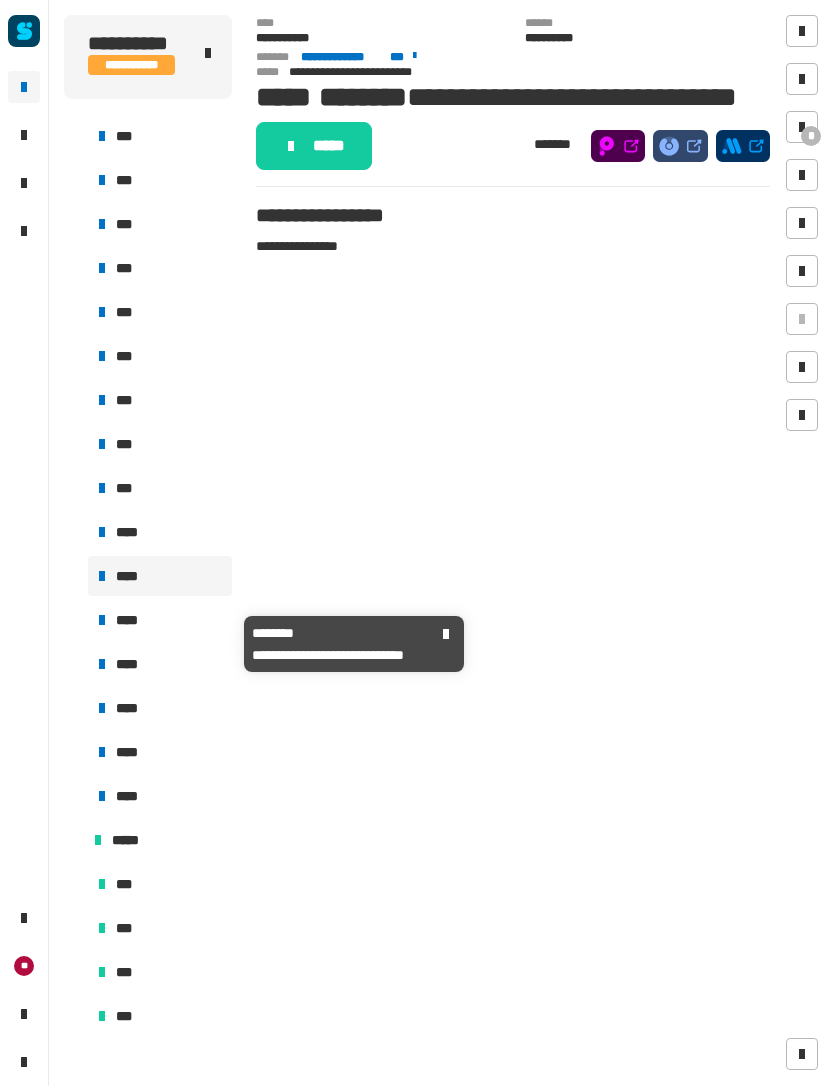 click on "****" at bounding box center (130, 621) 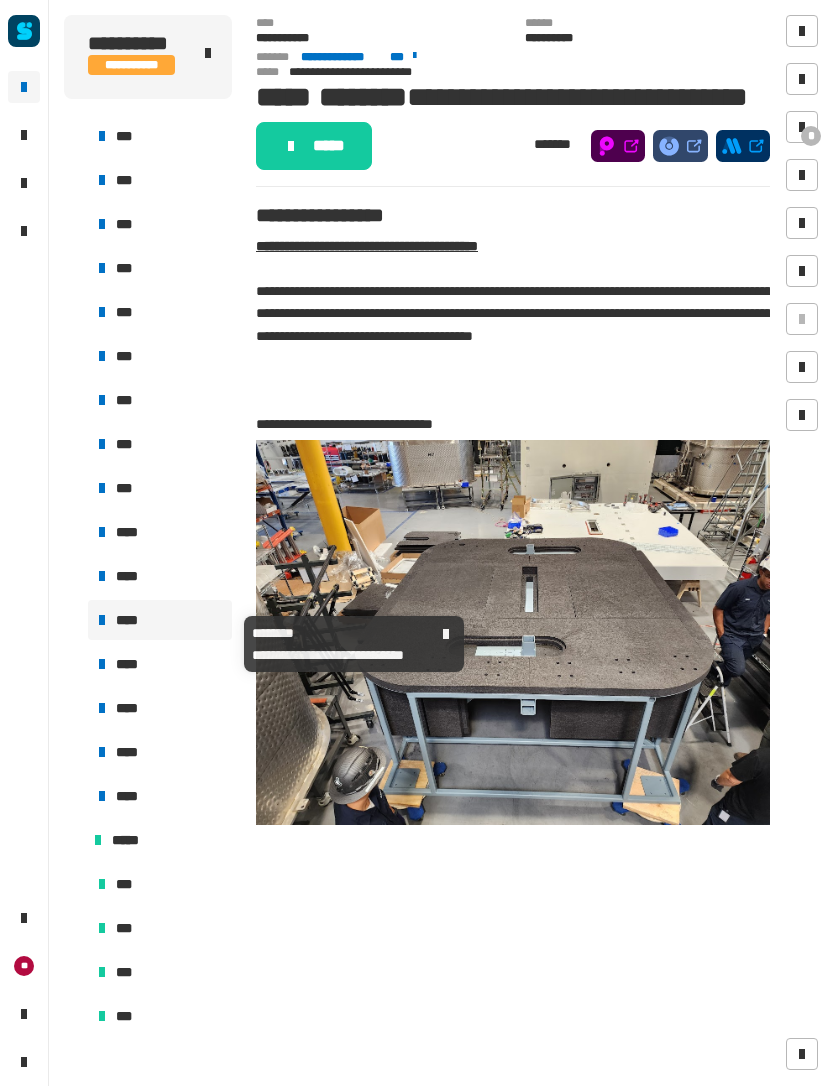 click on "****" at bounding box center (130, 621) 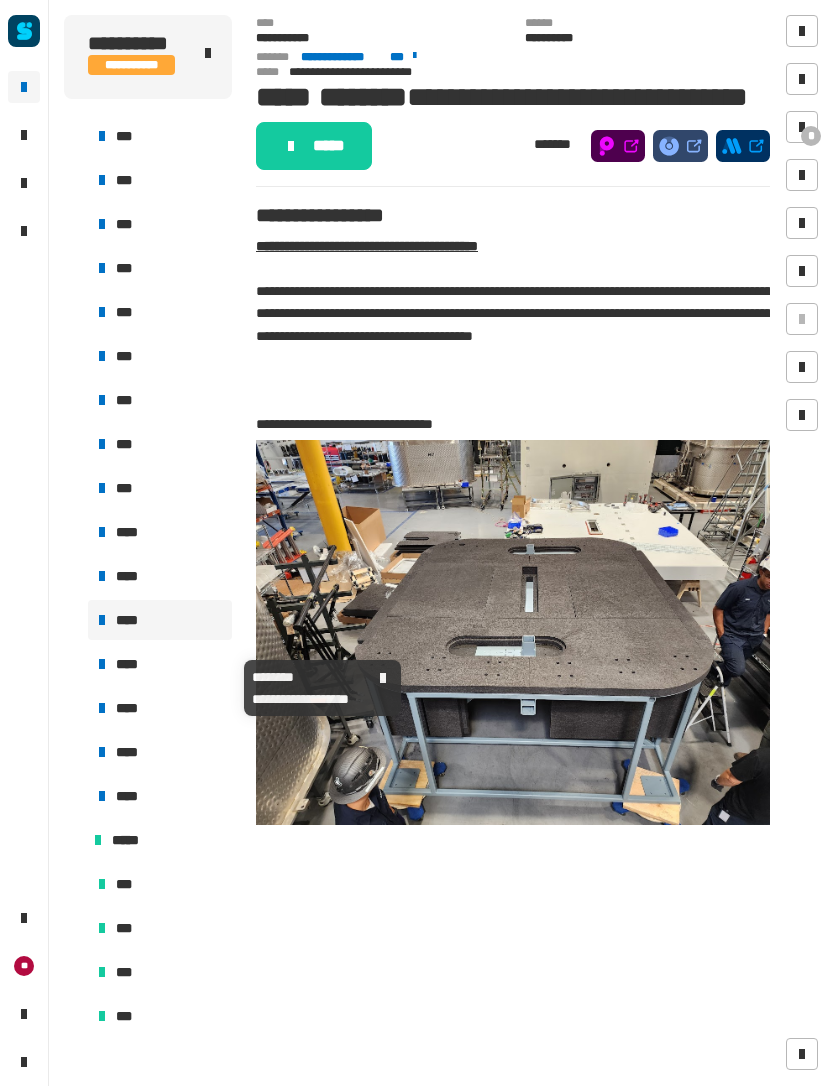 click on "****" at bounding box center [130, 665] 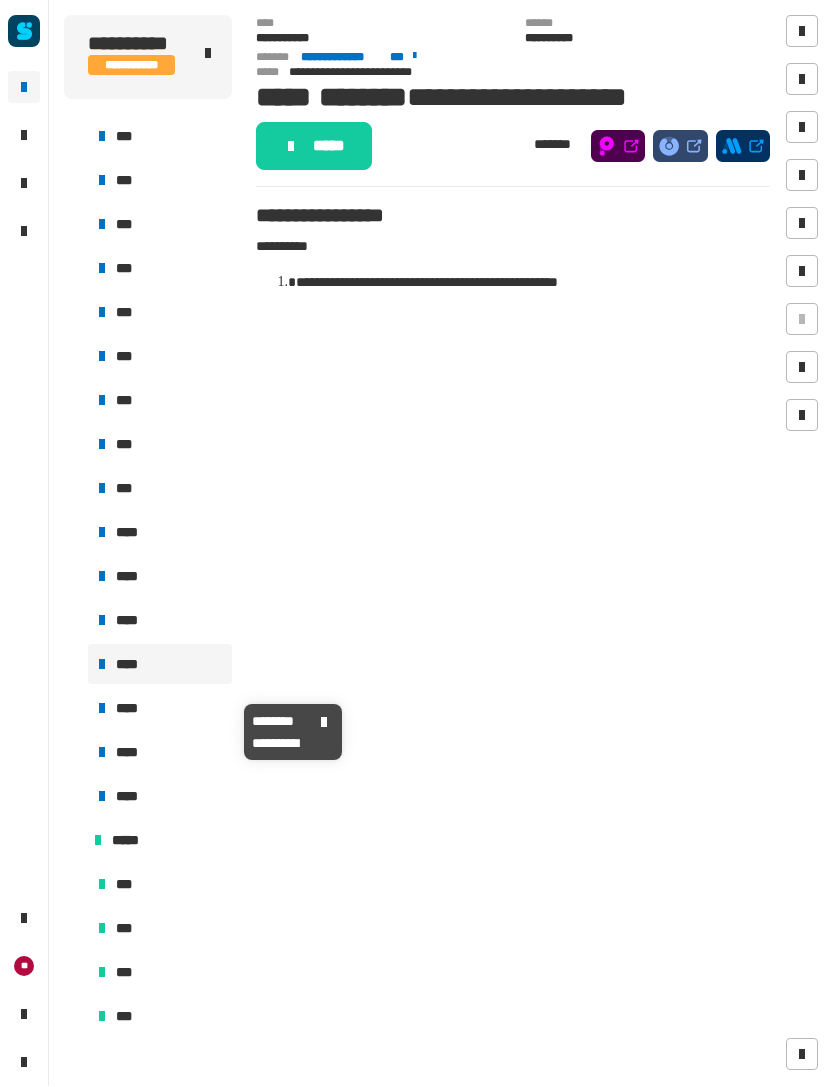 click on "****" at bounding box center (130, 709) 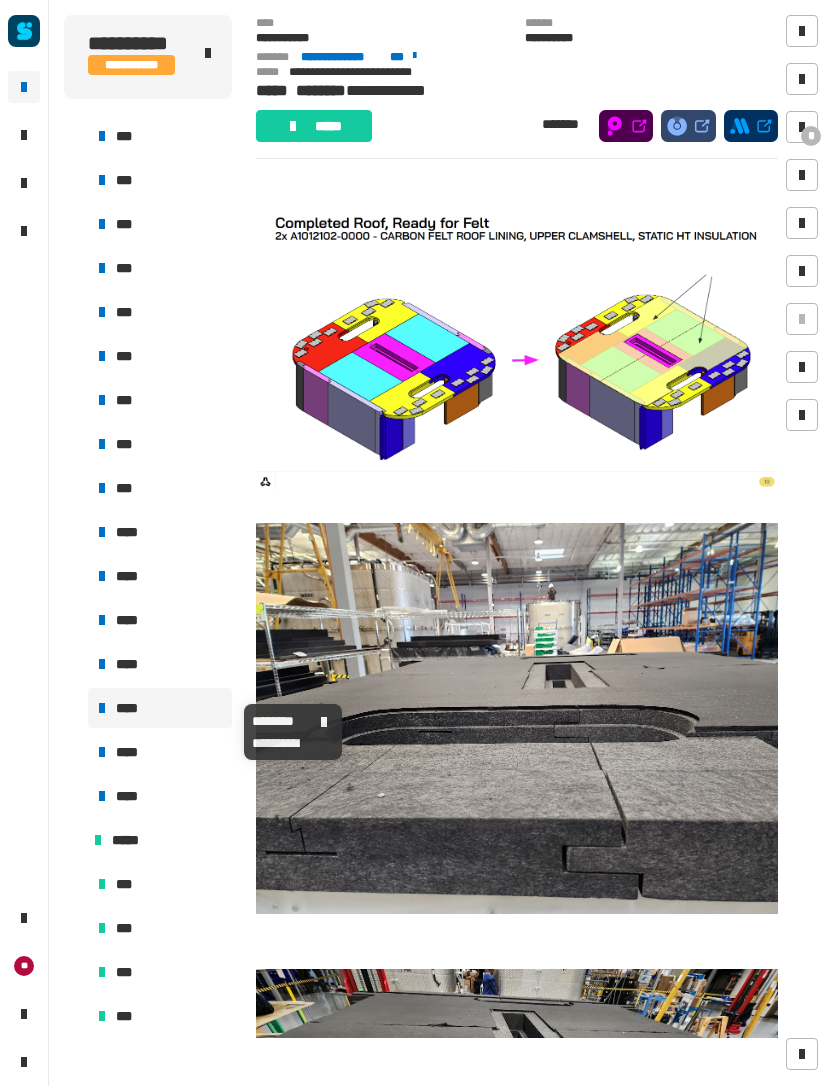 scroll, scrollTop: 316, scrollLeft: 0, axis: vertical 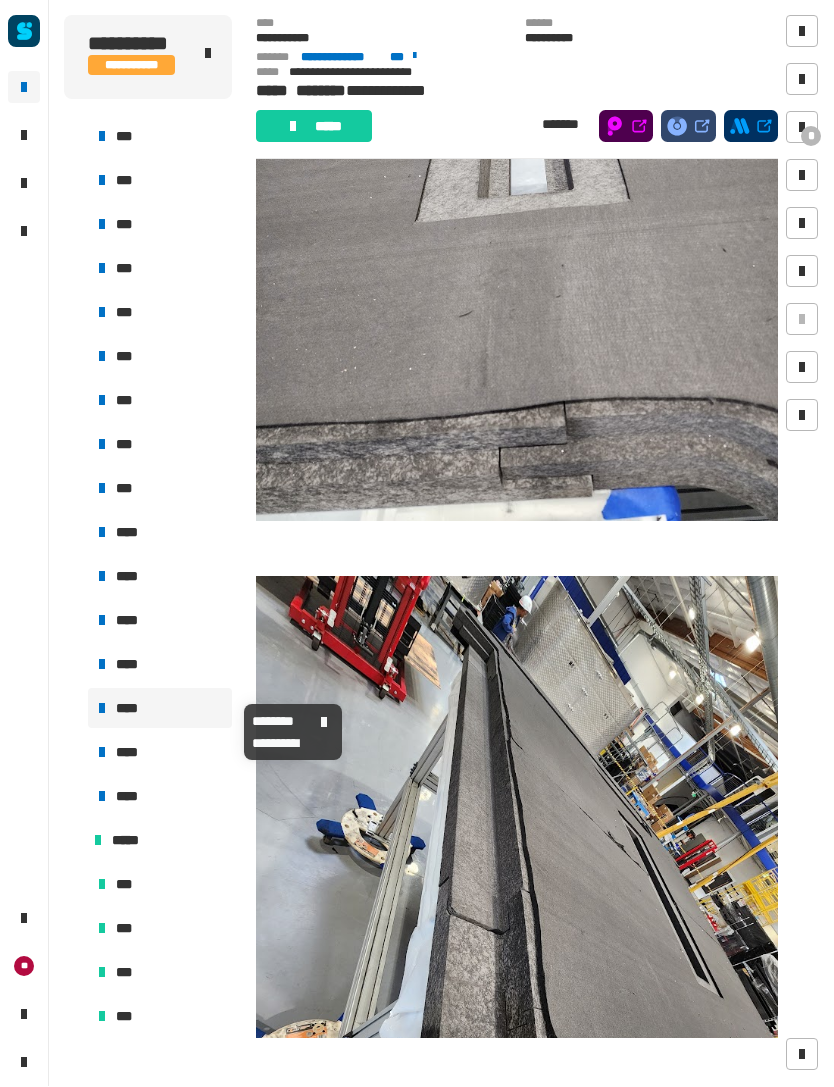 click 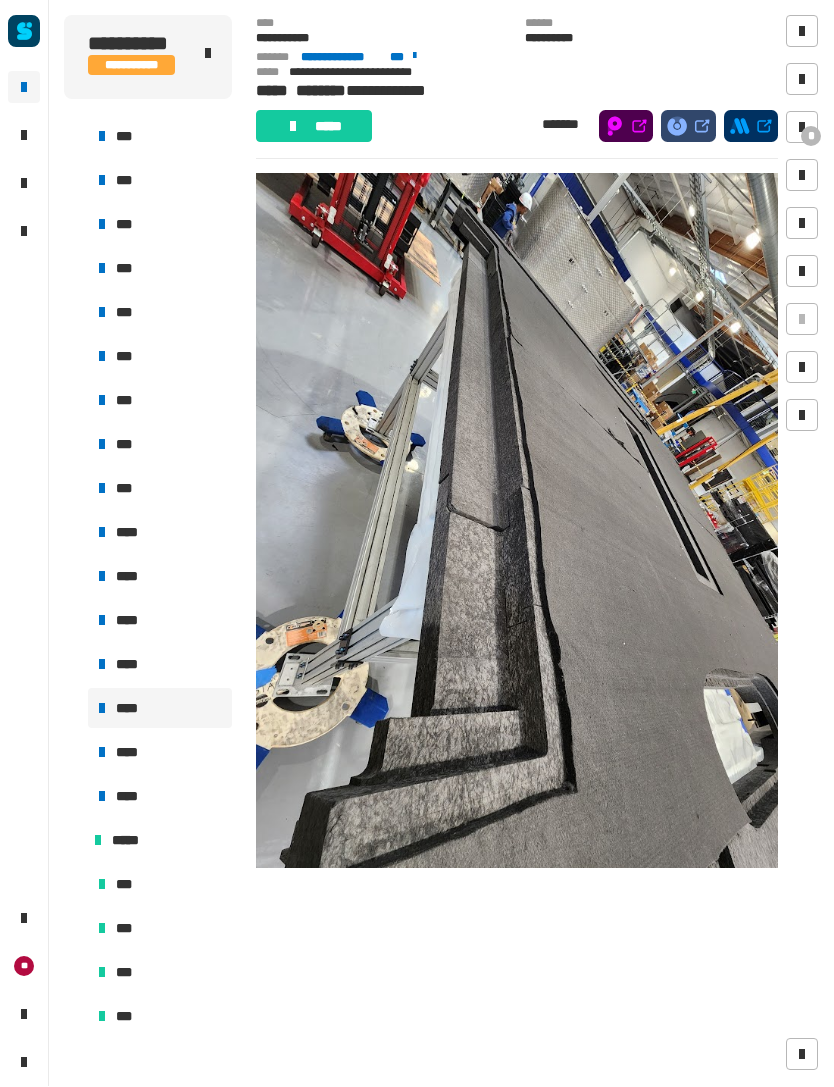 scroll, scrollTop: 2256, scrollLeft: 0, axis: vertical 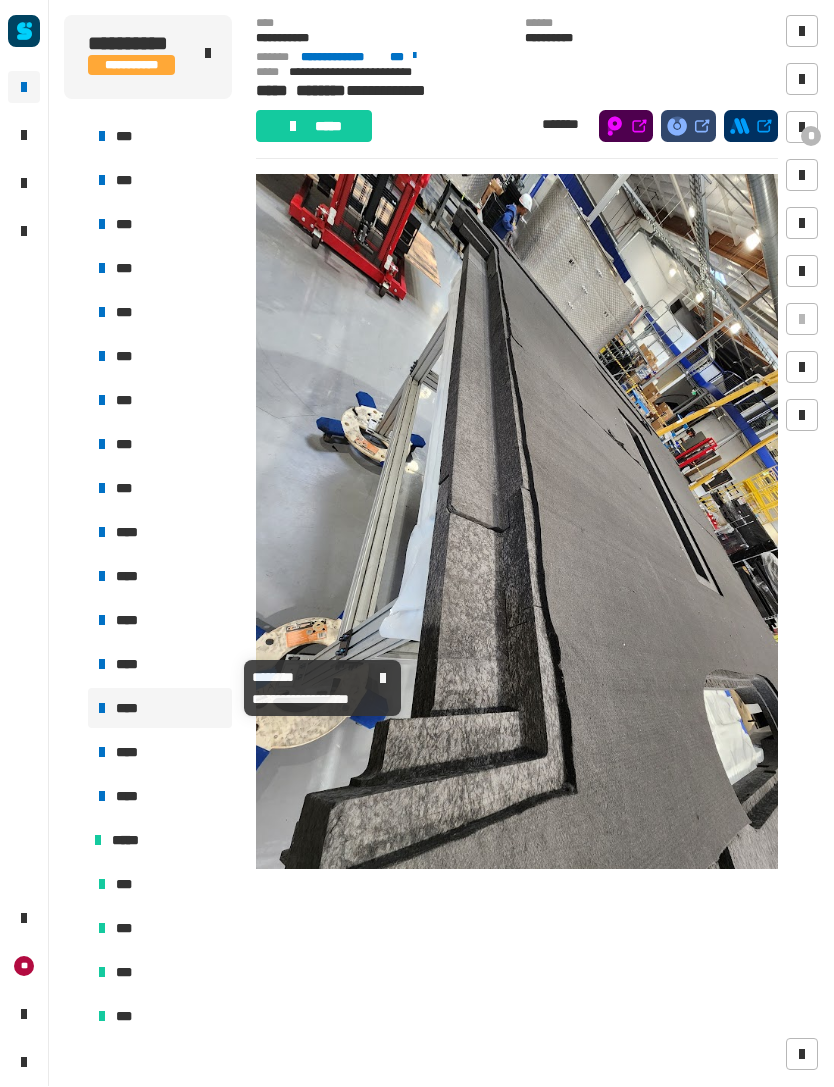 click on "****" at bounding box center [130, 665] 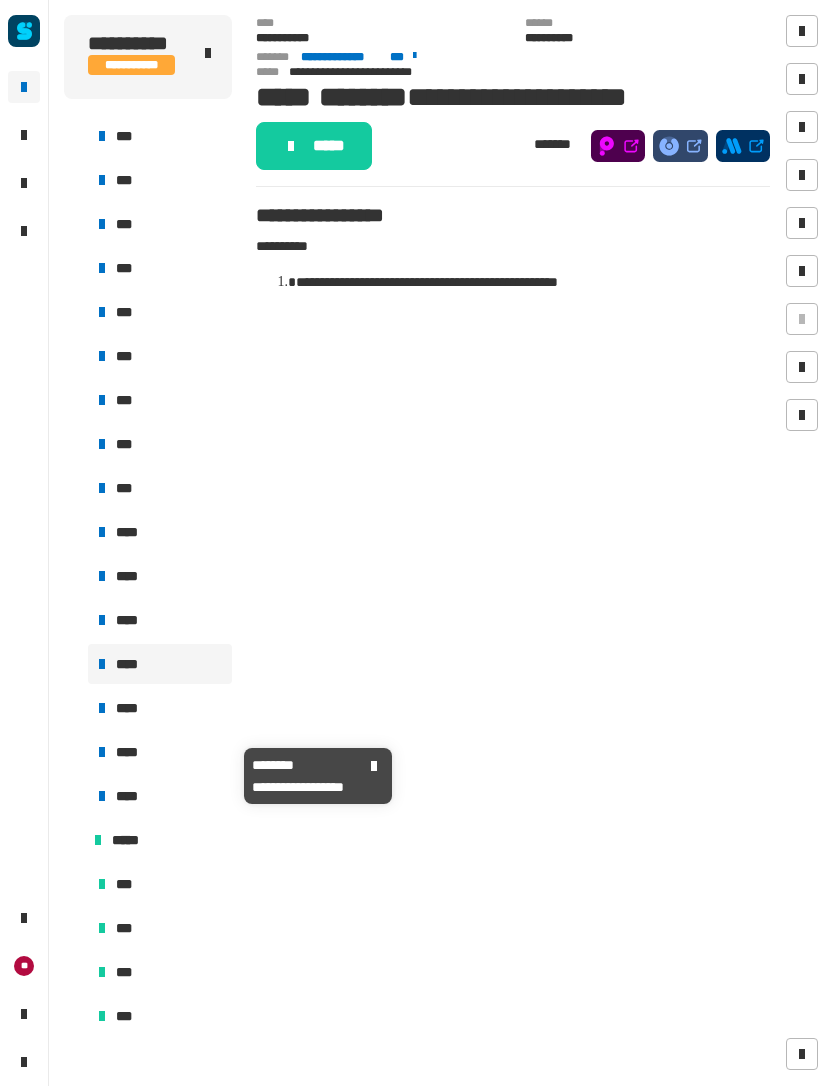 click on "****" at bounding box center (160, 753) 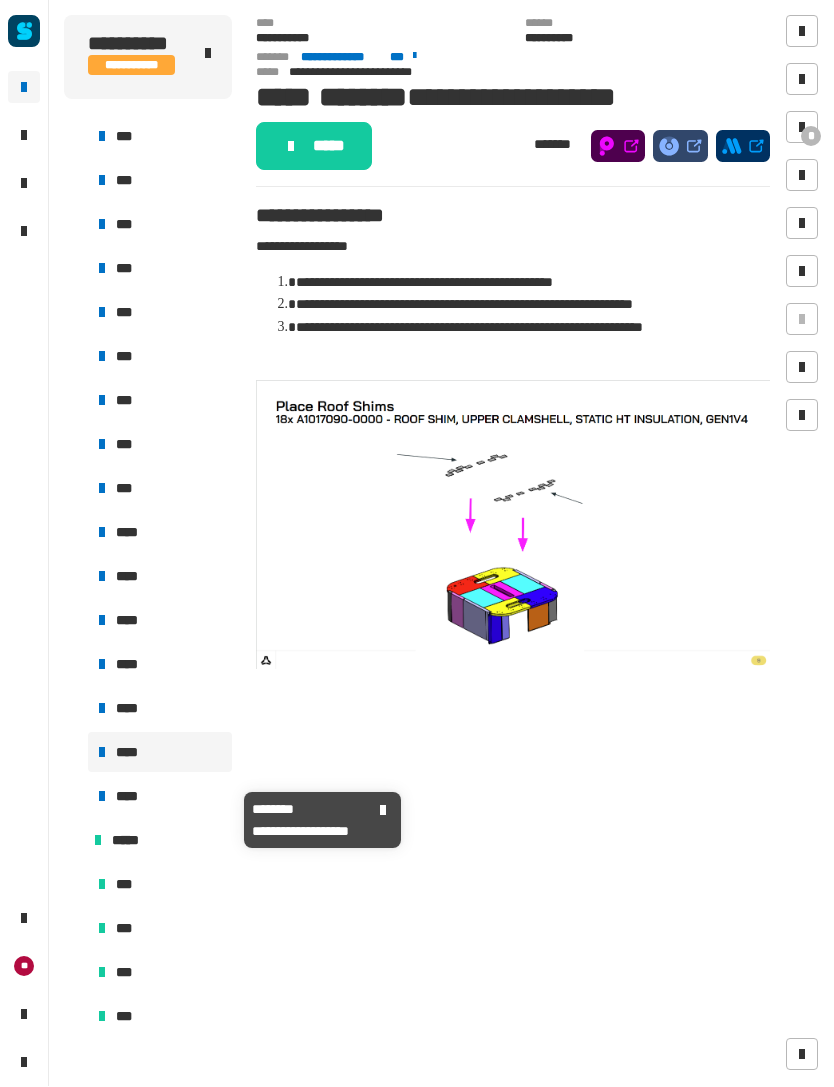 click on "****" at bounding box center [160, 797] 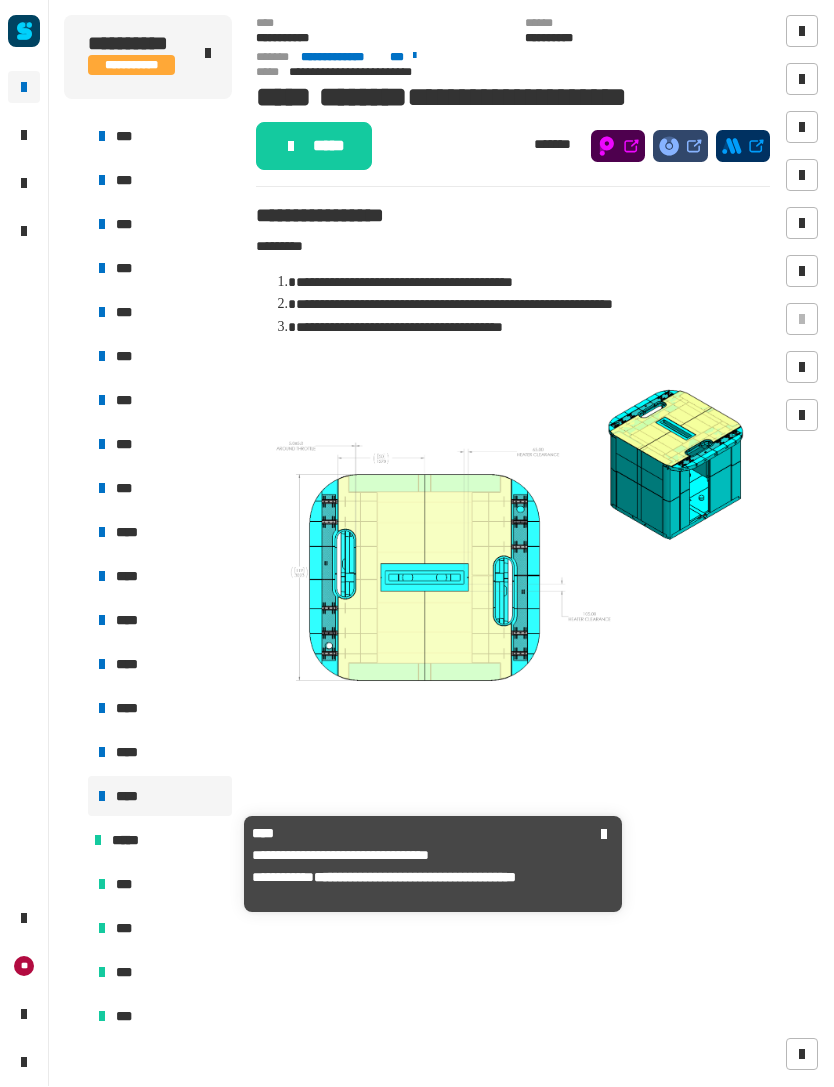 click on "*****" at bounding box center [132, 841] 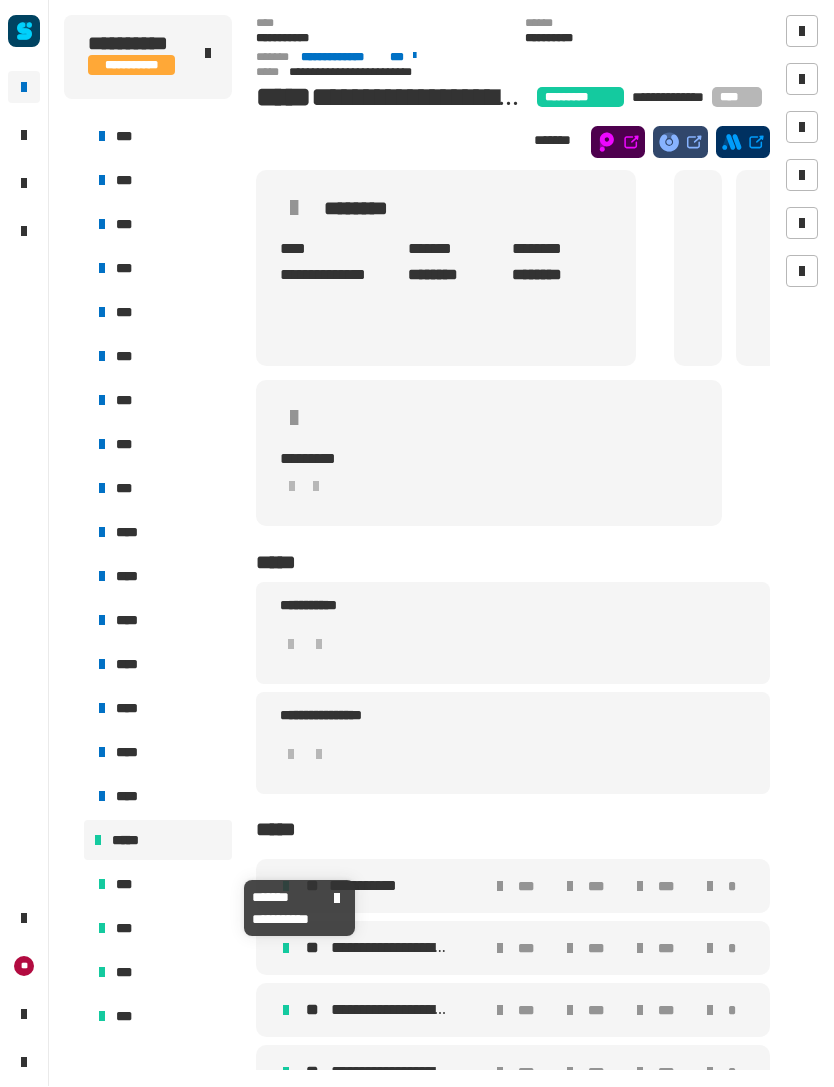 click on "***" at bounding box center [160, 885] 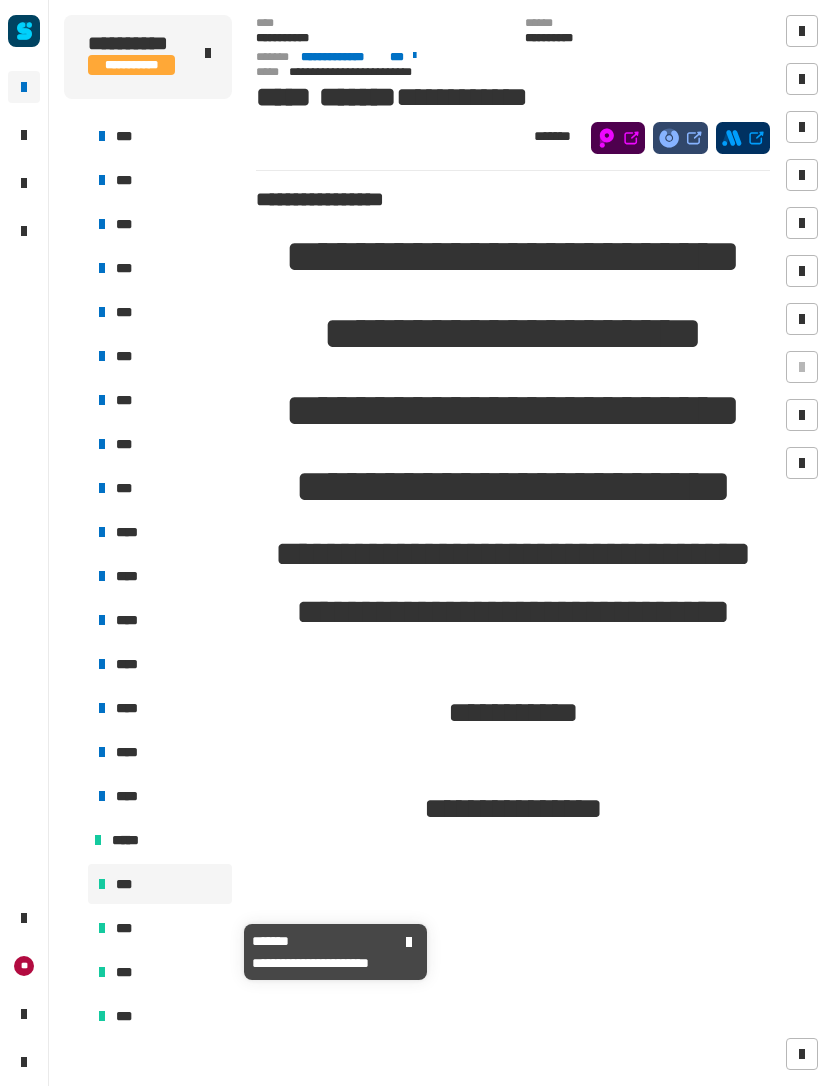 click on "***" at bounding box center (160, 929) 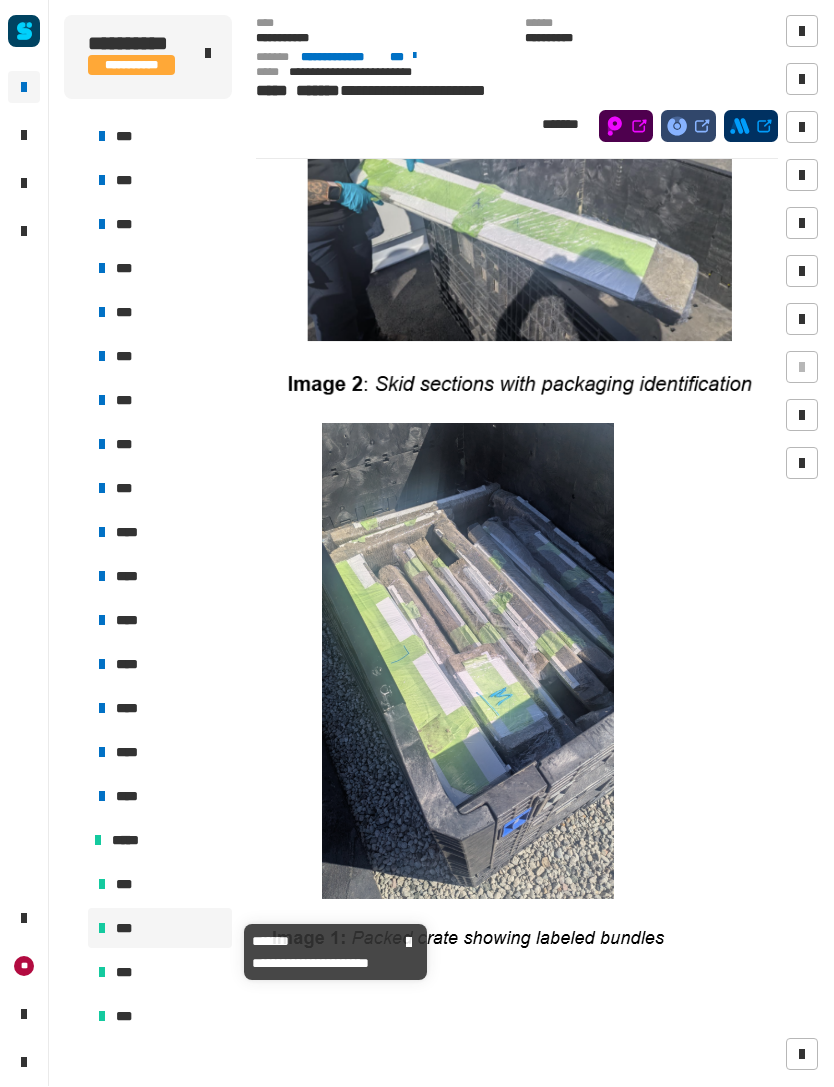scroll, scrollTop: 605, scrollLeft: 0, axis: vertical 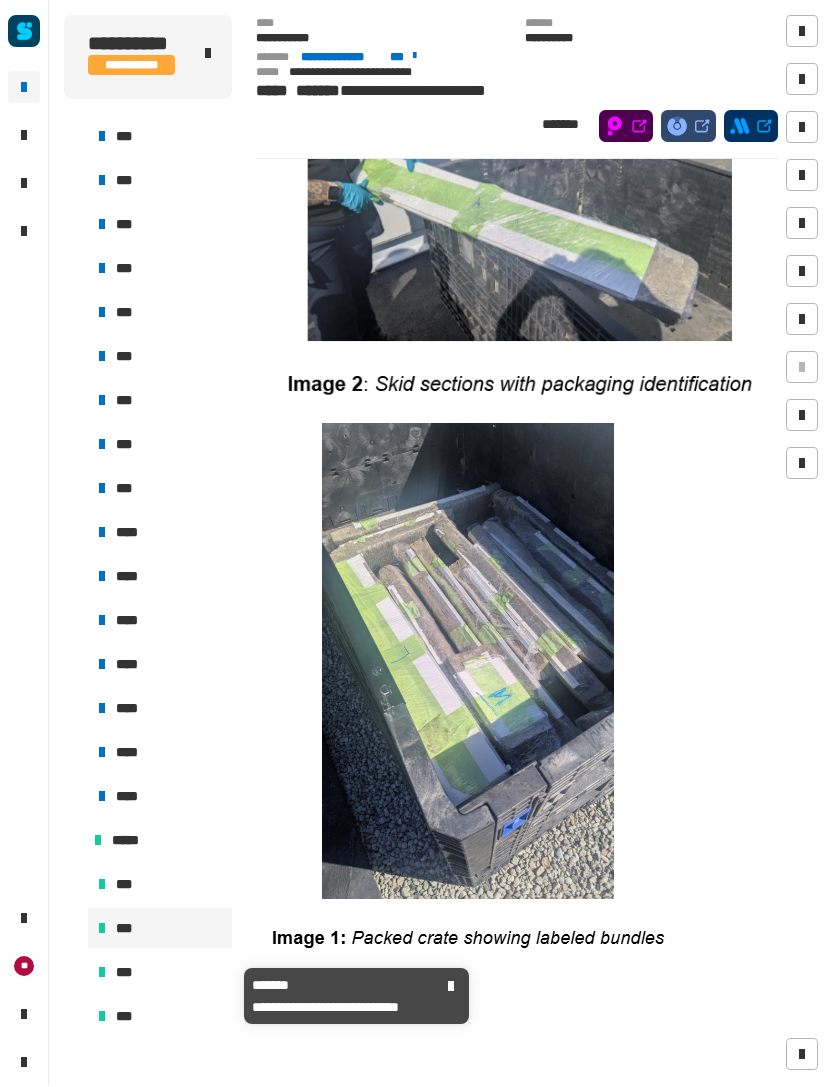 click on "***" at bounding box center (126, 973) 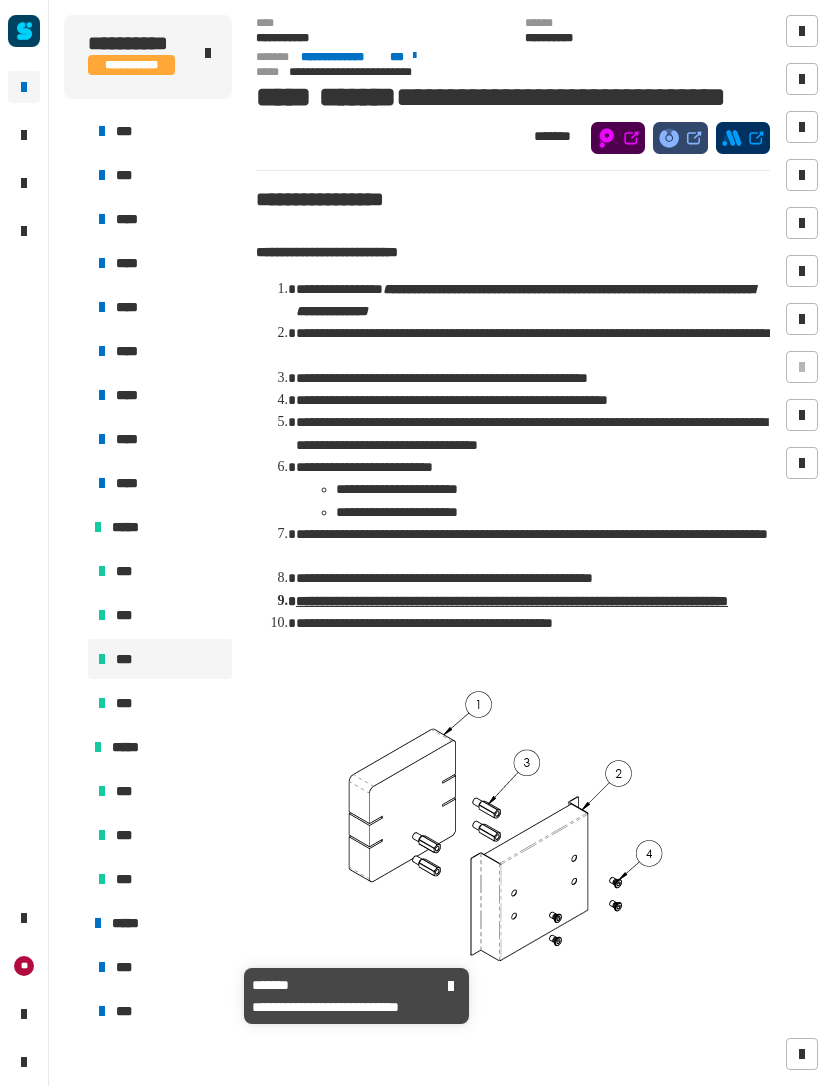 scroll, scrollTop: 965, scrollLeft: 0, axis: vertical 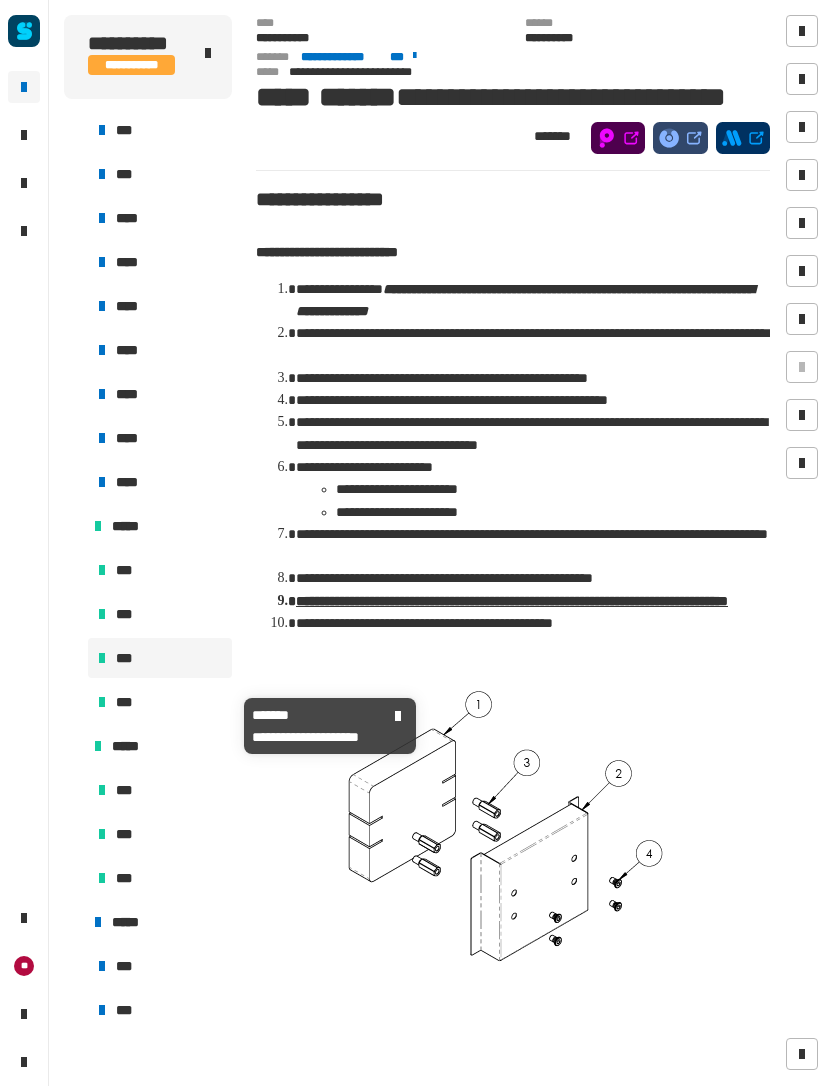 click on "***" at bounding box center (160, 703) 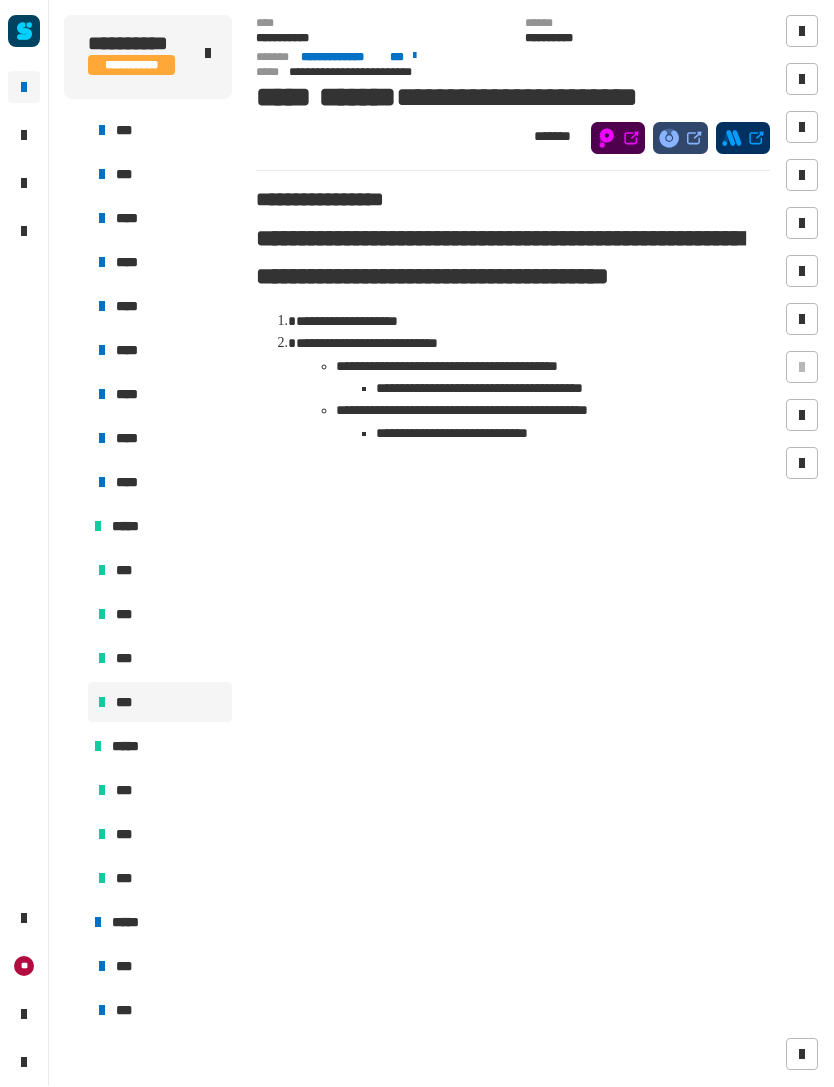 click on "*****" at bounding box center [158, 747] 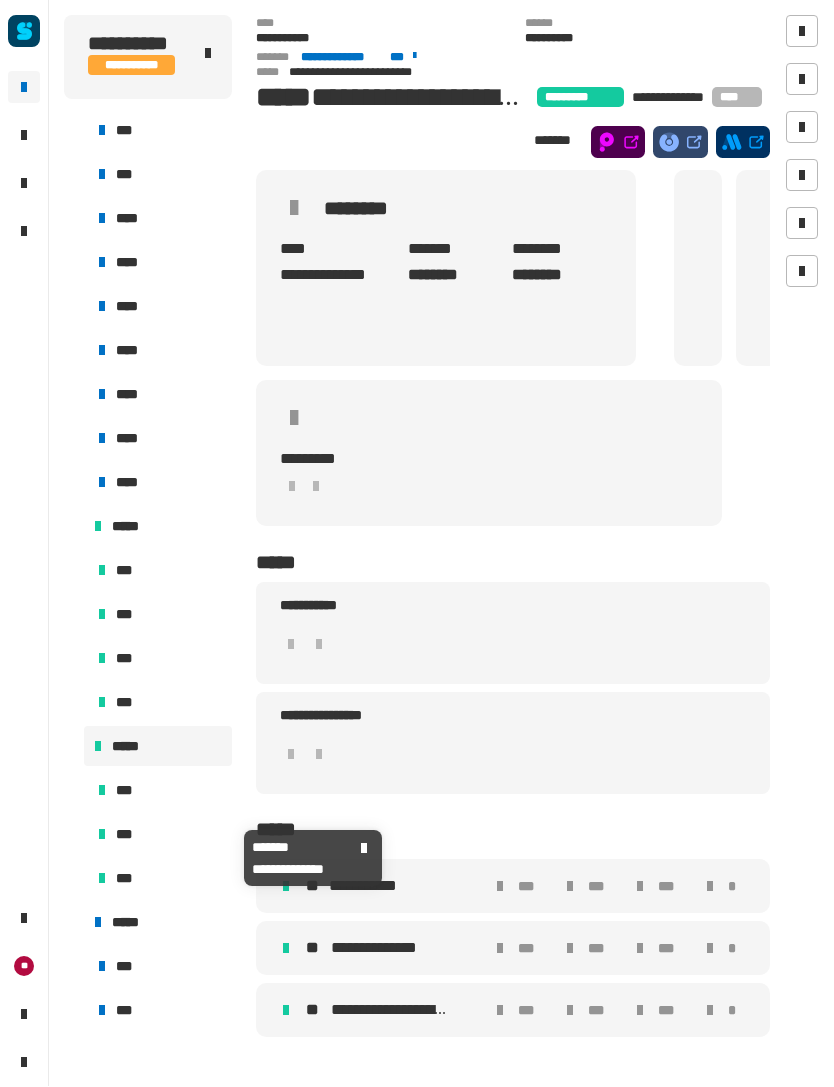 click on "***" at bounding box center [160, 835] 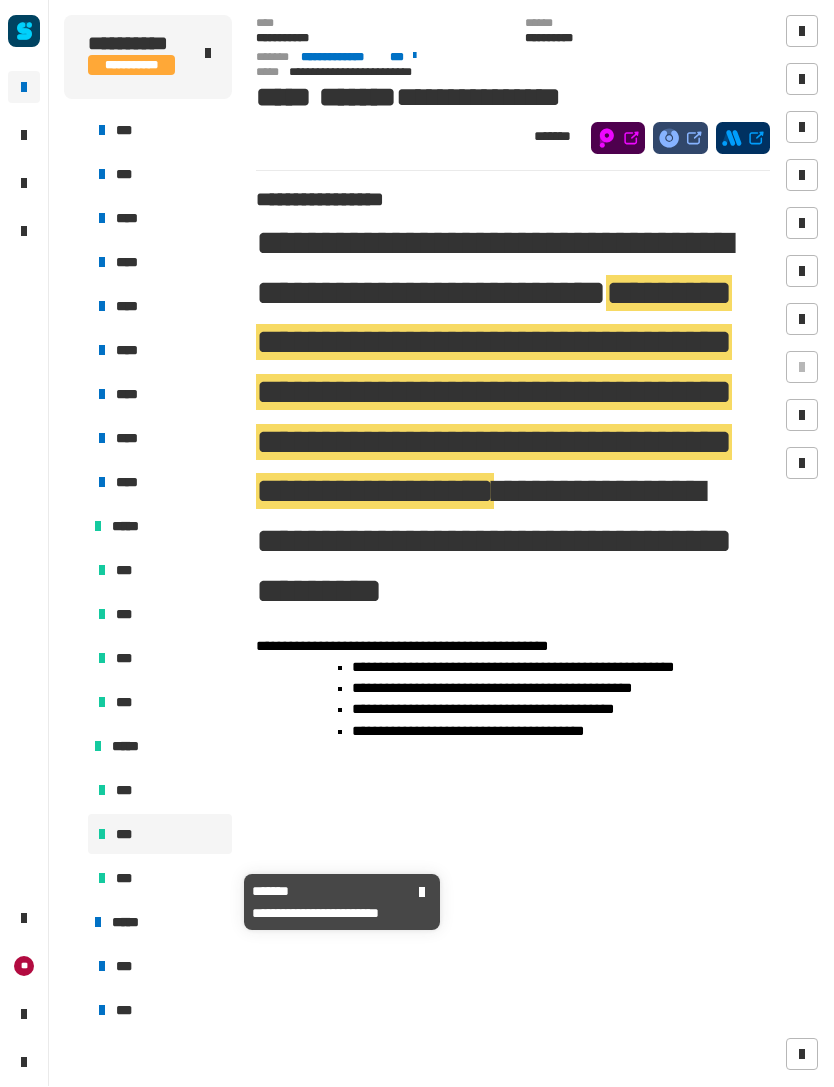 click on "***" at bounding box center [126, 879] 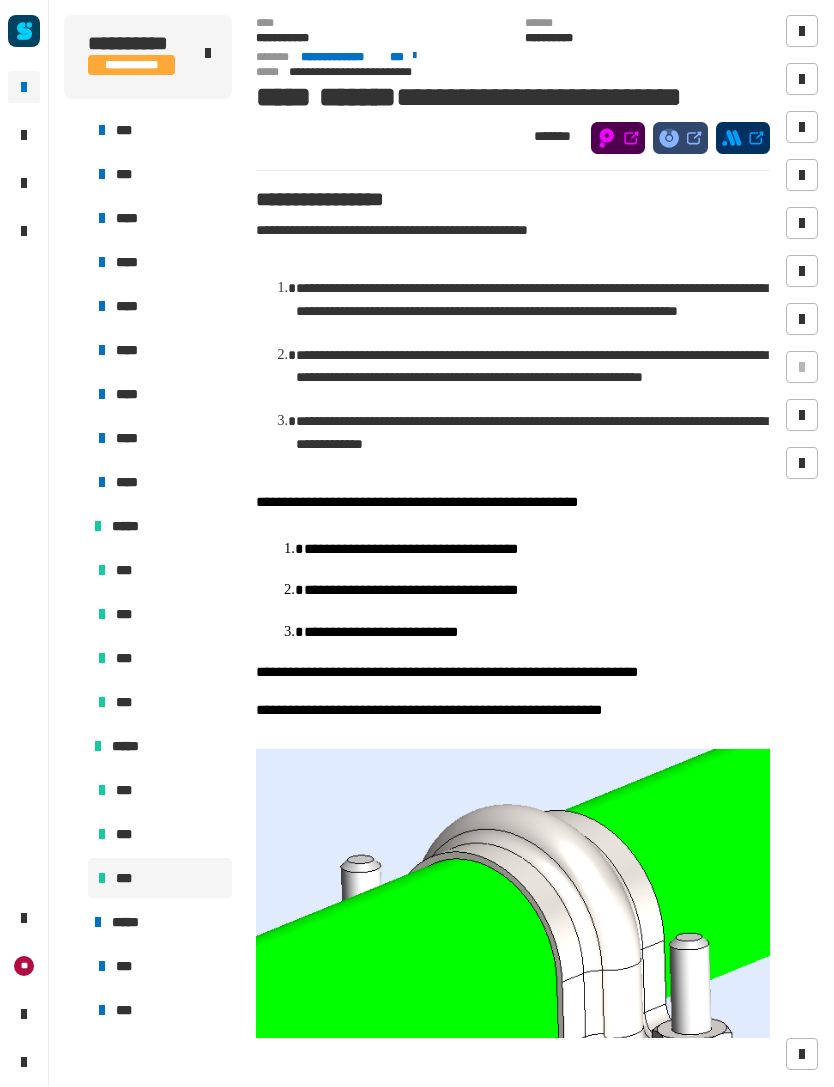 click at bounding box center (568, 972) 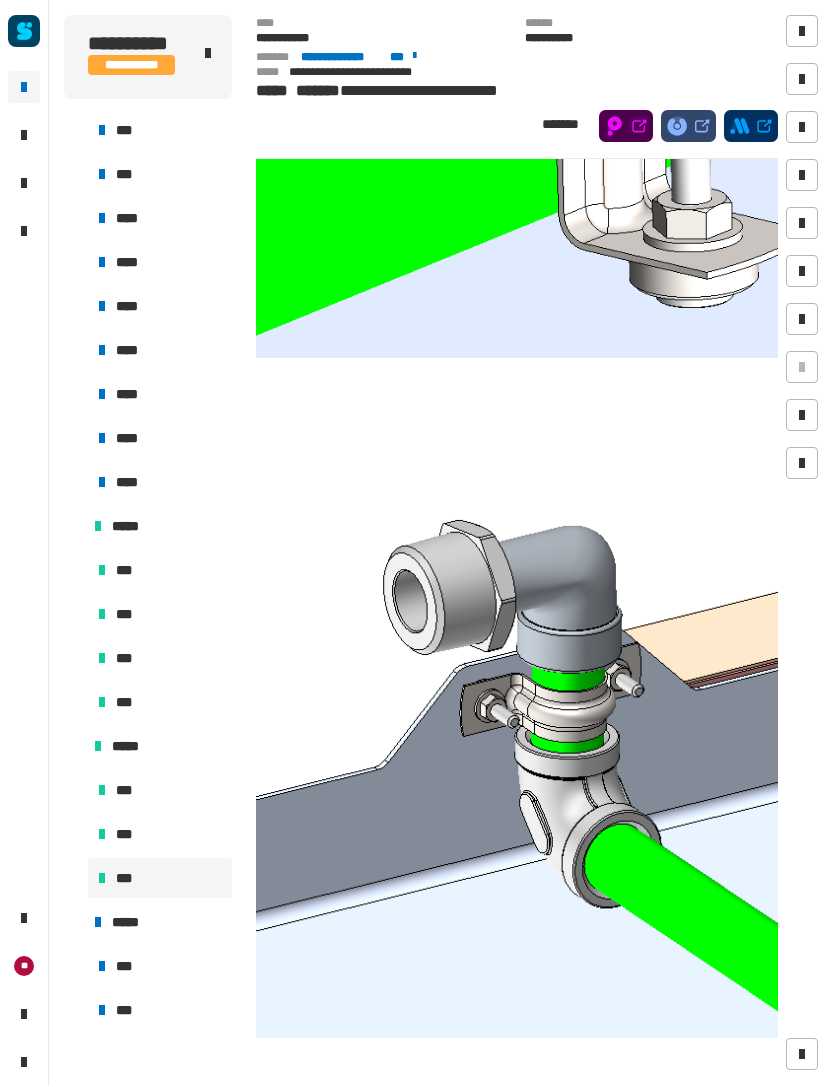 scroll, scrollTop: 857, scrollLeft: 0, axis: vertical 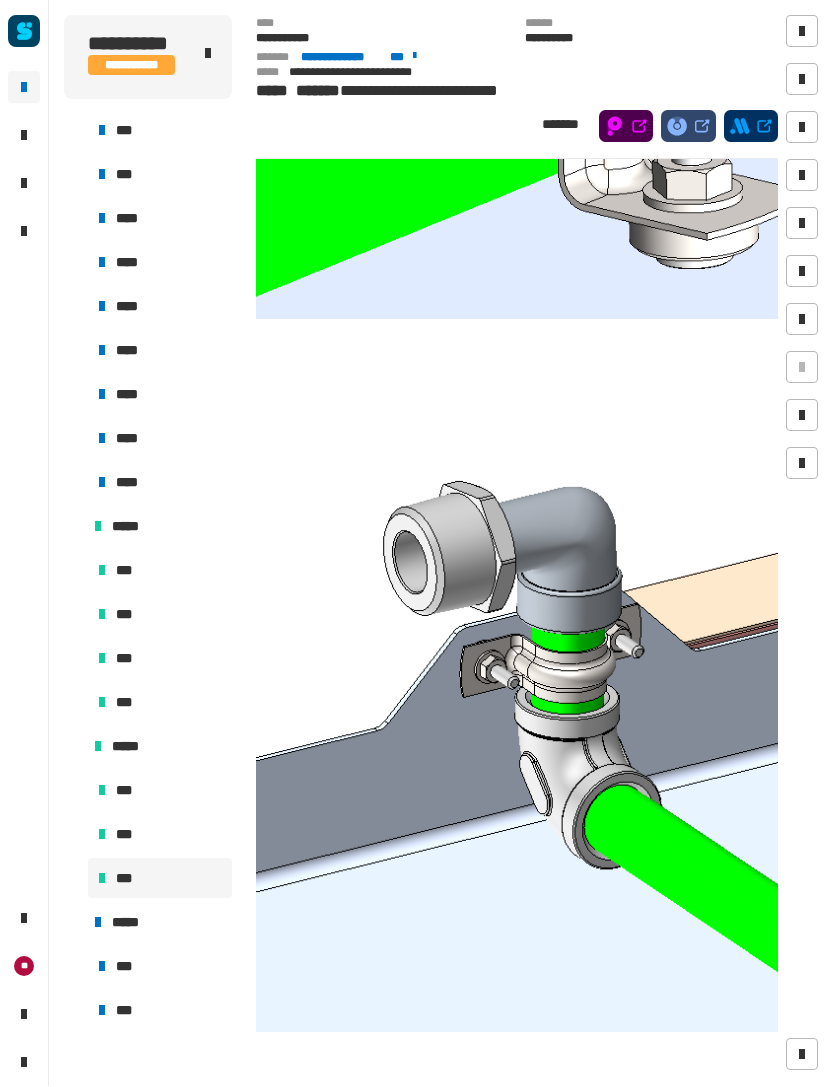 click at bounding box center (568, 686) 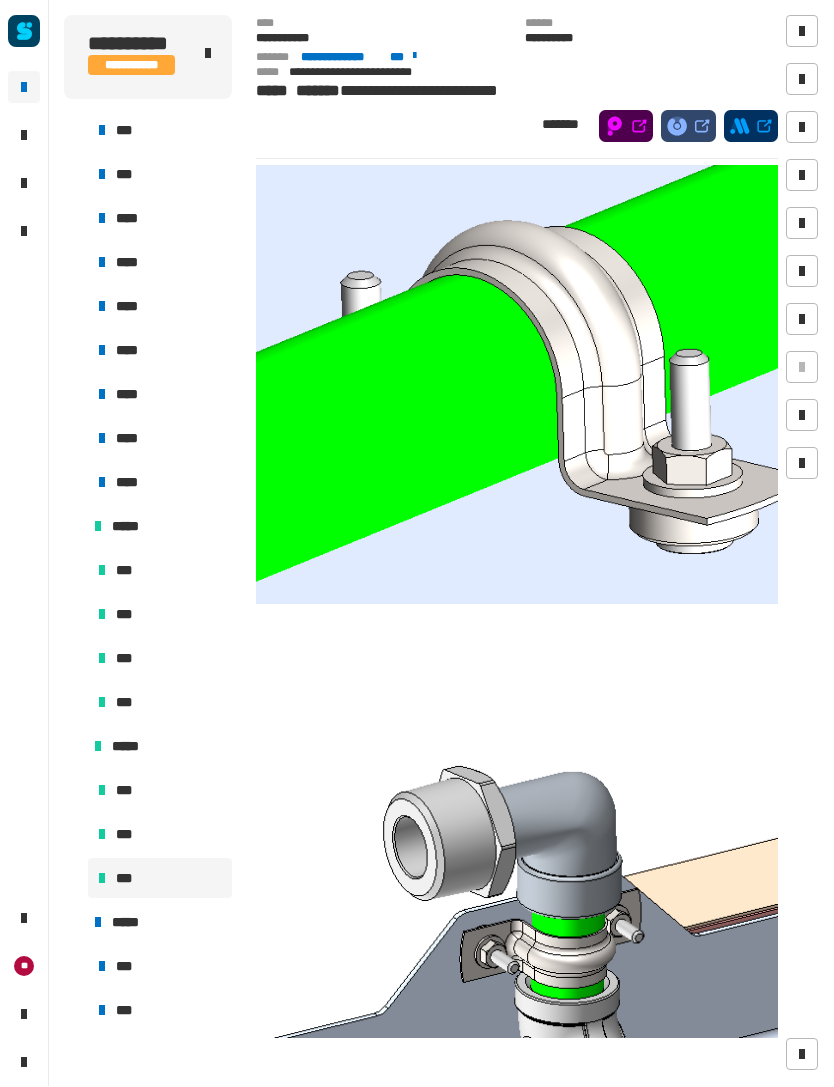 click at bounding box center [568, 971] 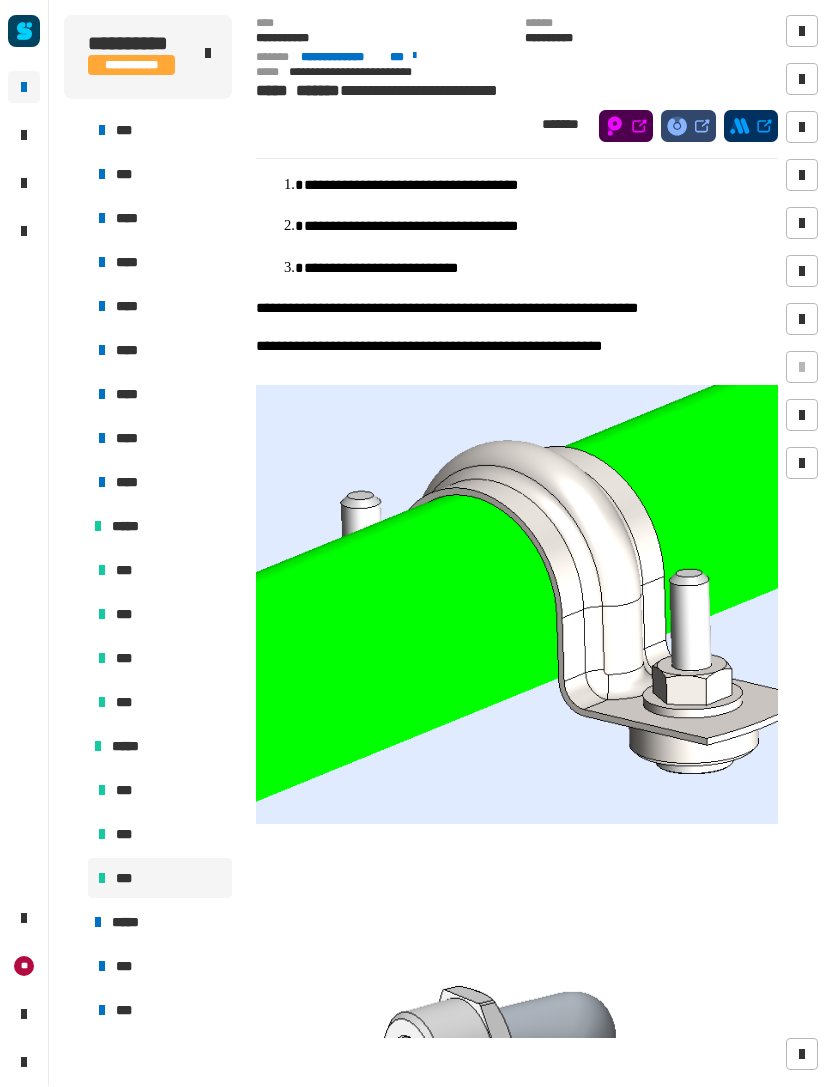 scroll, scrollTop: 338, scrollLeft: 0, axis: vertical 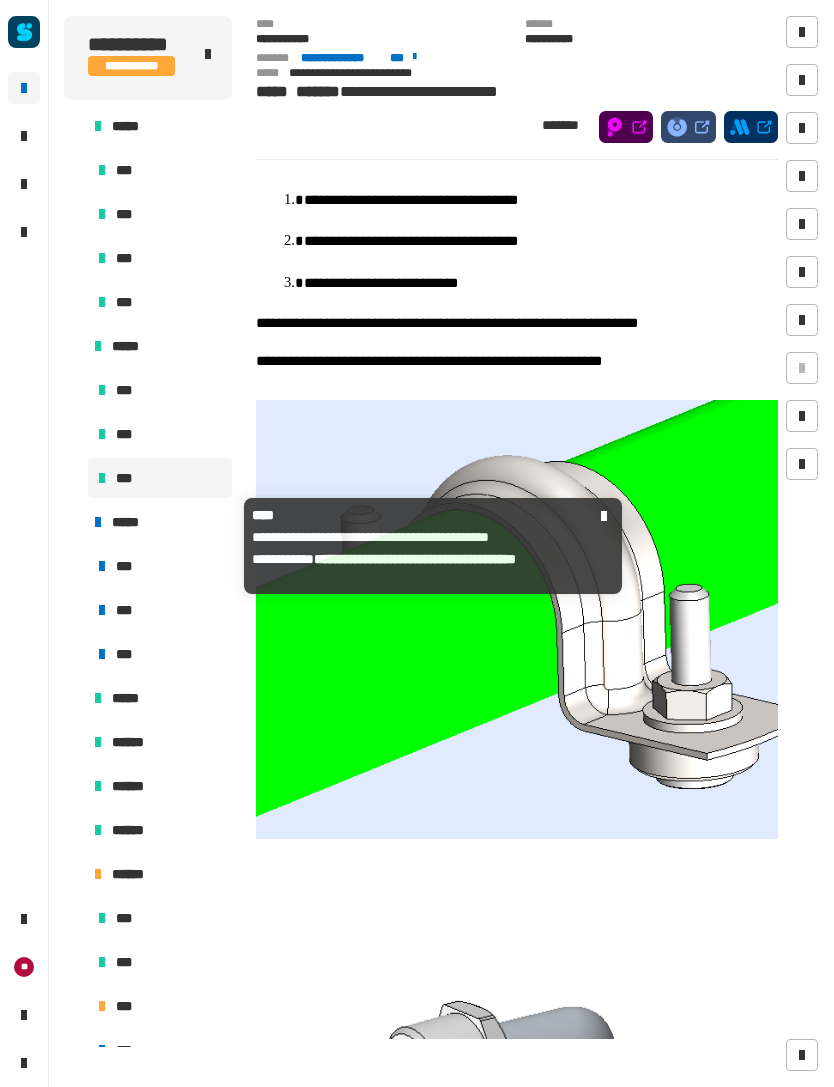 click on "*****" at bounding box center (133, 522) 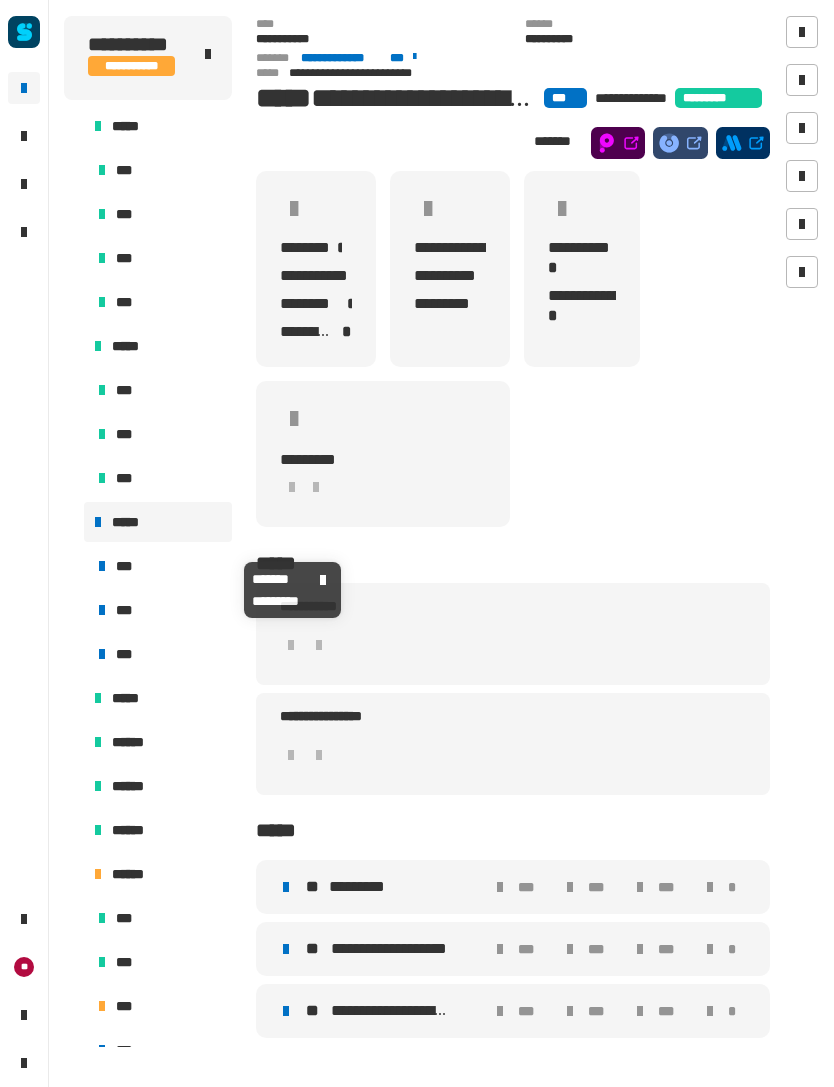 click on "***" at bounding box center (160, 566) 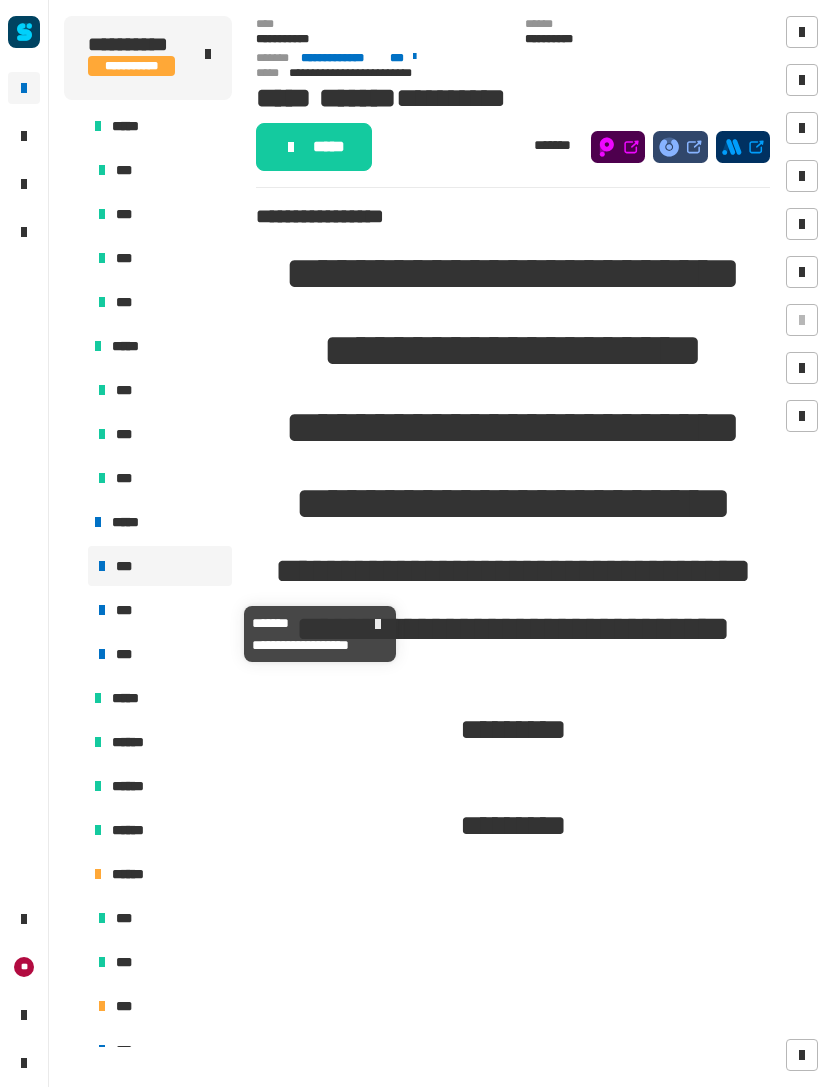 click on "***" at bounding box center [160, 610] 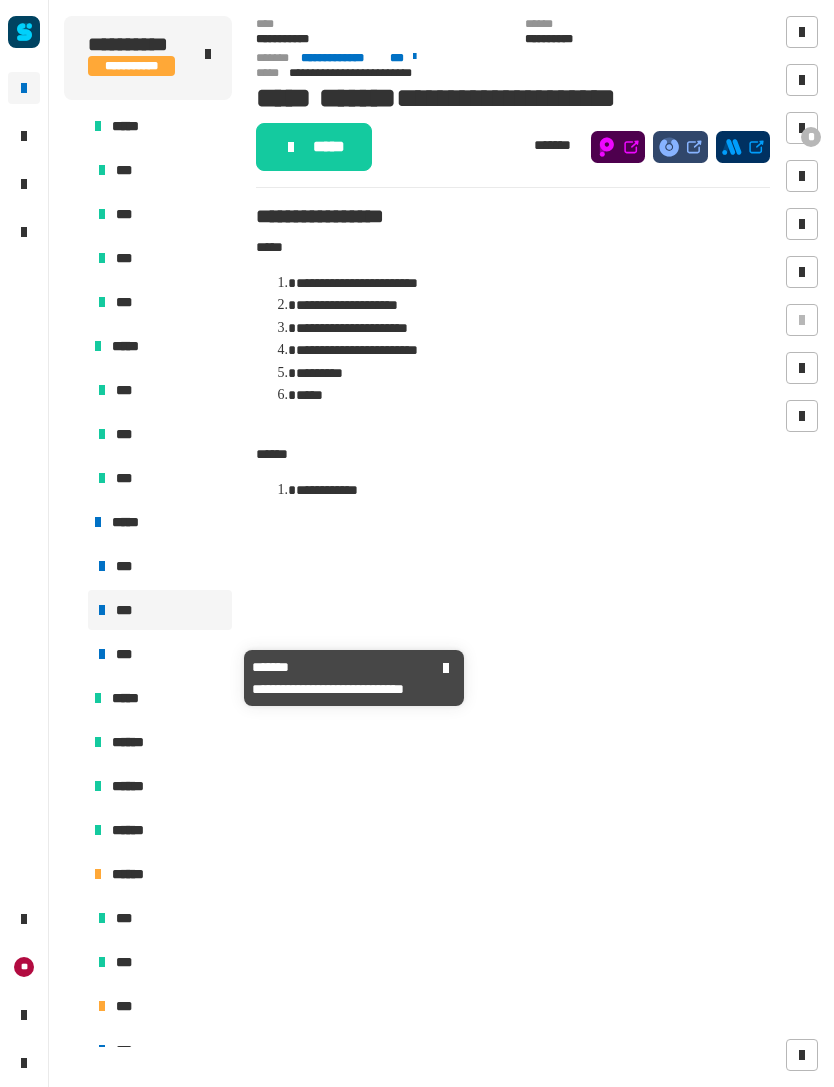 click on "***" at bounding box center [160, 654] 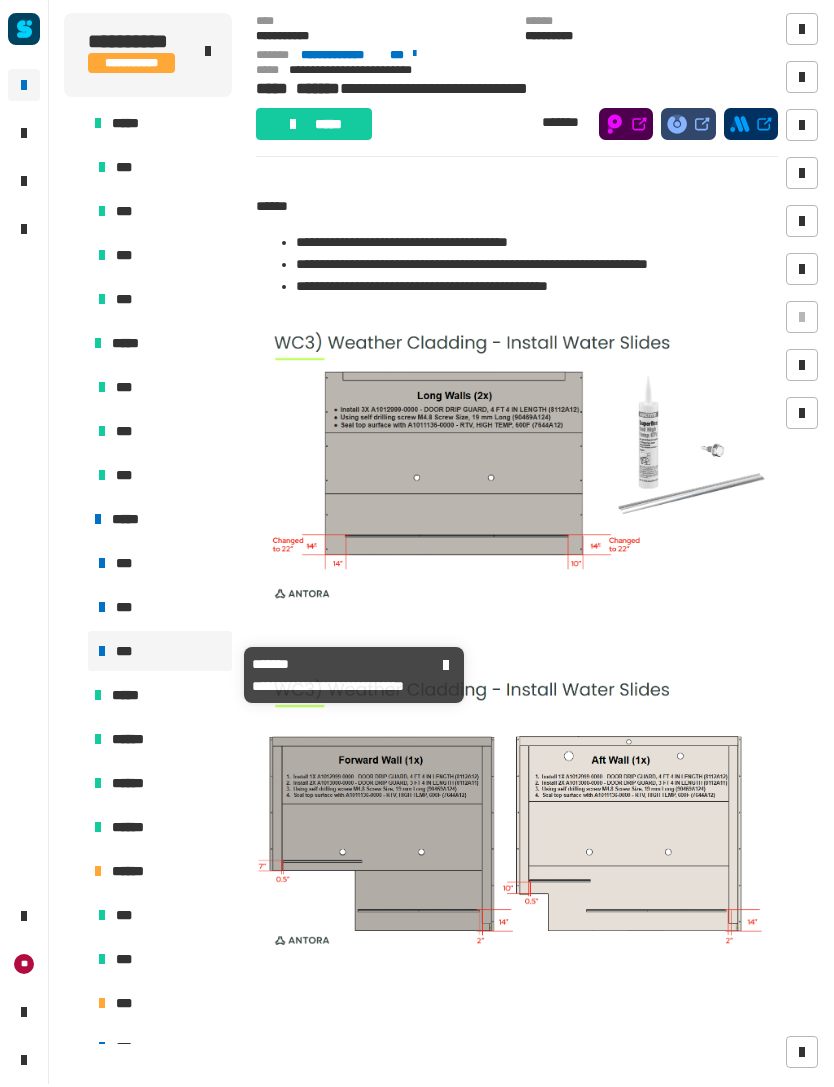 scroll, scrollTop: 428, scrollLeft: 0, axis: vertical 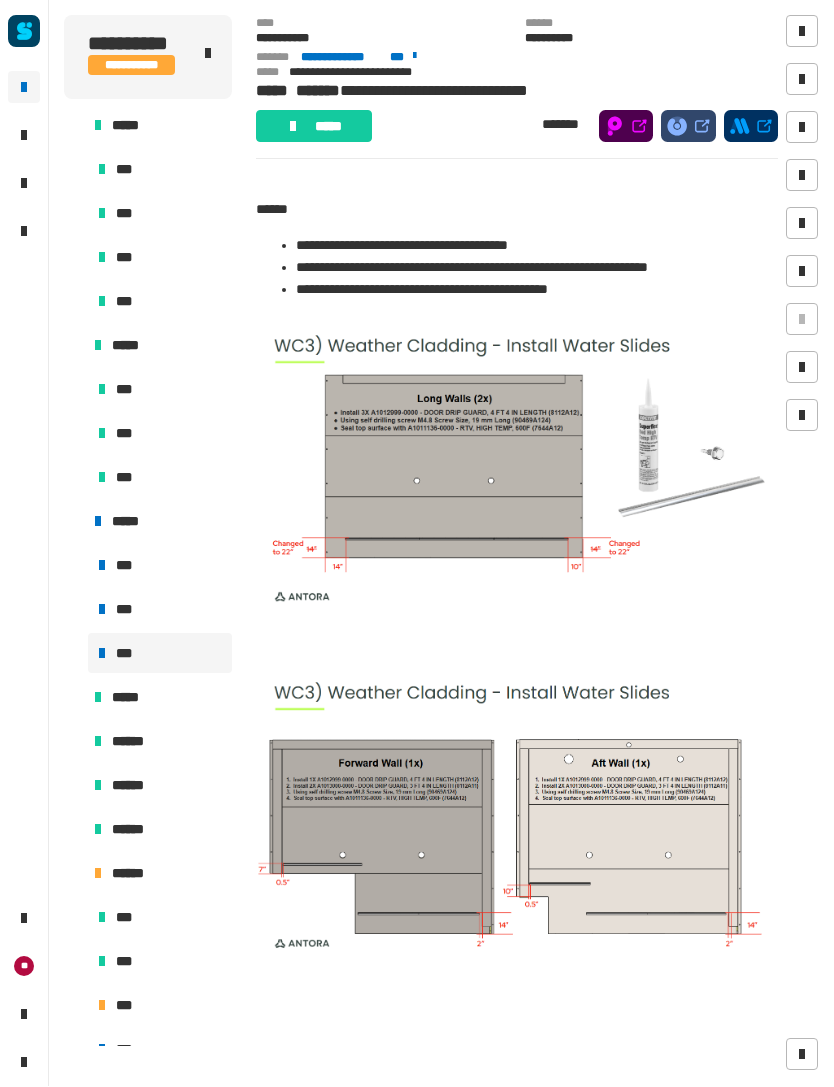 click on "*****" at bounding box center (158, 698) 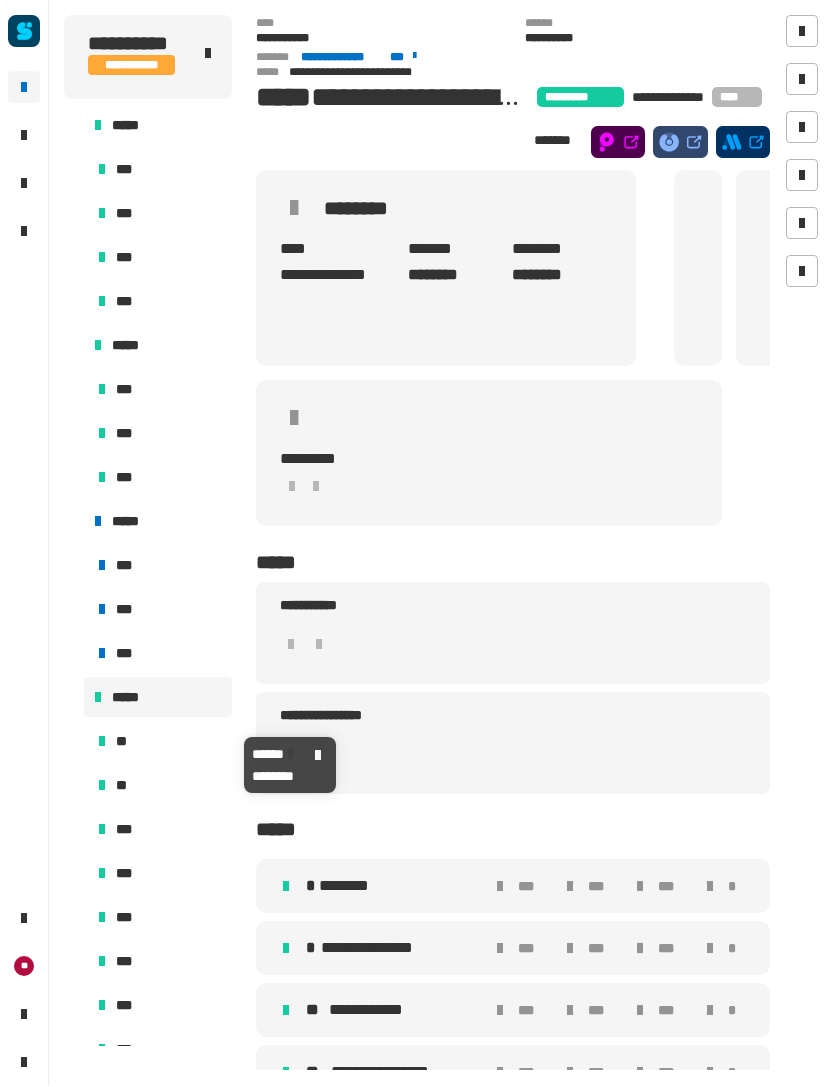 click on "**" at bounding box center [121, 742] 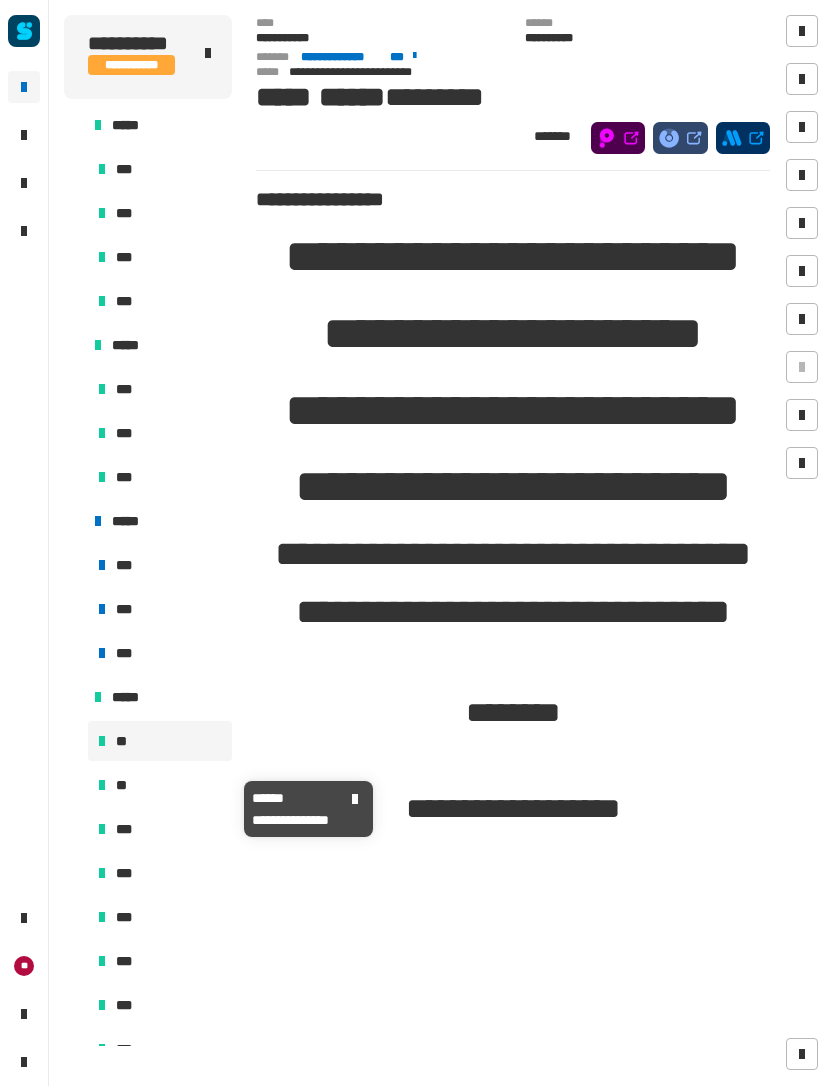 click on "**" at bounding box center [122, 786] 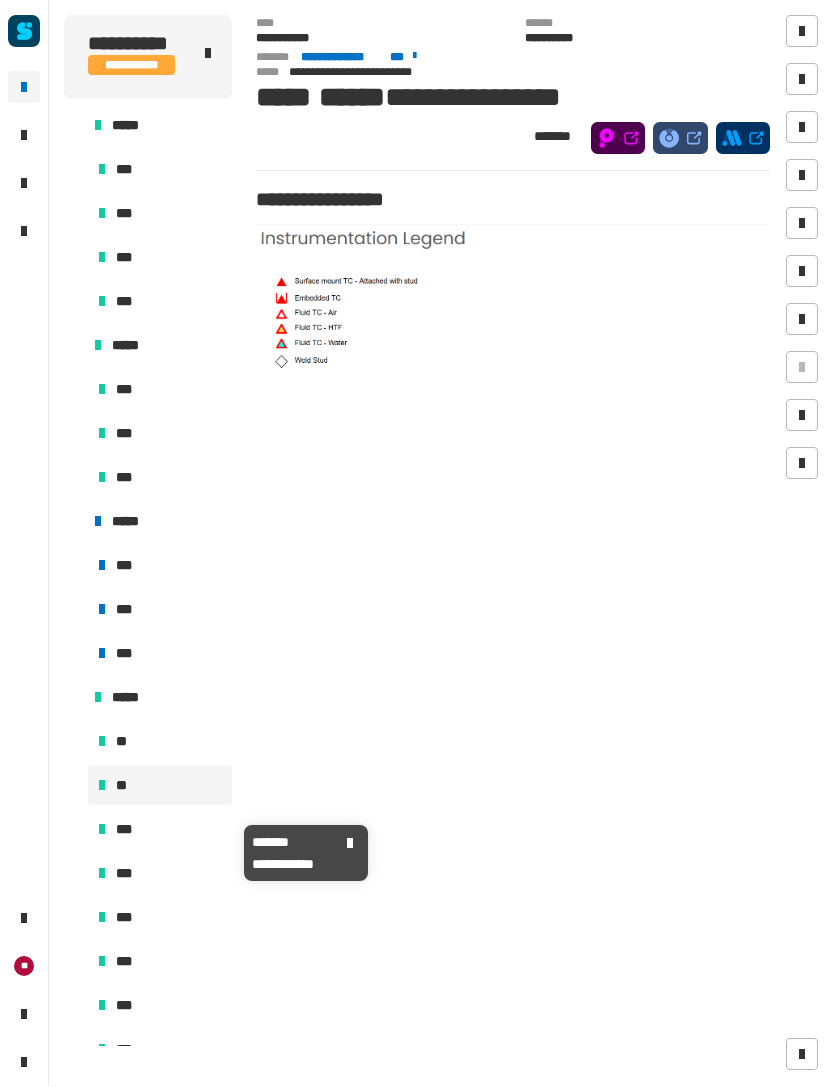 click on "***" at bounding box center [125, 830] 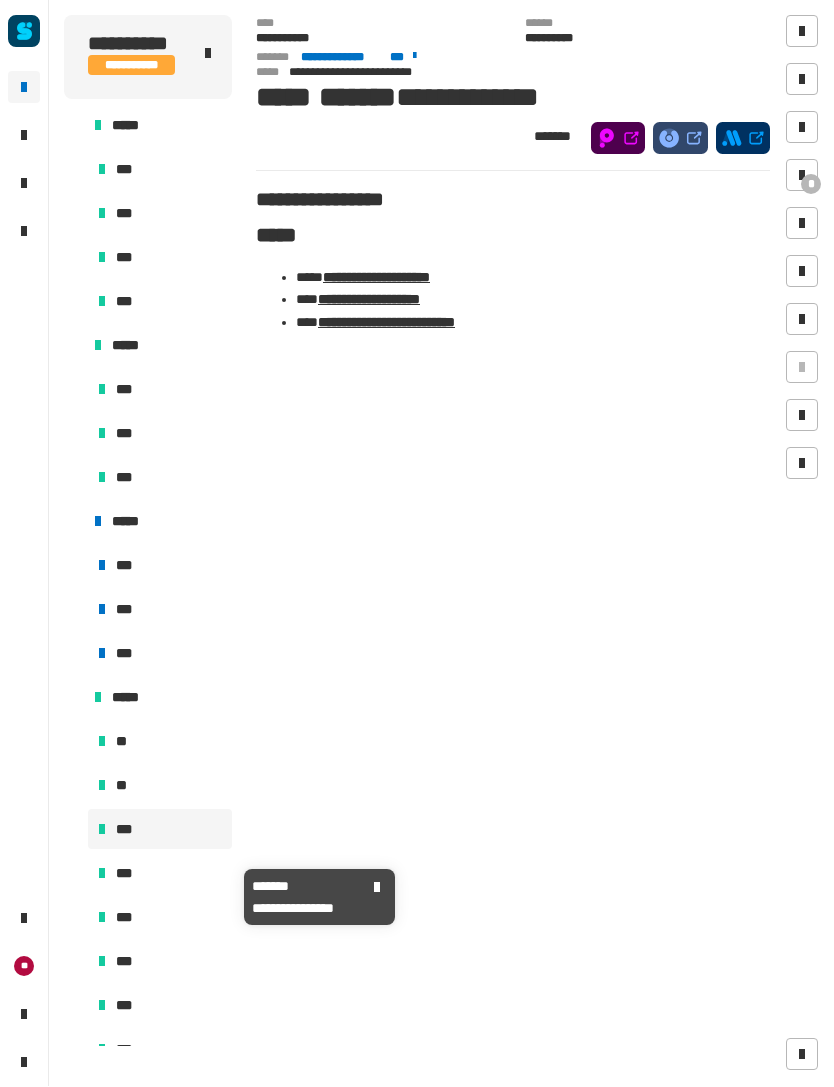 click on "***" at bounding box center [126, 874] 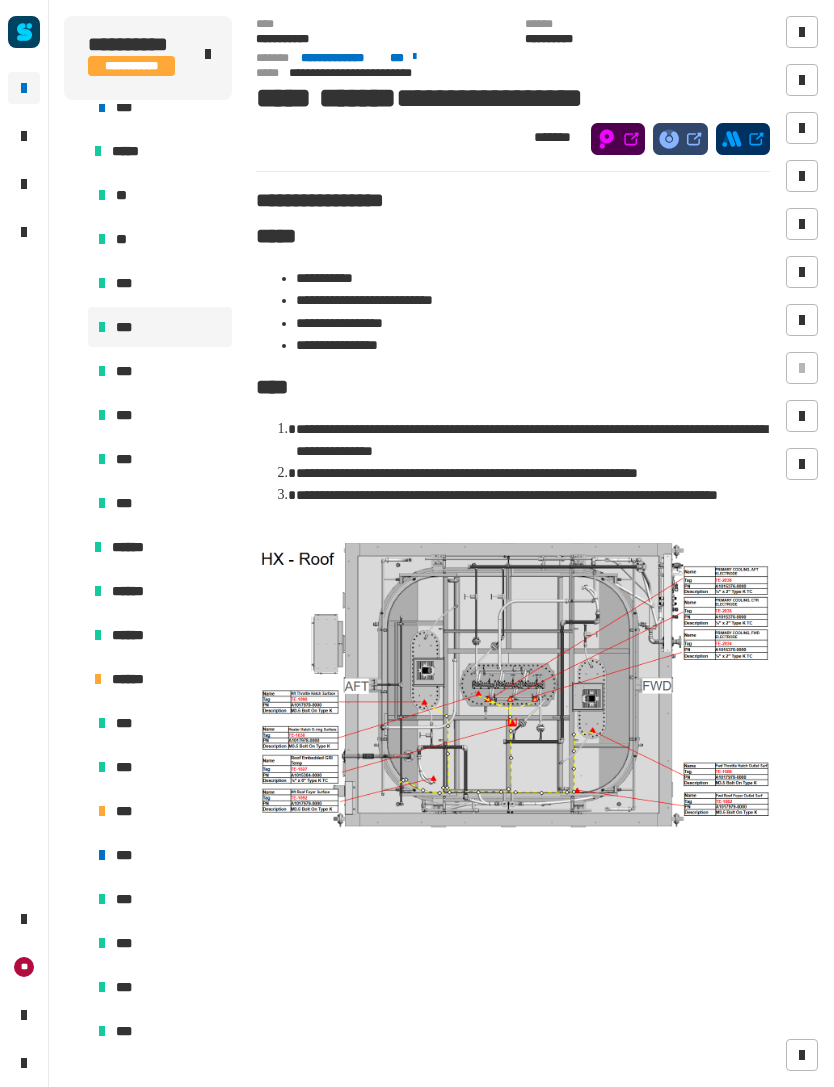 scroll, scrollTop: 1914, scrollLeft: 0, axis: vertical 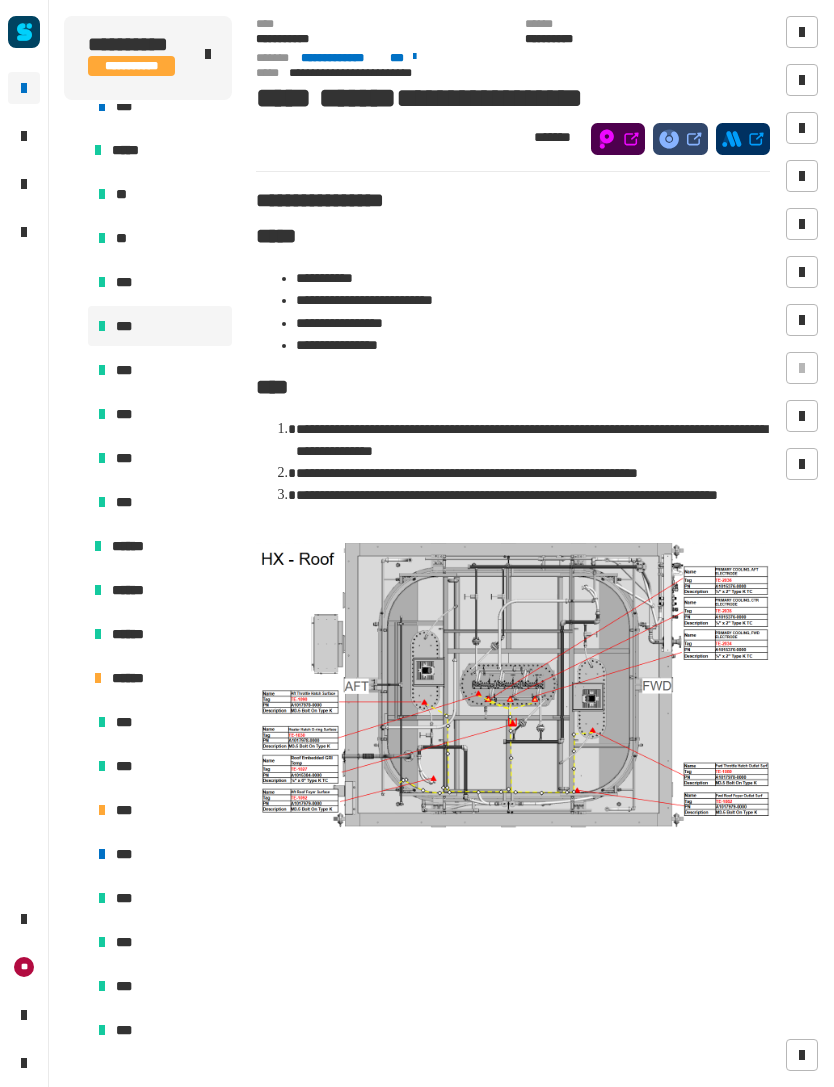 click at bounding box center (98, 678) 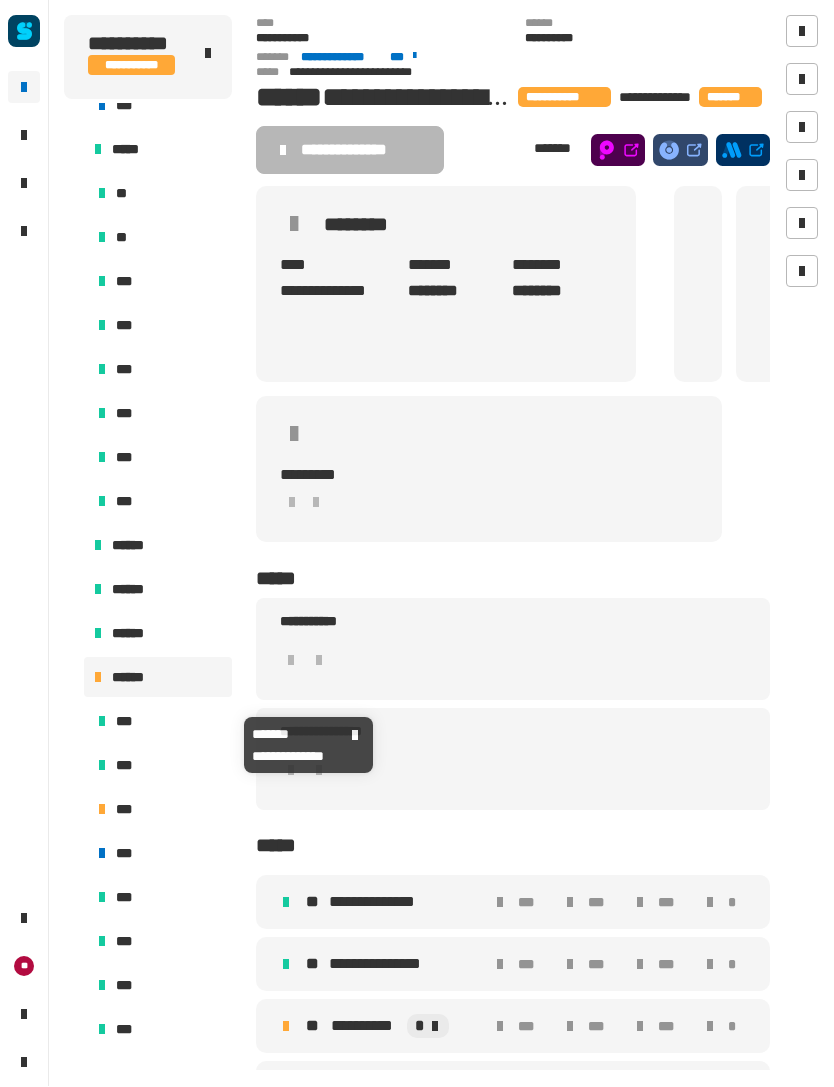 click on "***" at bounding box center (125, 722) 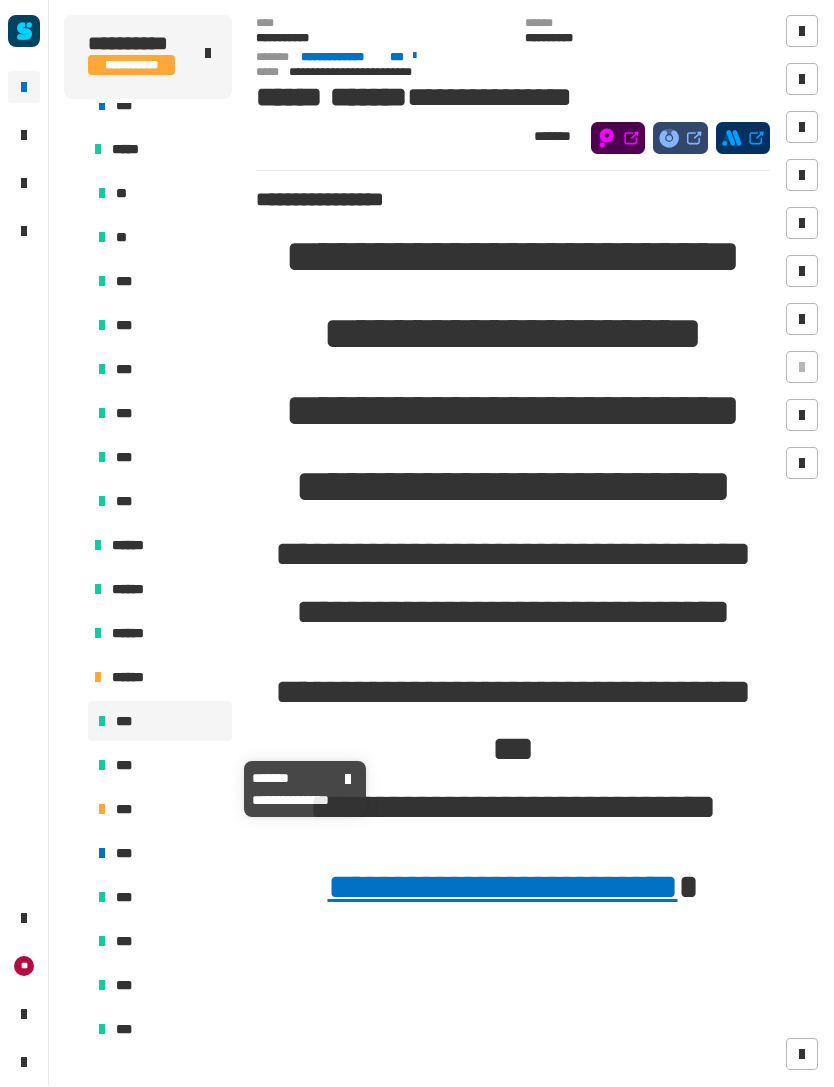click on "***" at bounding box center (160, 766) 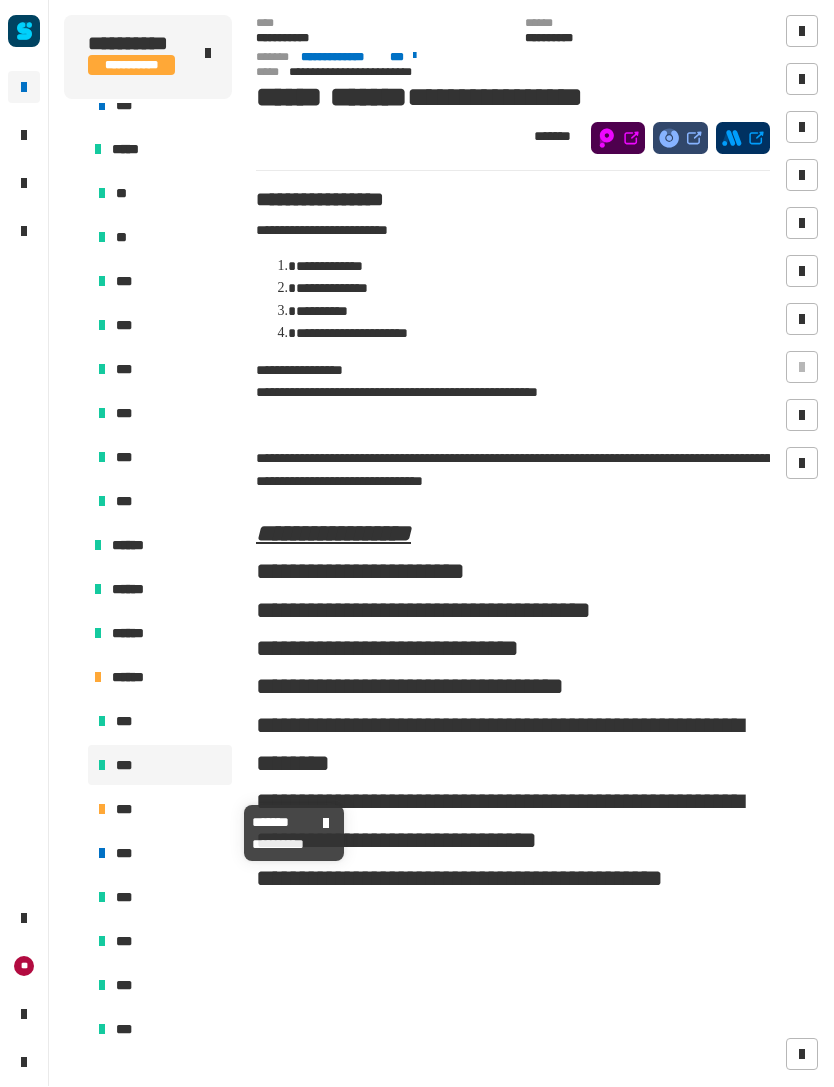click on "***" at bounding box center (160, 810) 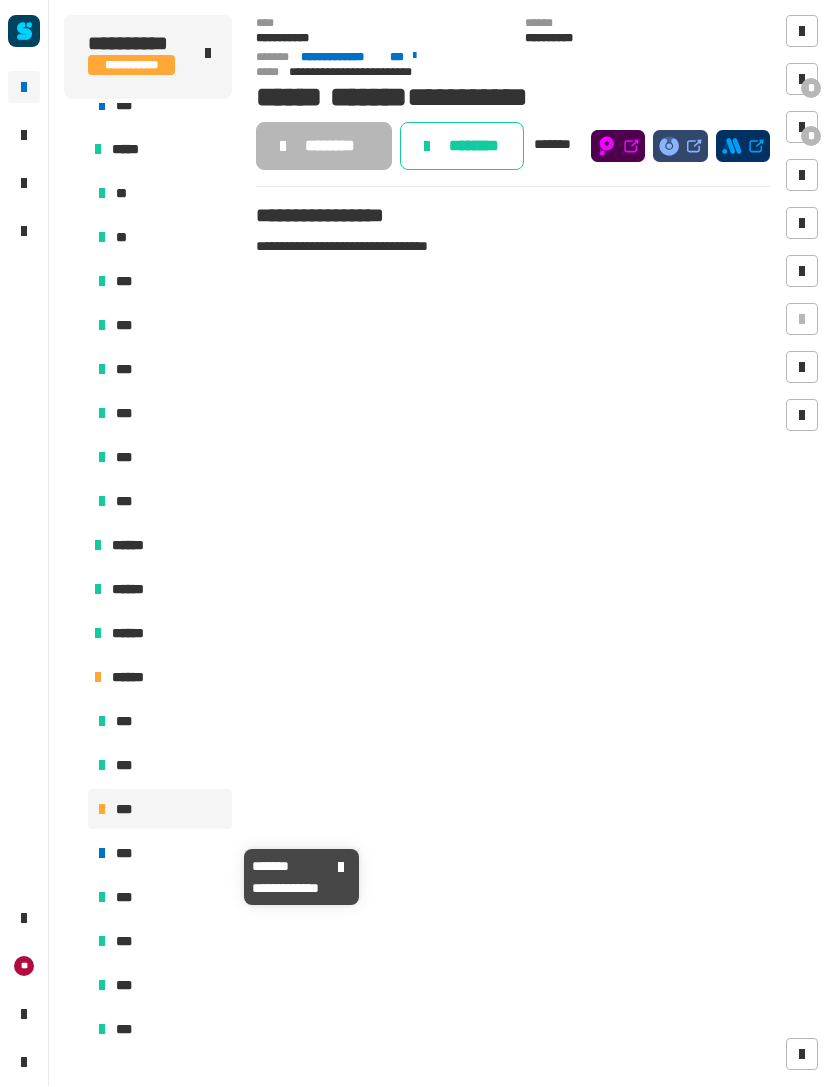 click on "***" at bounding box center [160, 854] 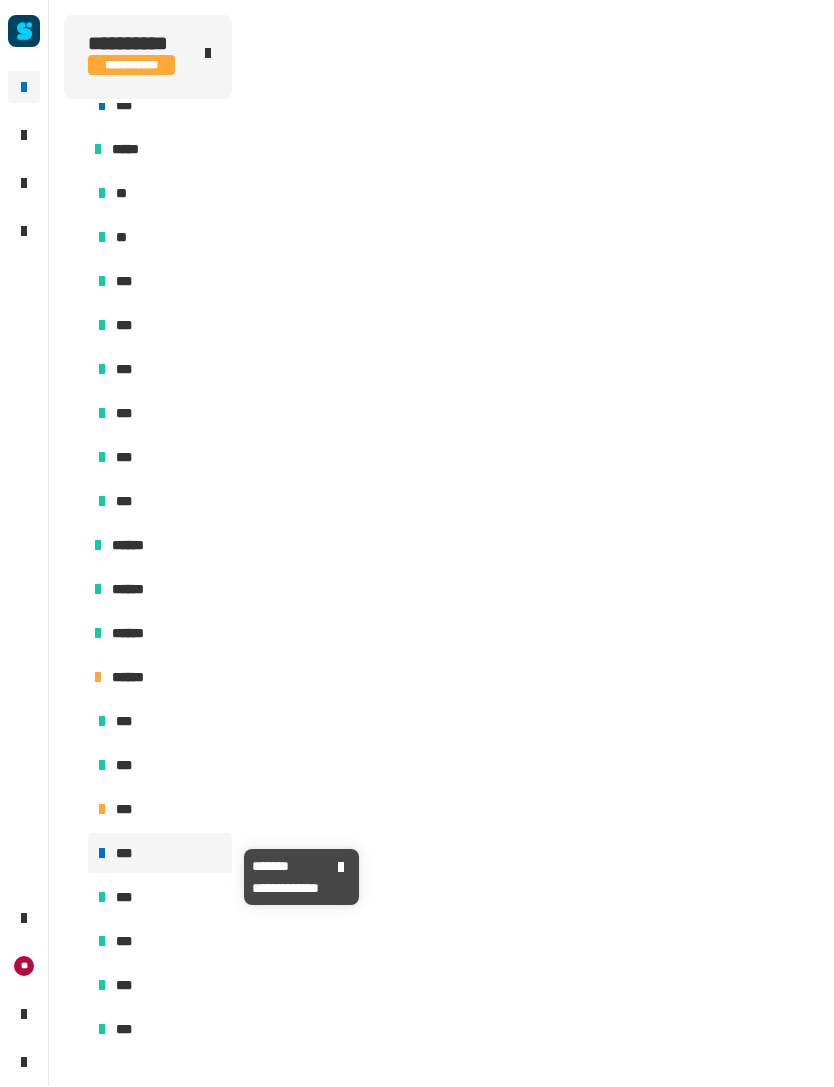 click on "***" at bounding box center [160, 854] 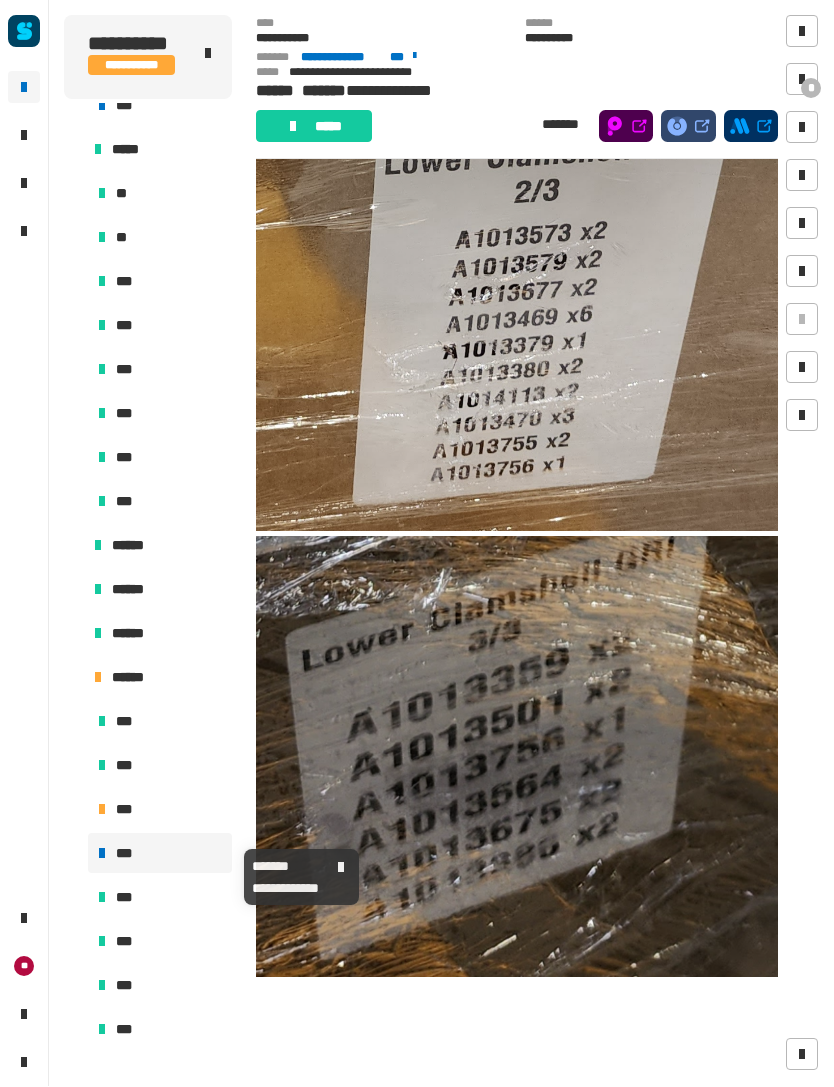 scroll, scrollTop: 908, scrollLeft: 0, axis: vertical 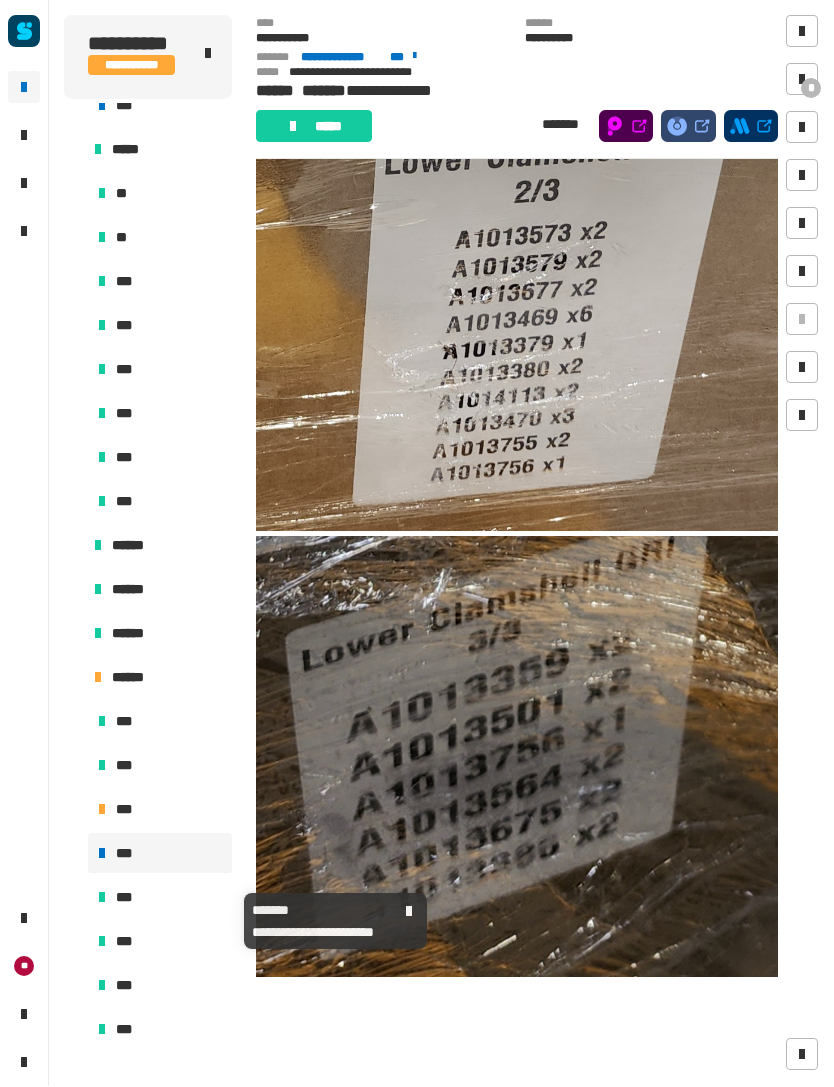 click on "***" at bounding box center [127, 898] 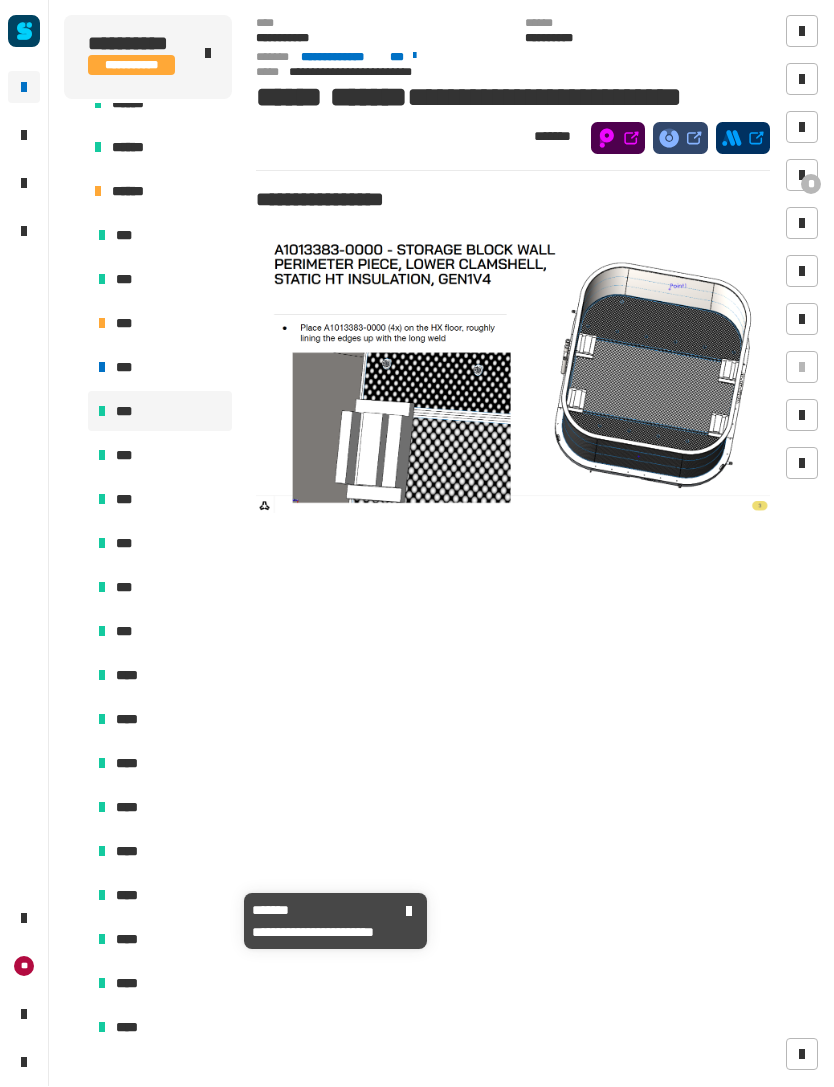 scroll, scrollTop: 2427, scrollLeft: 0, axis: vertical 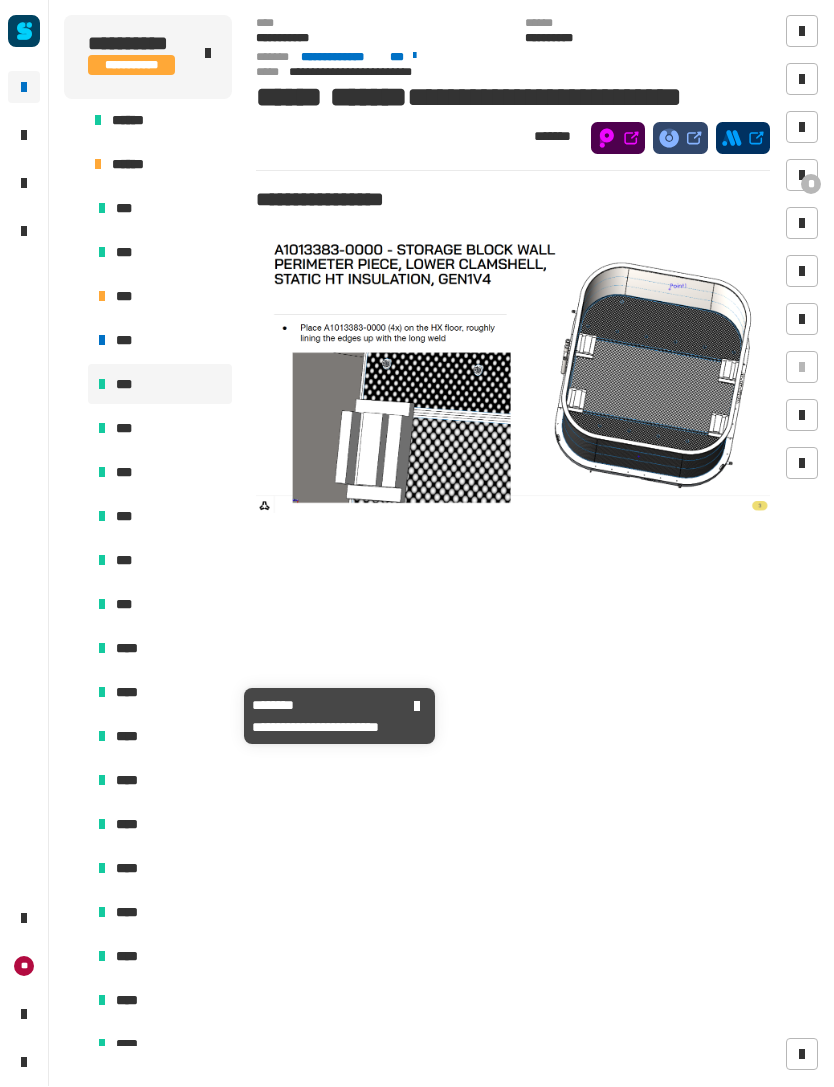 click on "****" at bounding box center [129, 693] 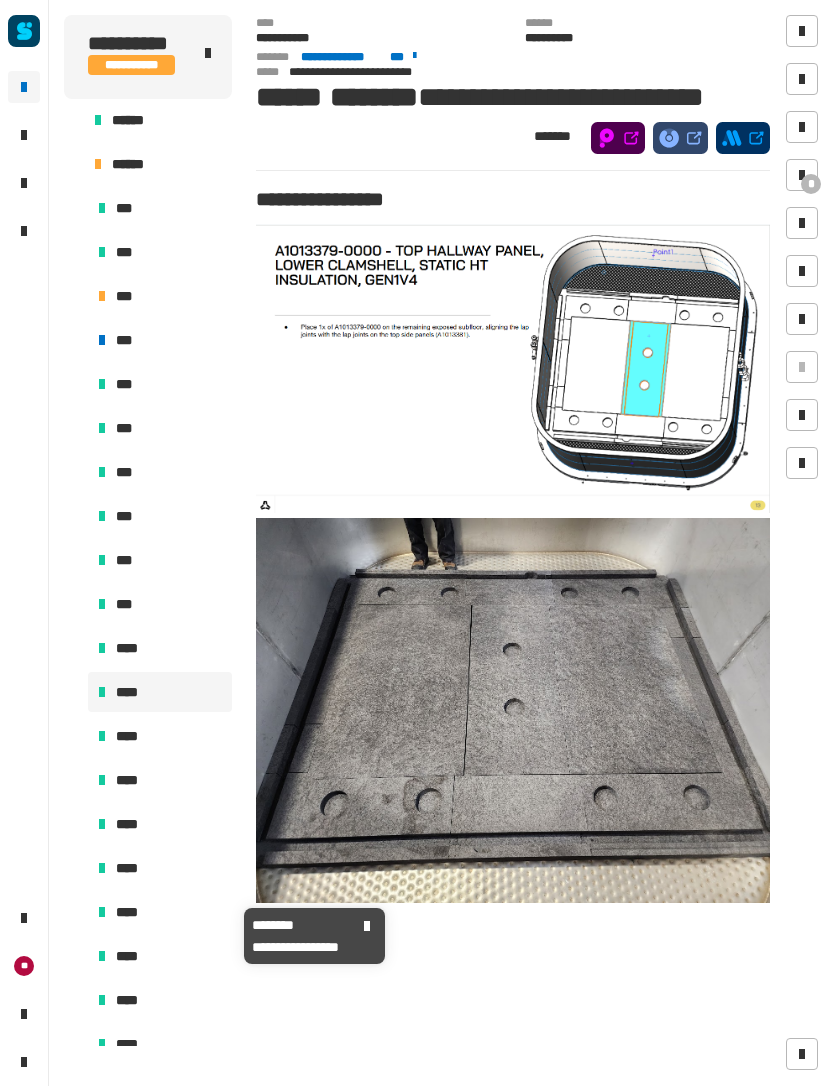 click on "****" at bounding box center [160, 913] 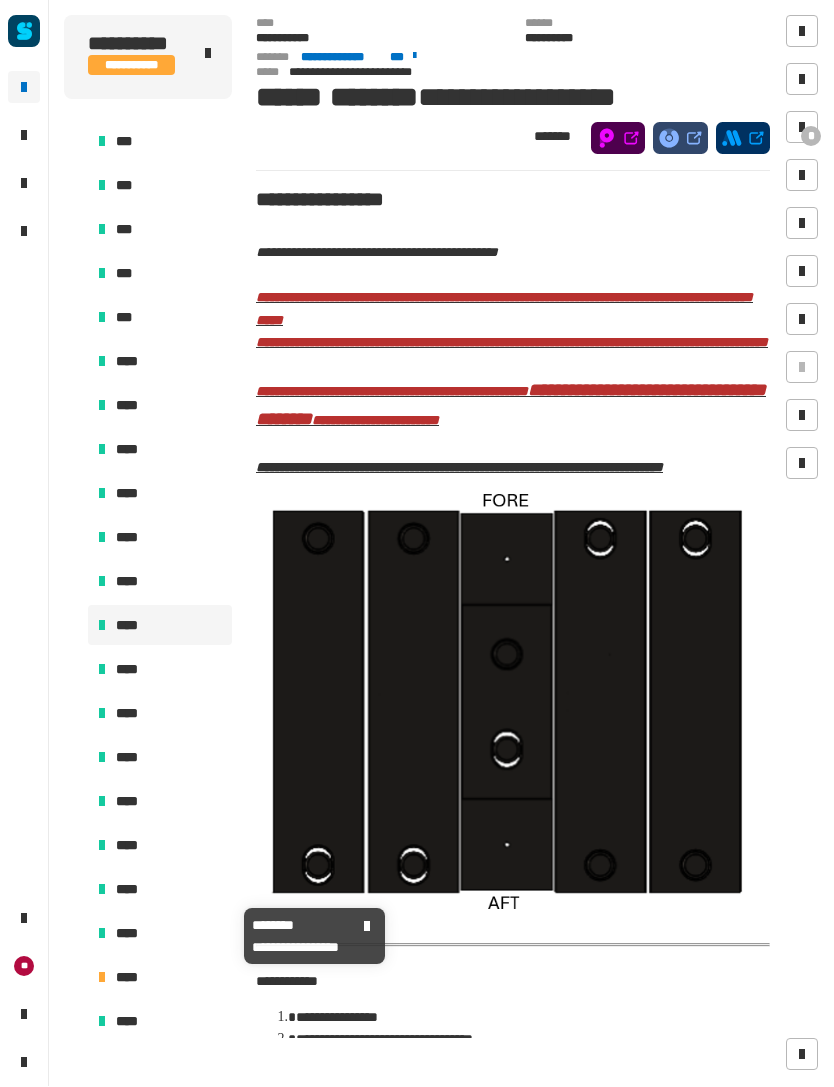 scroll, scrollTop: 2719, scrollLeft: 0, axis: vertical 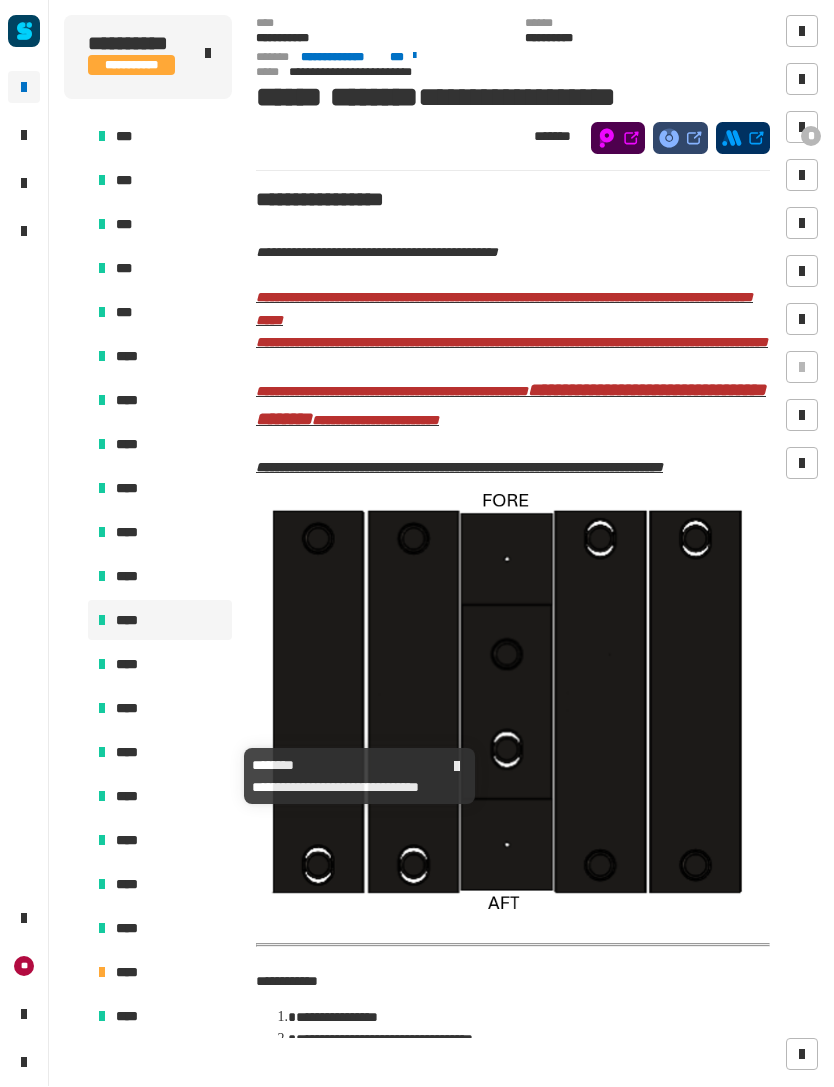 click at bounding box center [102, 753] 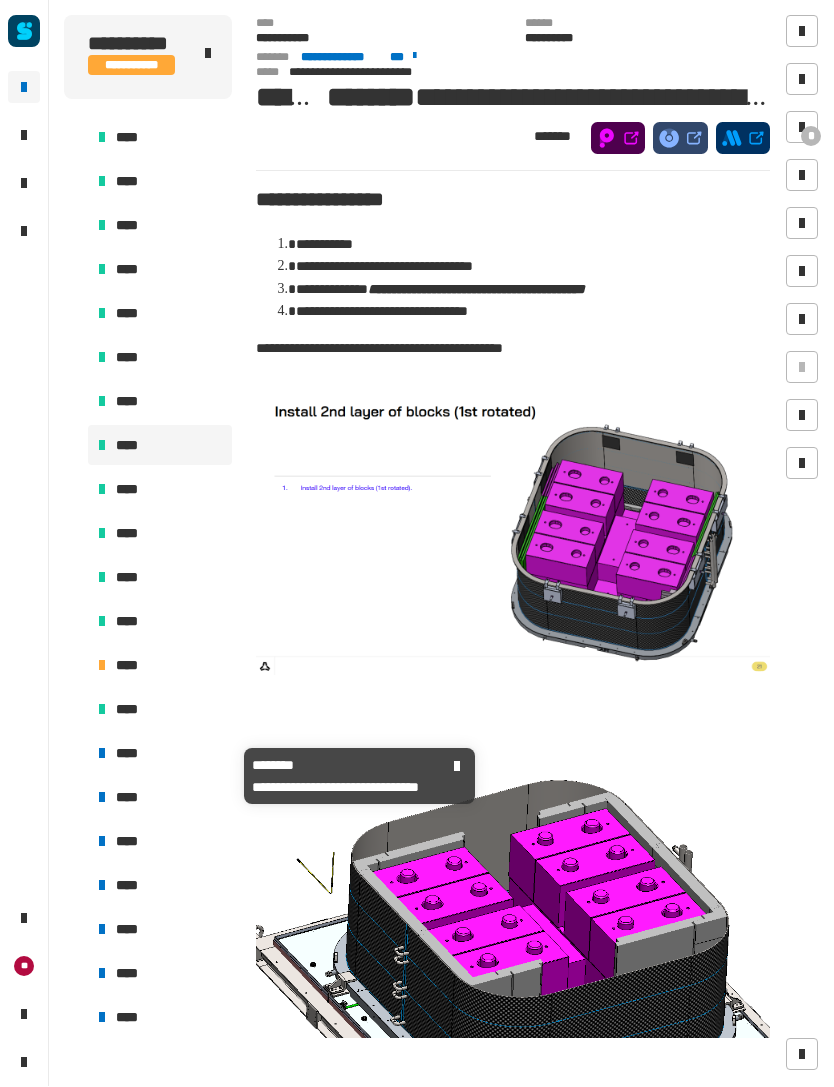 scroll, scrollTop: 3034, scrollLeft: 0, axis: vertical 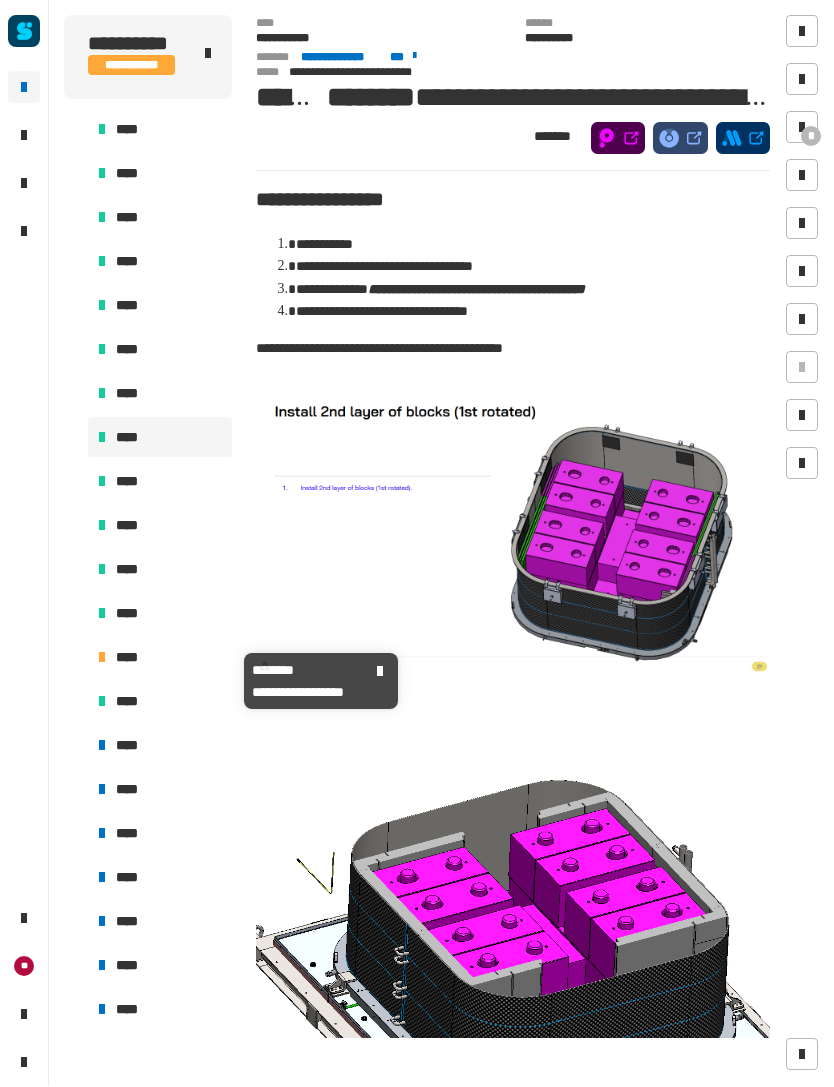 click at bounding box center [102, 658] 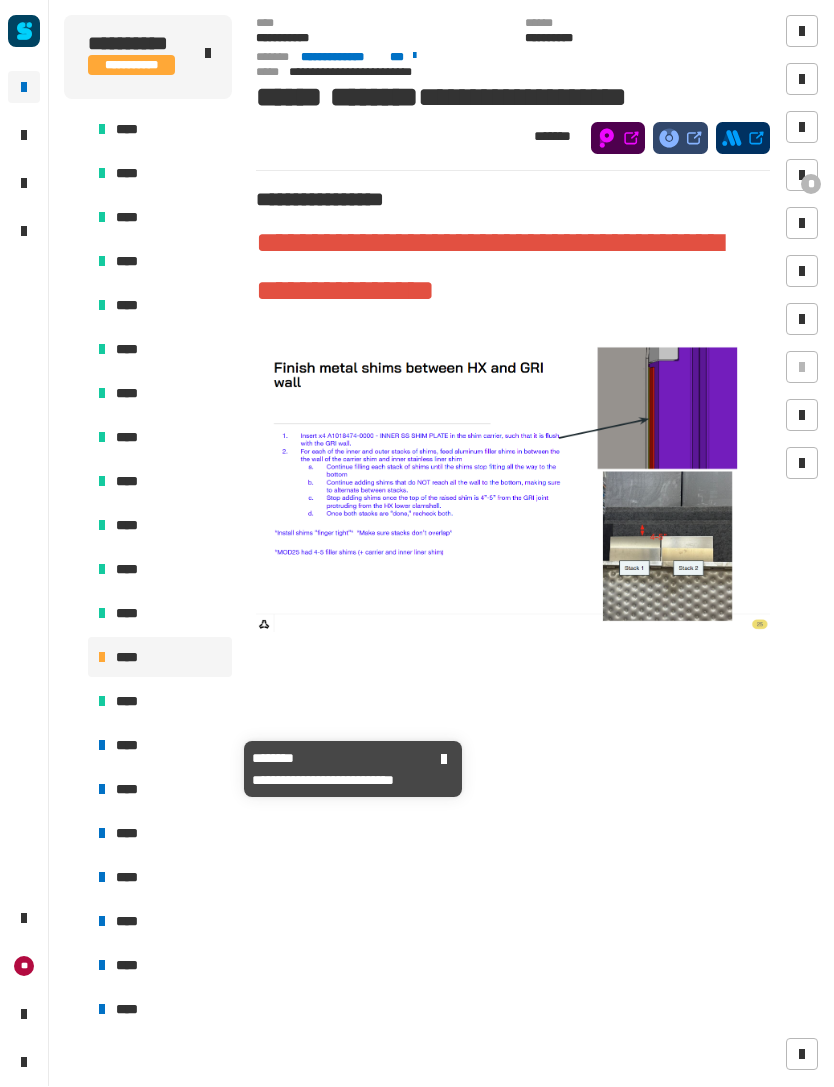 click on "****" at bounding box center [160, 746] 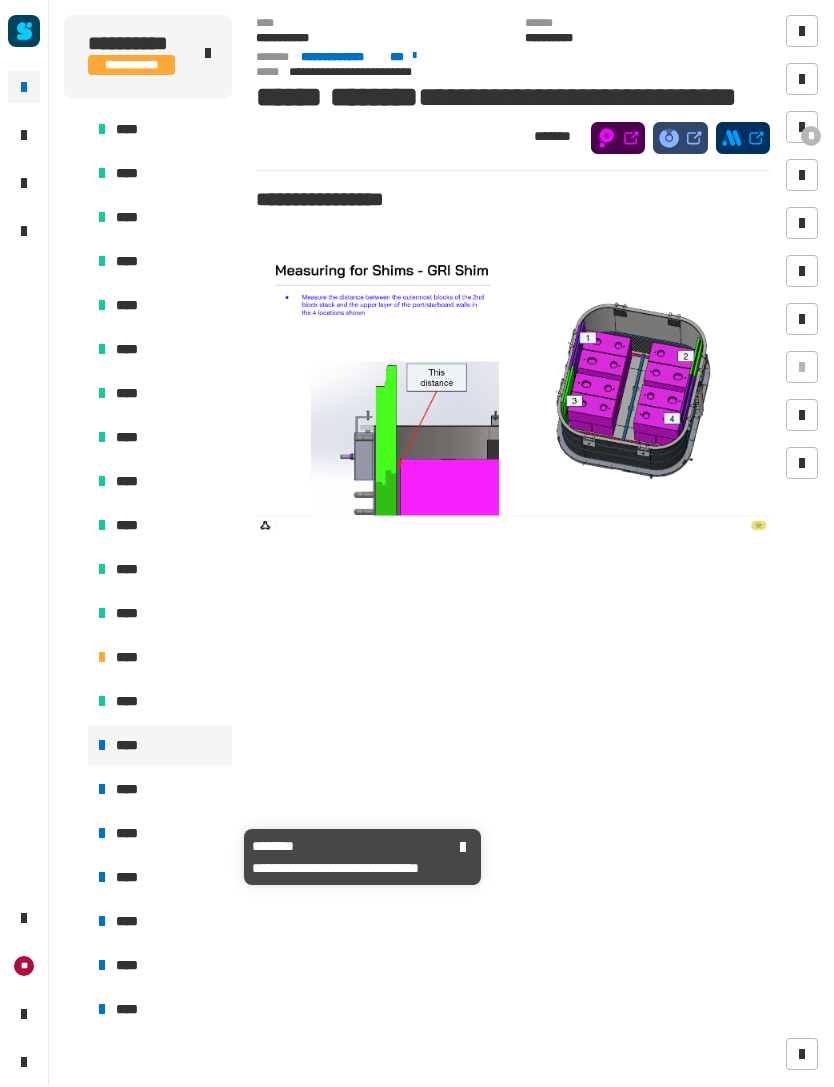 click on "****" at bounding box center [160, 834] 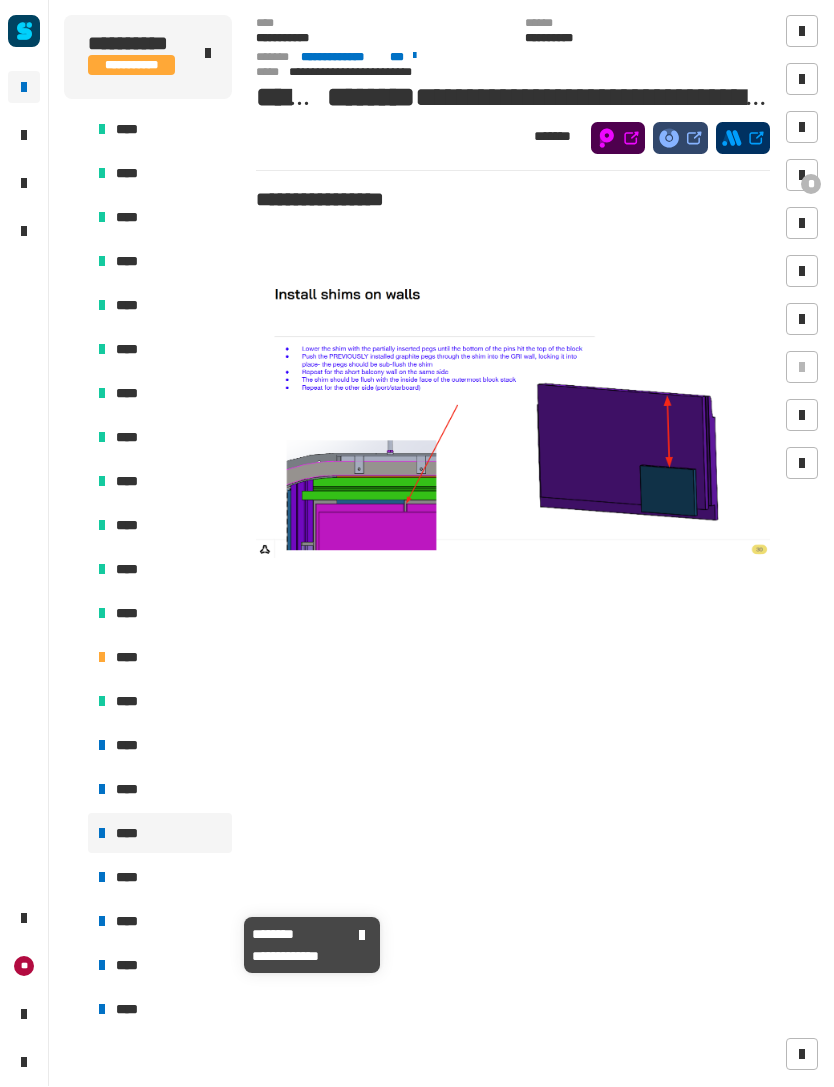 click on "****" at bounding box center [160, 922] 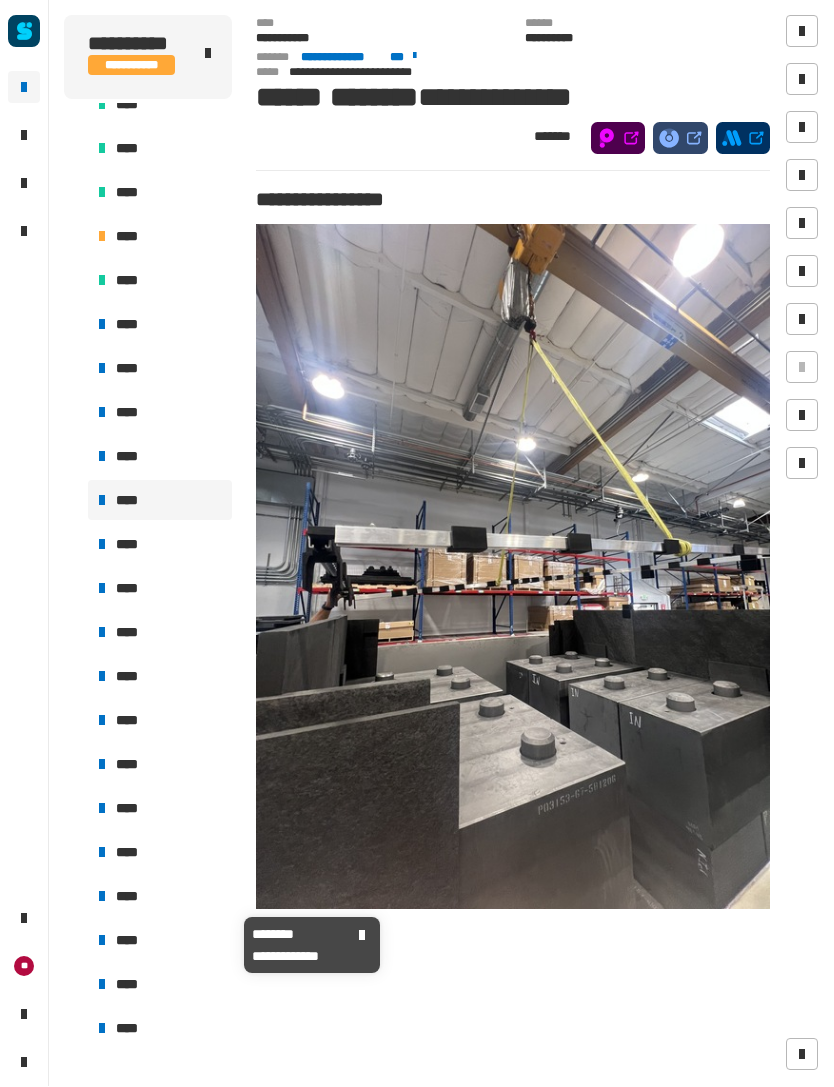 scroll, scrollTop: 3459, scrollLeft: 0, axis: vertical 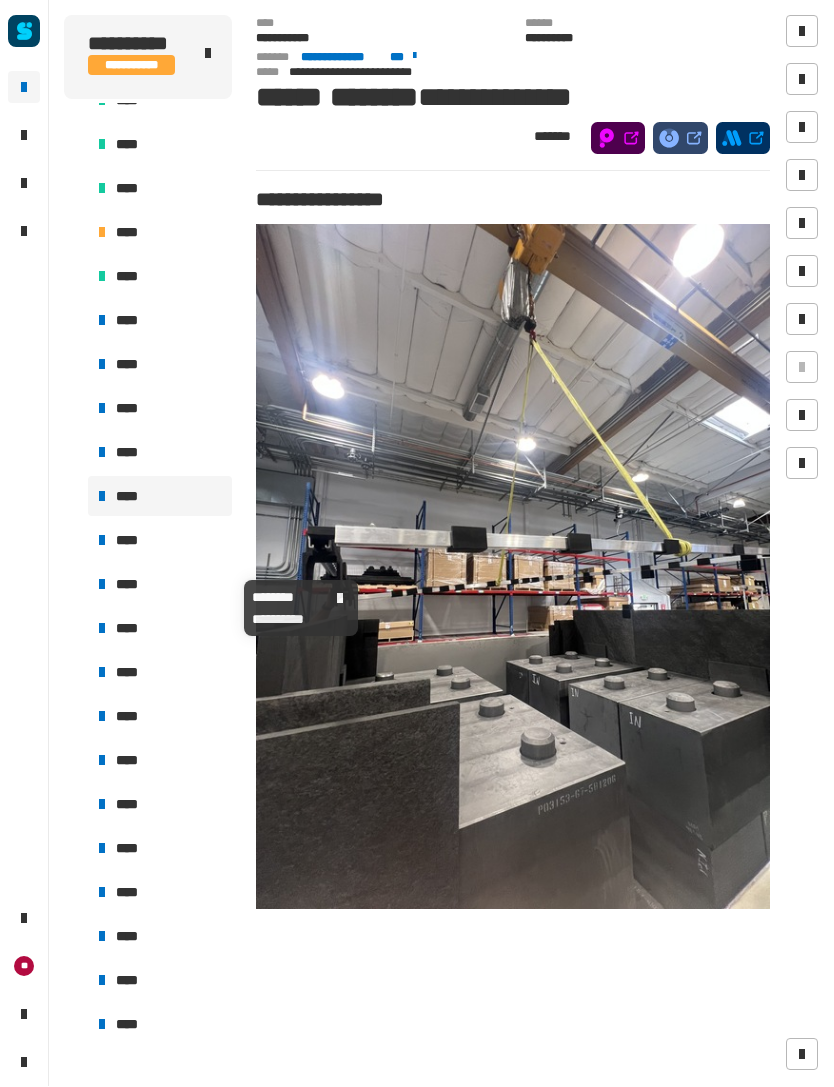 click on "****" at bounding box center (160, 585) 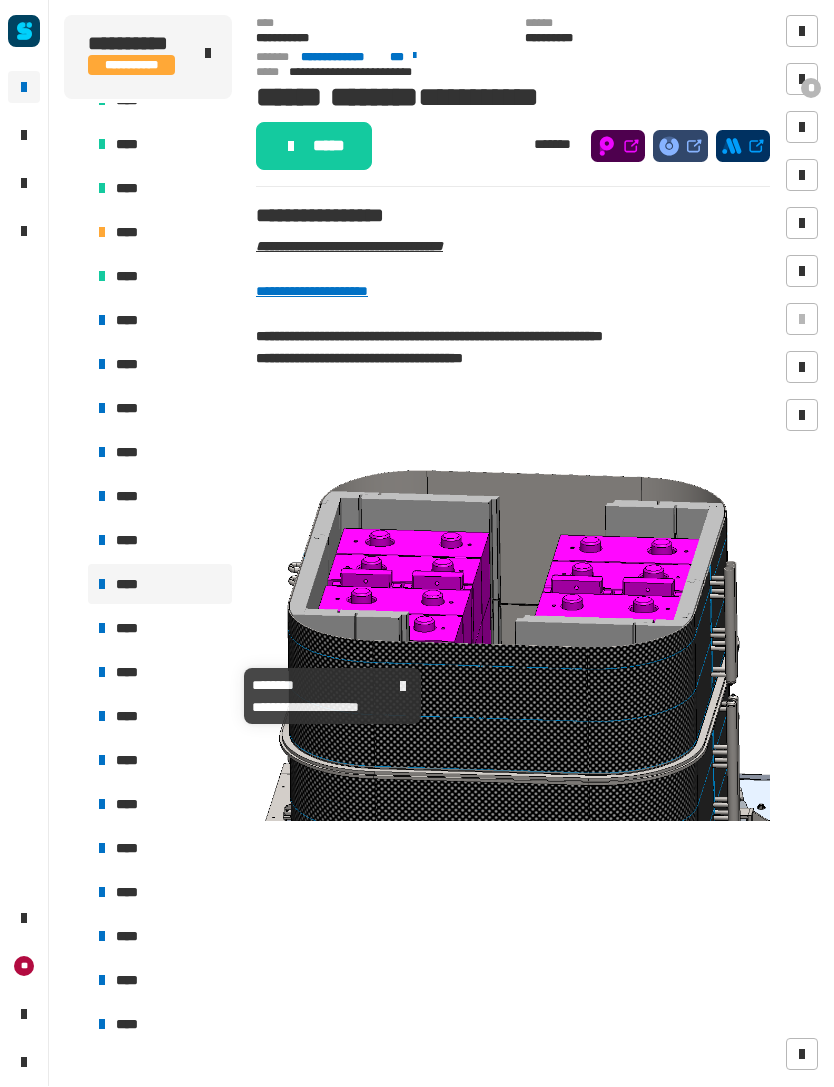 click on "****" at bounding box center [131, 673] 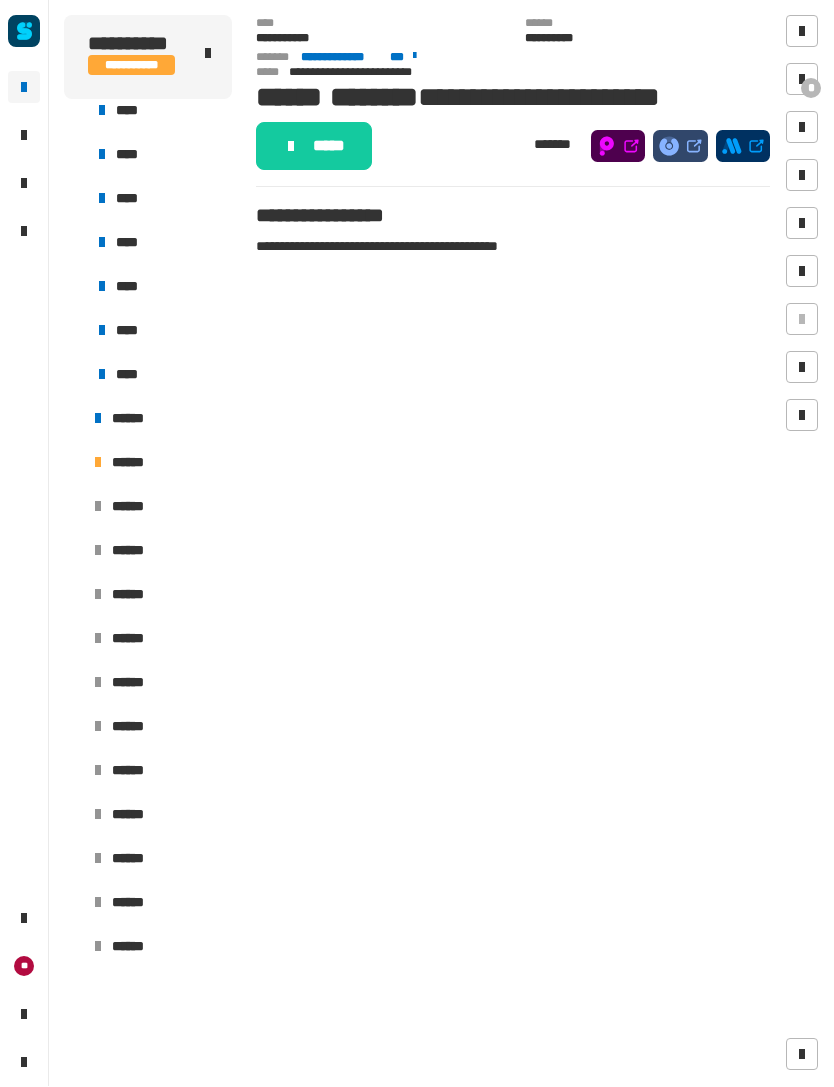 scroll, scrollTop: 4164, scrollLeft: 0, axis: vertical 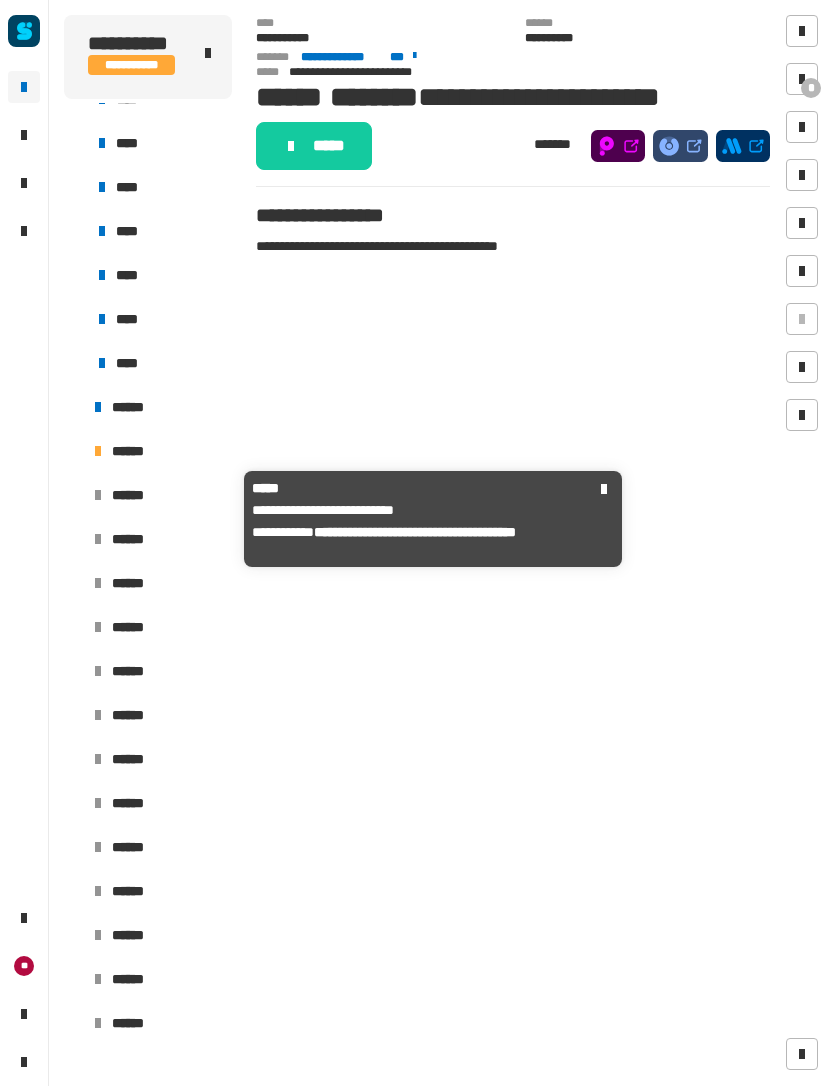 click on "******" at bounding box center [168, 496] 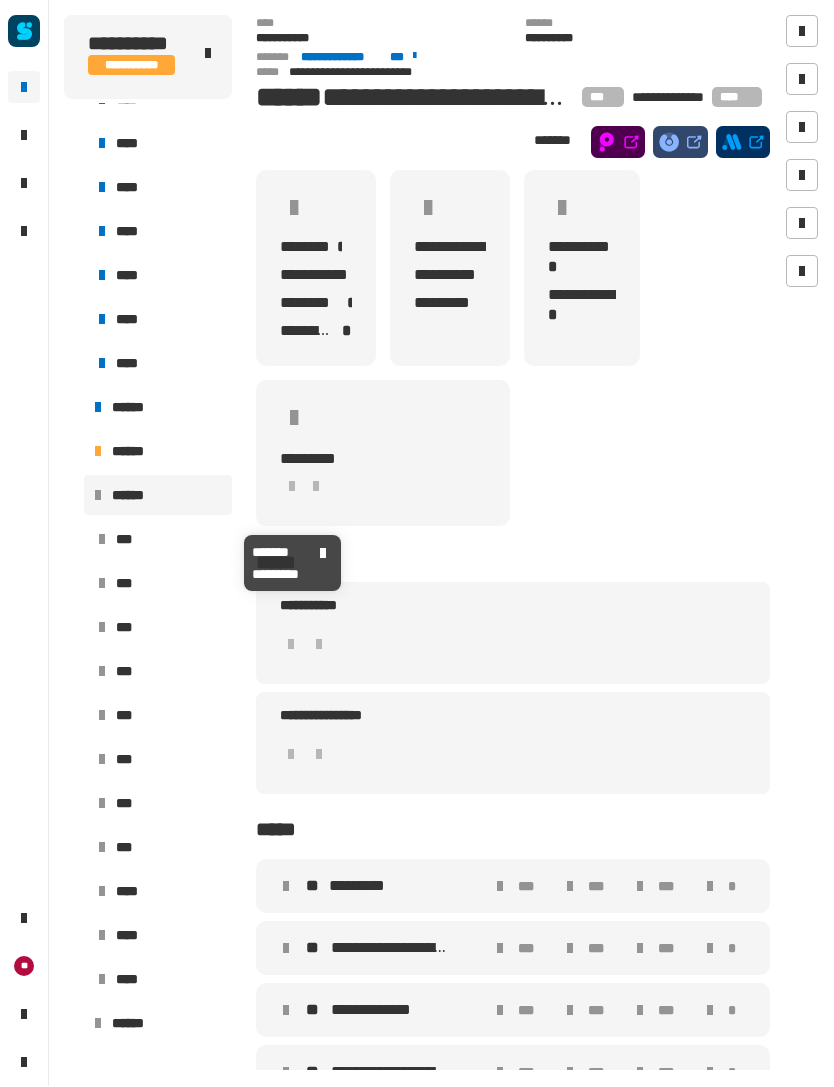 click on "***" at bounding box center [125, 540] 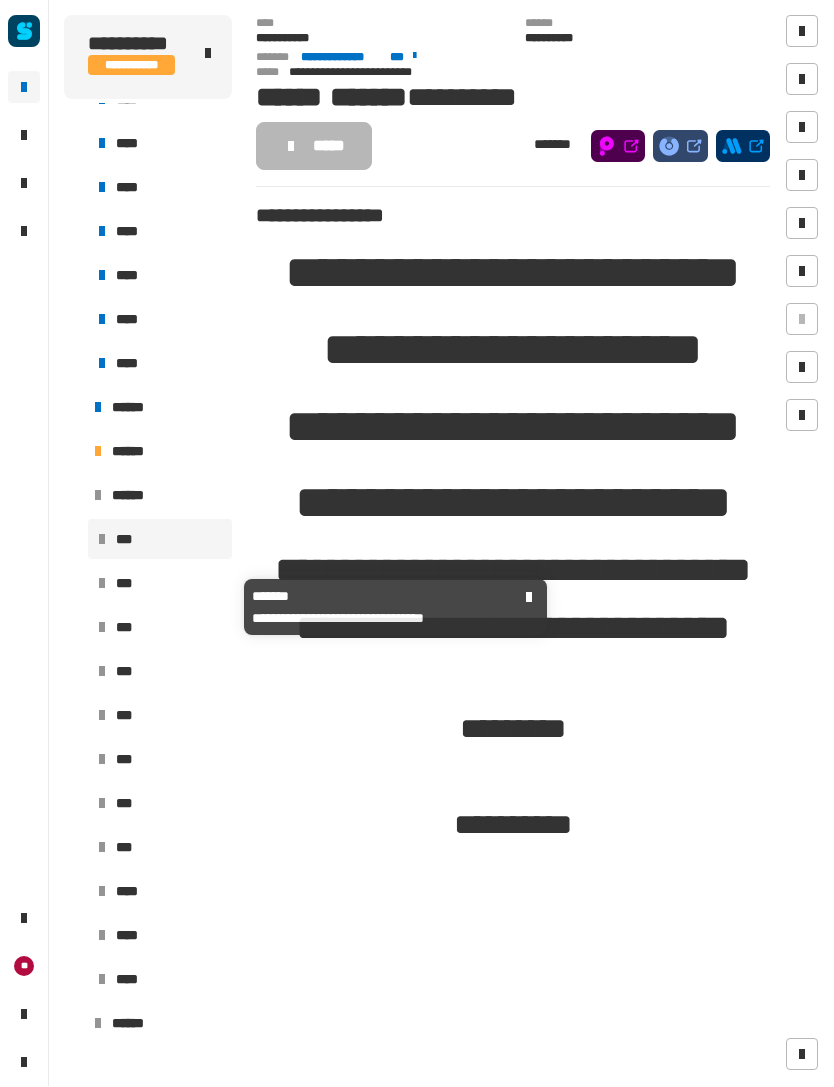 click on "***" at bounding box center [126, 584] 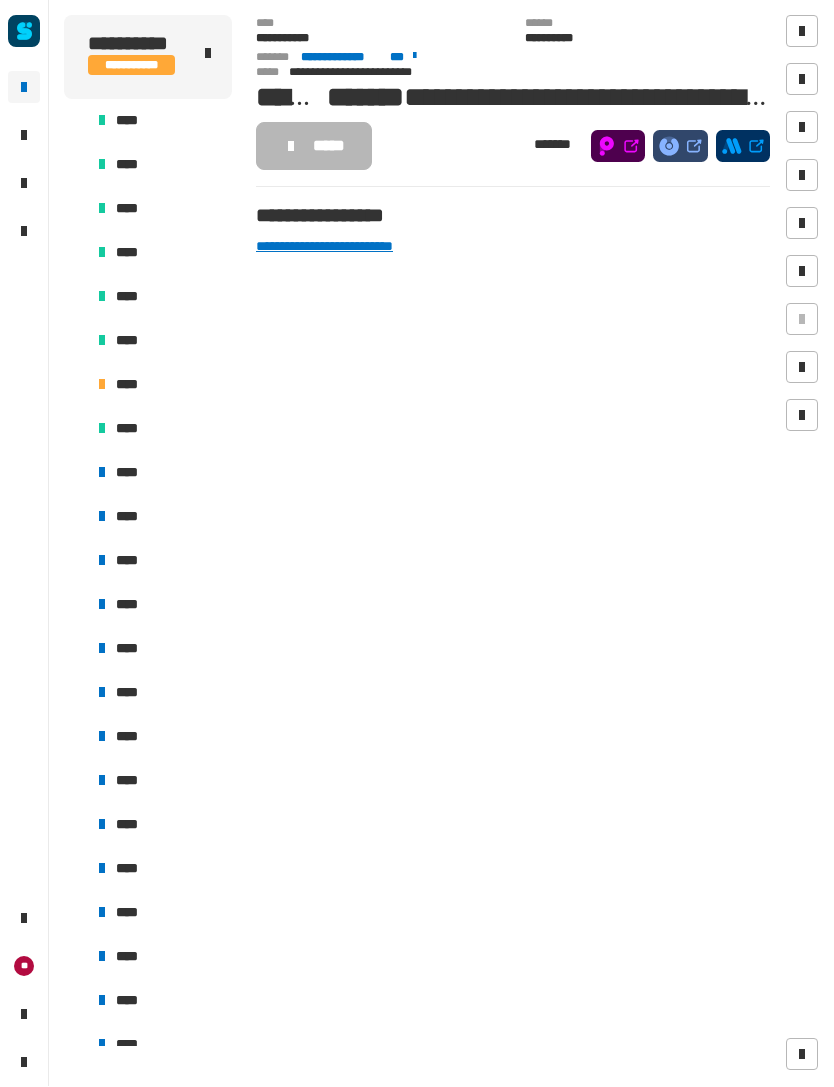 scroll, scrollTop: 3306, scrollLeft: 0, axis: vertical 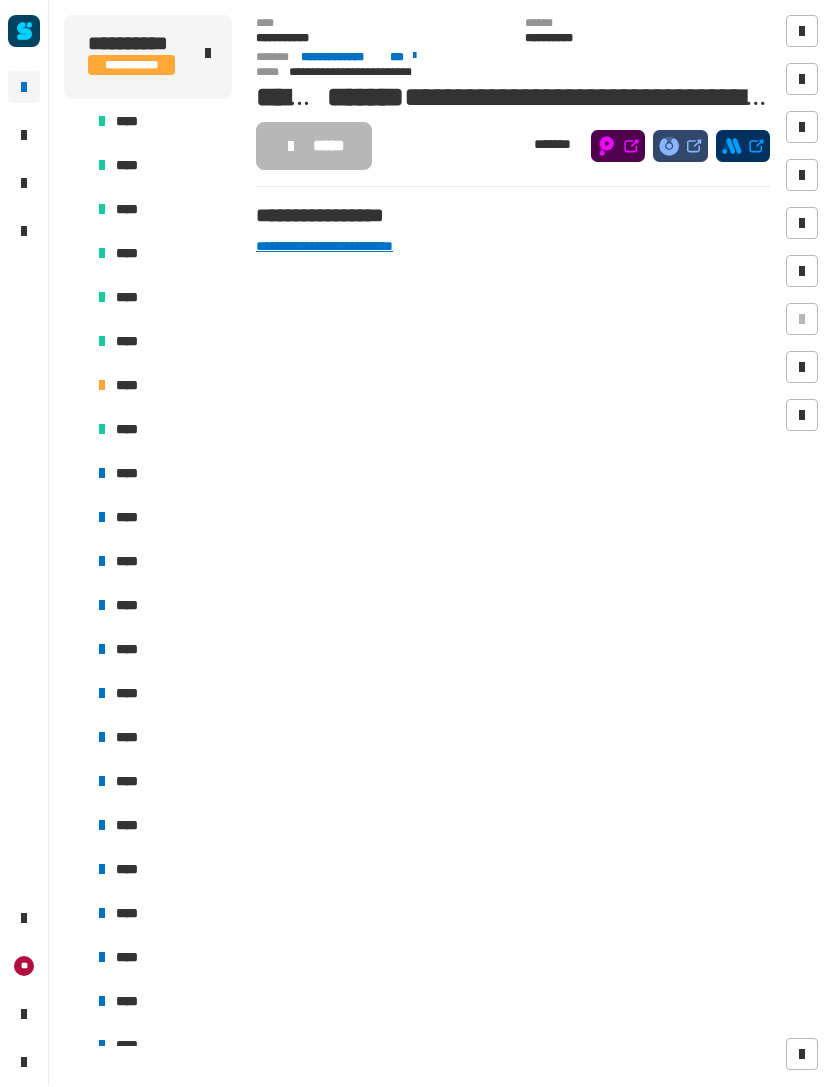 click 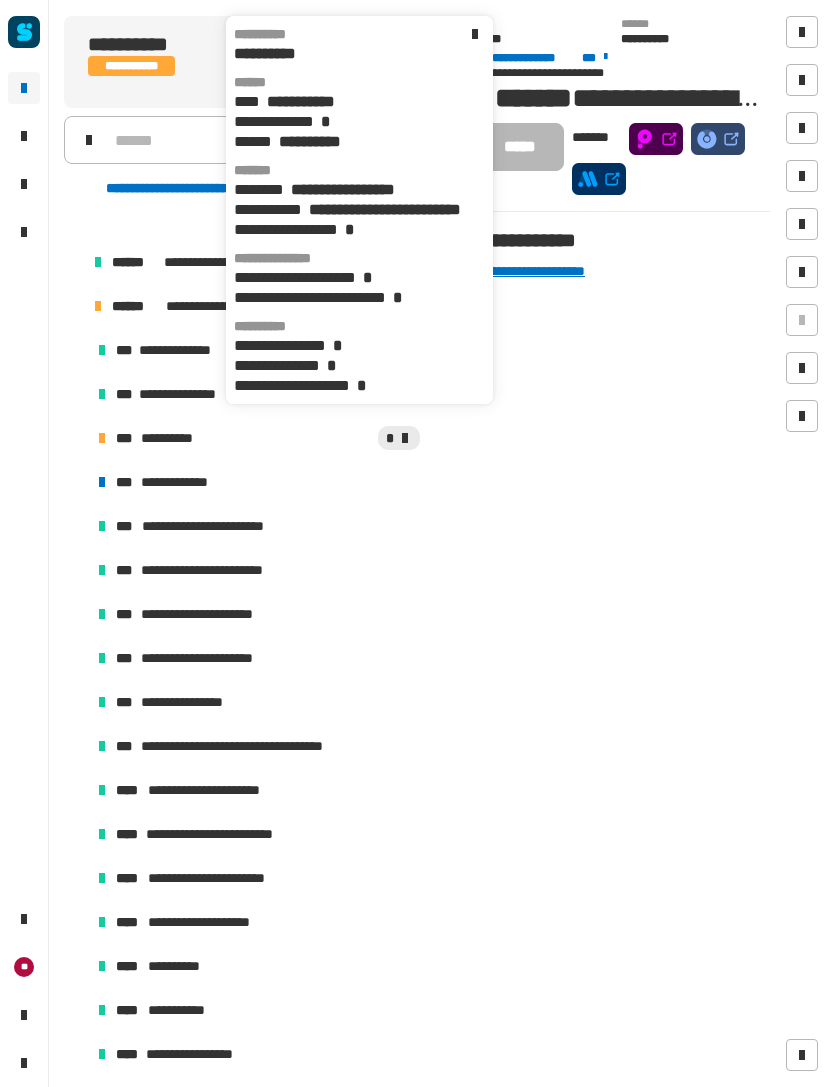 scroll, scrollTop: 2387, scrollLeft: 0, axis: vertical 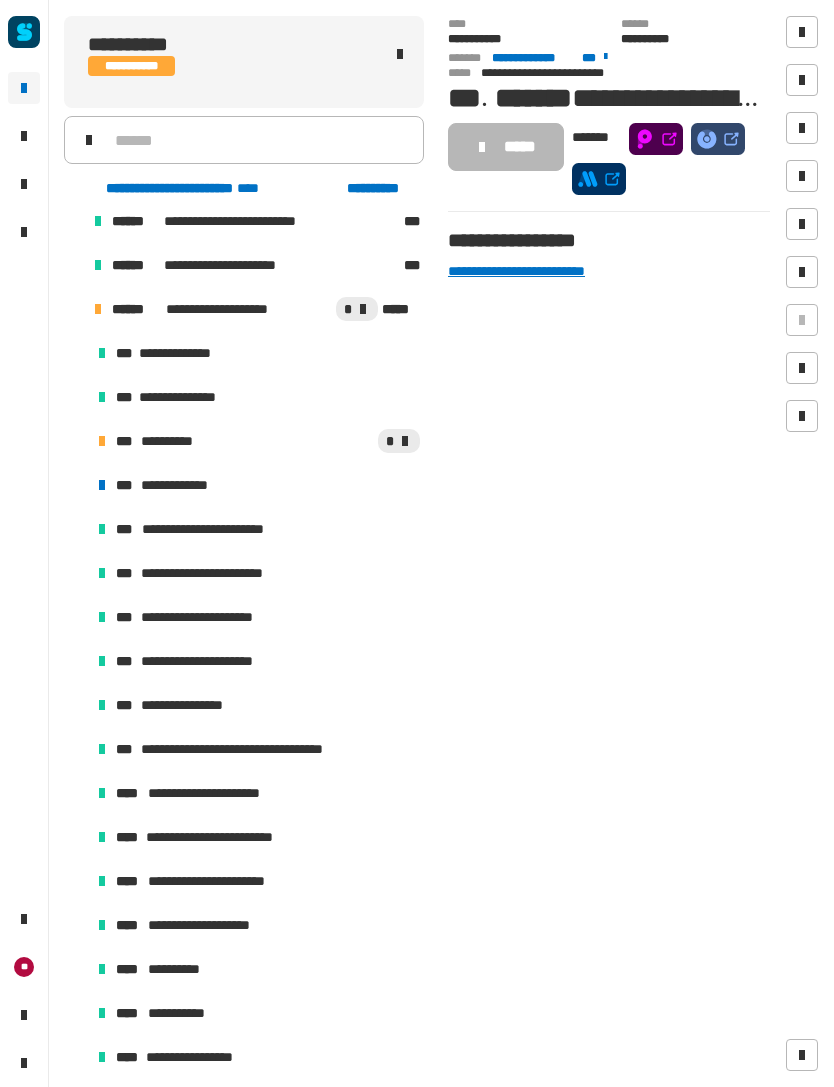 click on "**********" at bounding box center [256, 485] 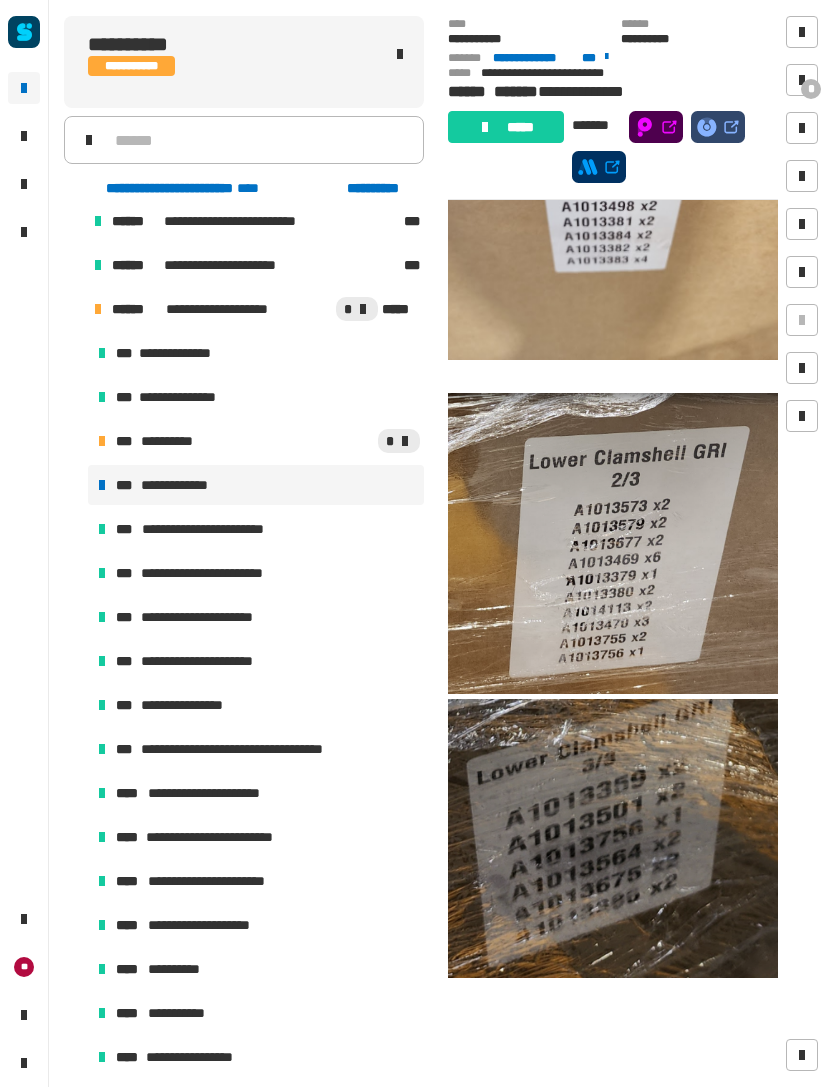 scroll, scrollTop: 377, scrollLeft: 0, axis: vertical 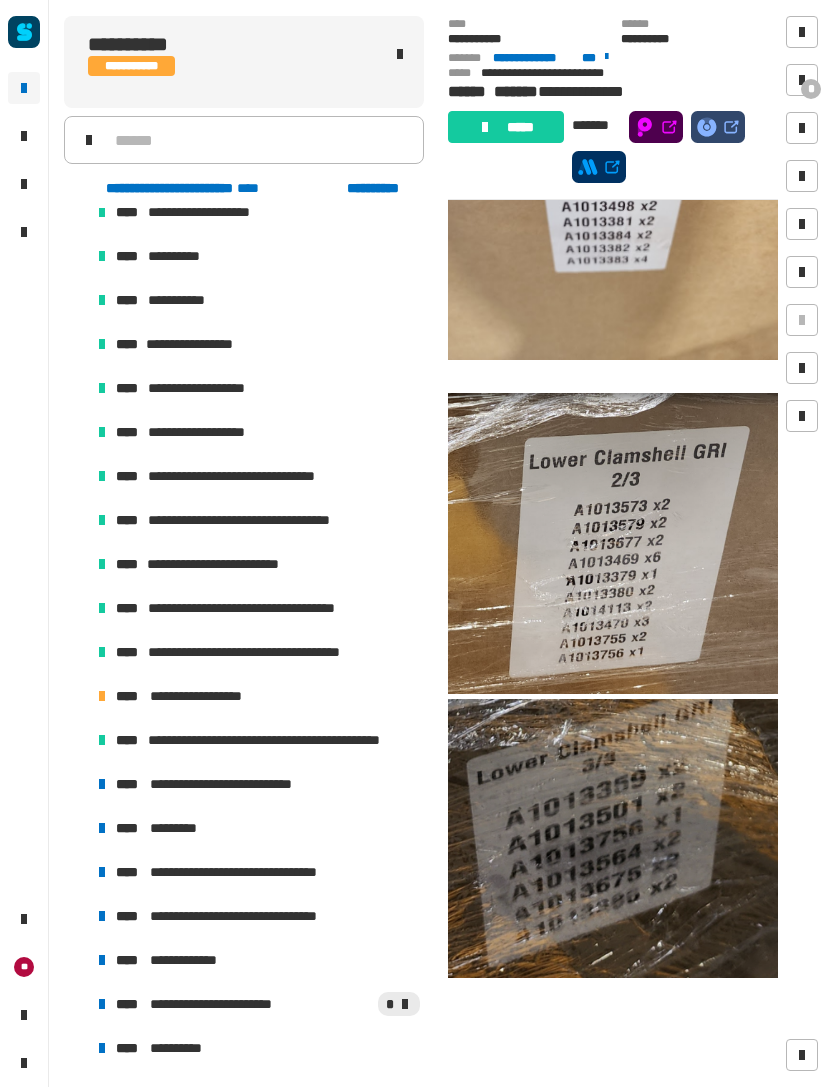 click on "**********" at bounding box center (239, 784) 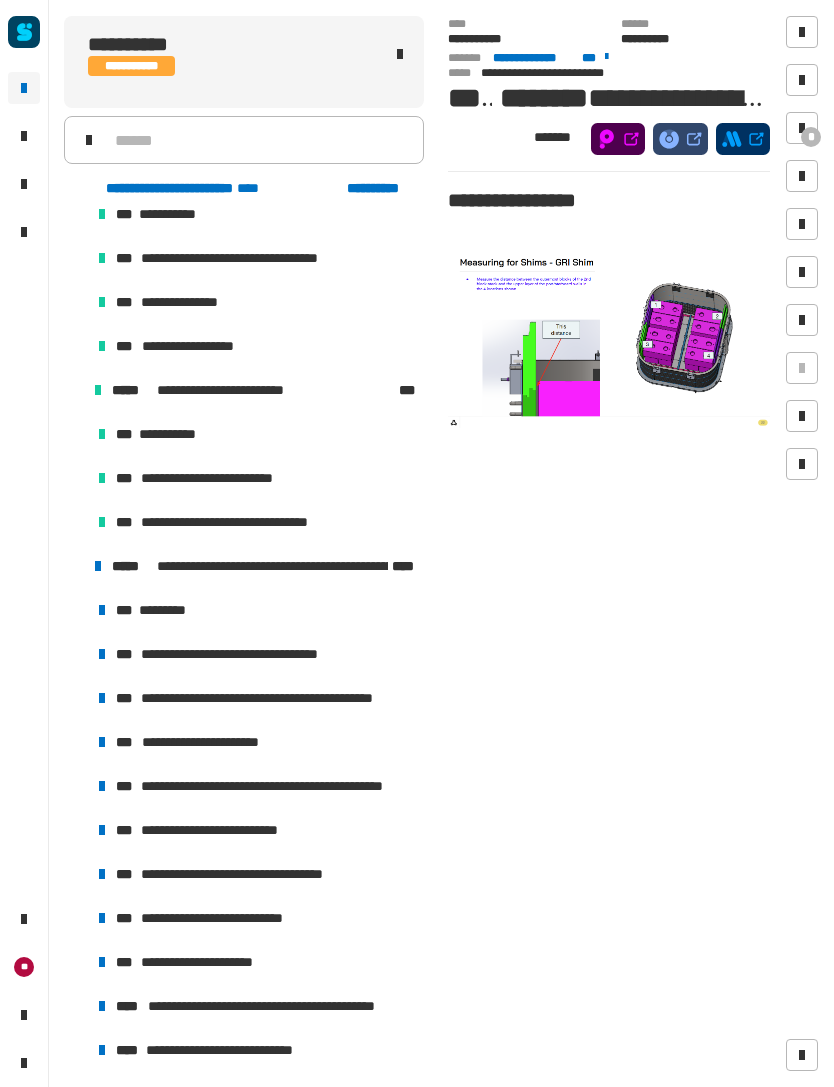 scroll, scrollTop: 268, scrollLeft: 0, axis: vertical 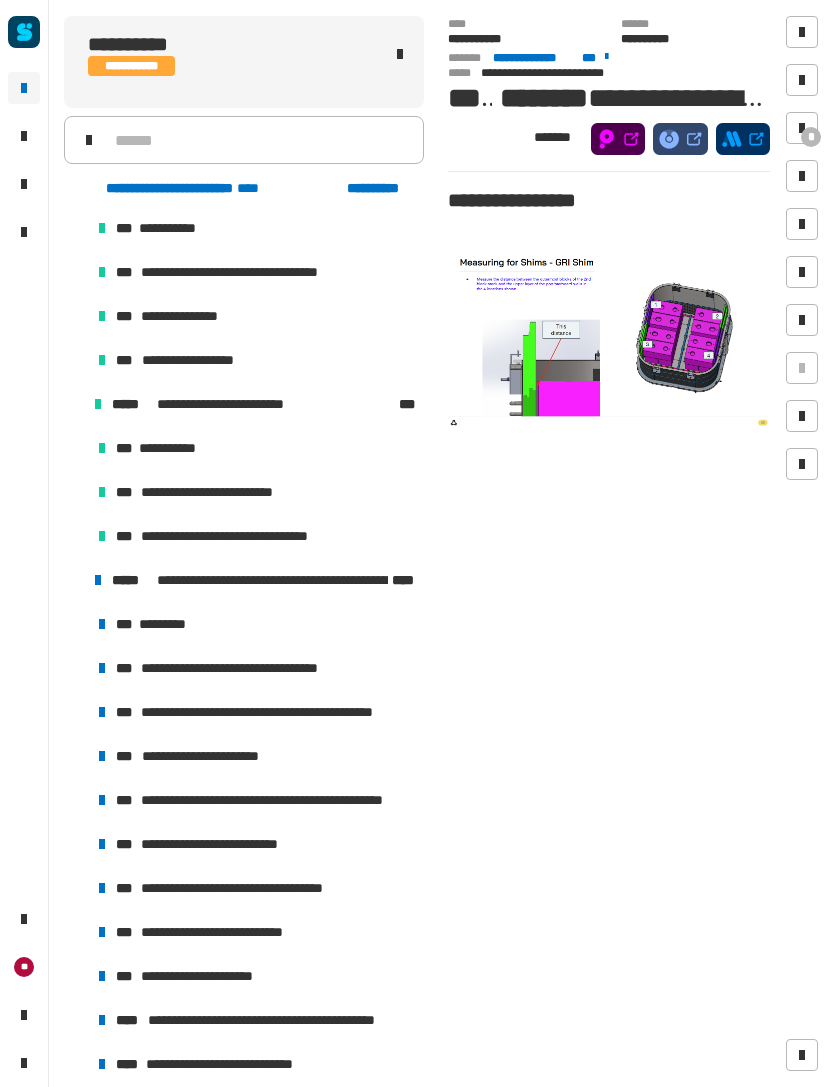 click on "**********" at bounding box center [256, 668] 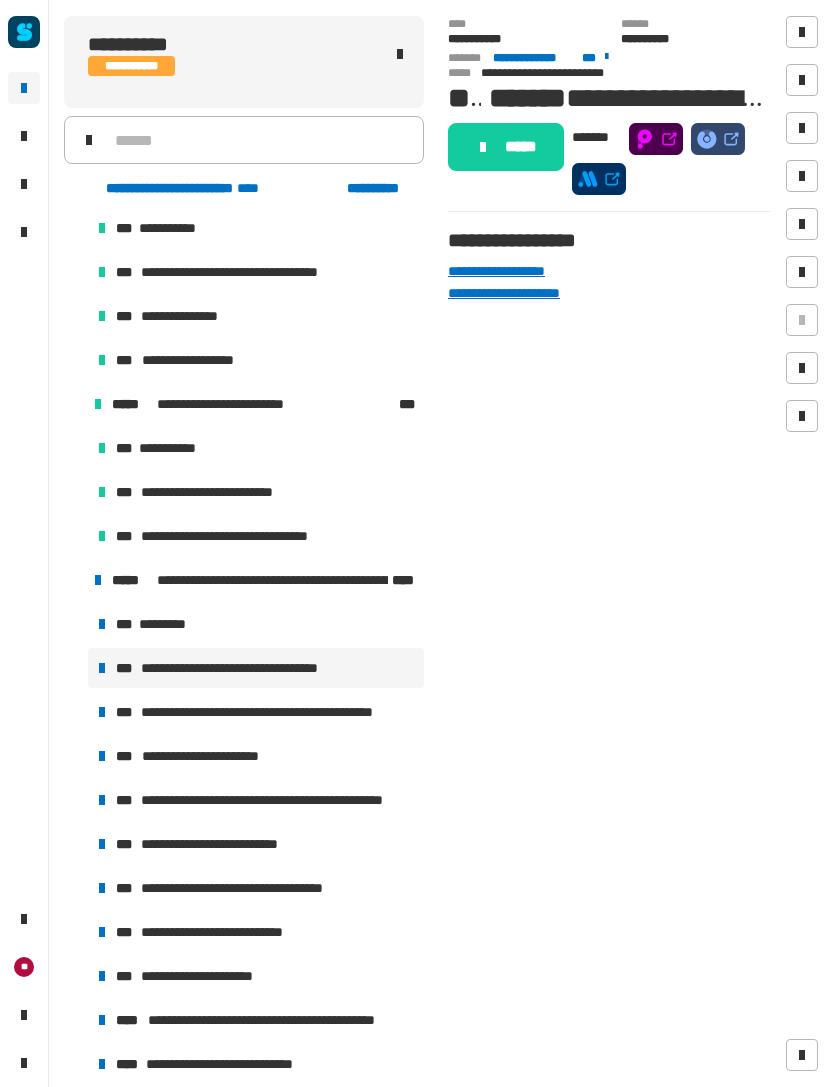 click on "**********" at bounding box center (290, 712) 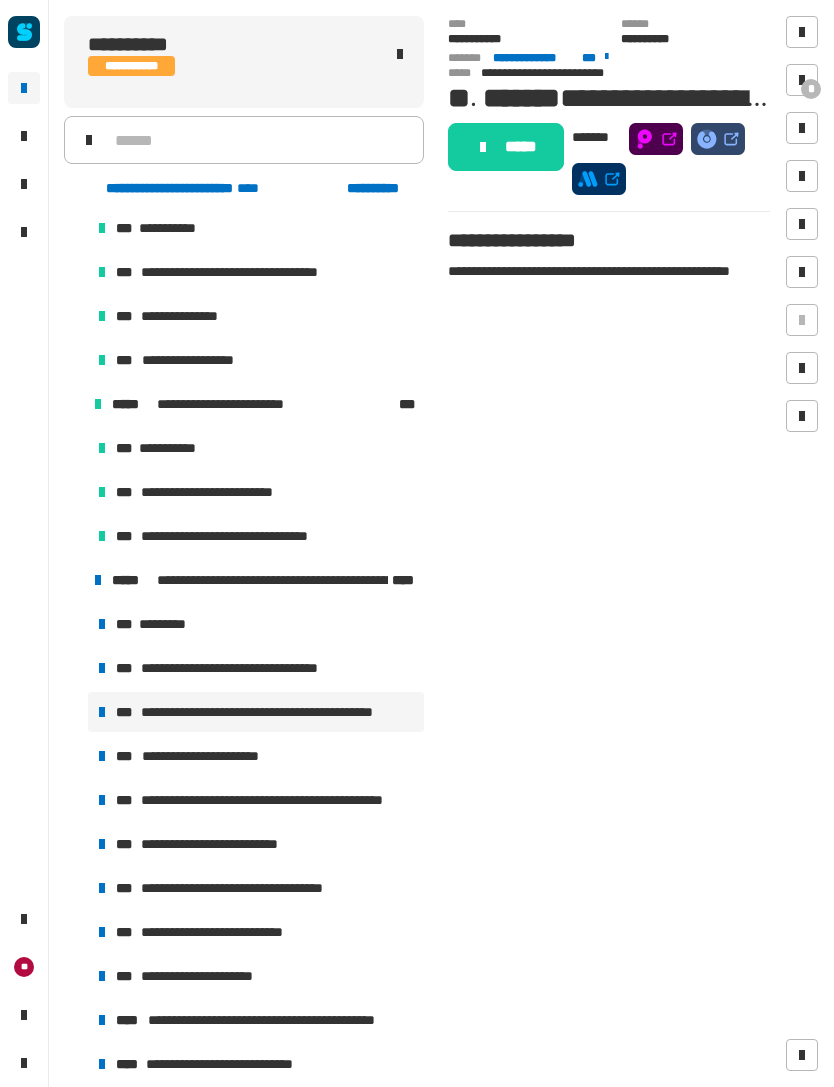 click on "**********" at bounding box center [256, 756] 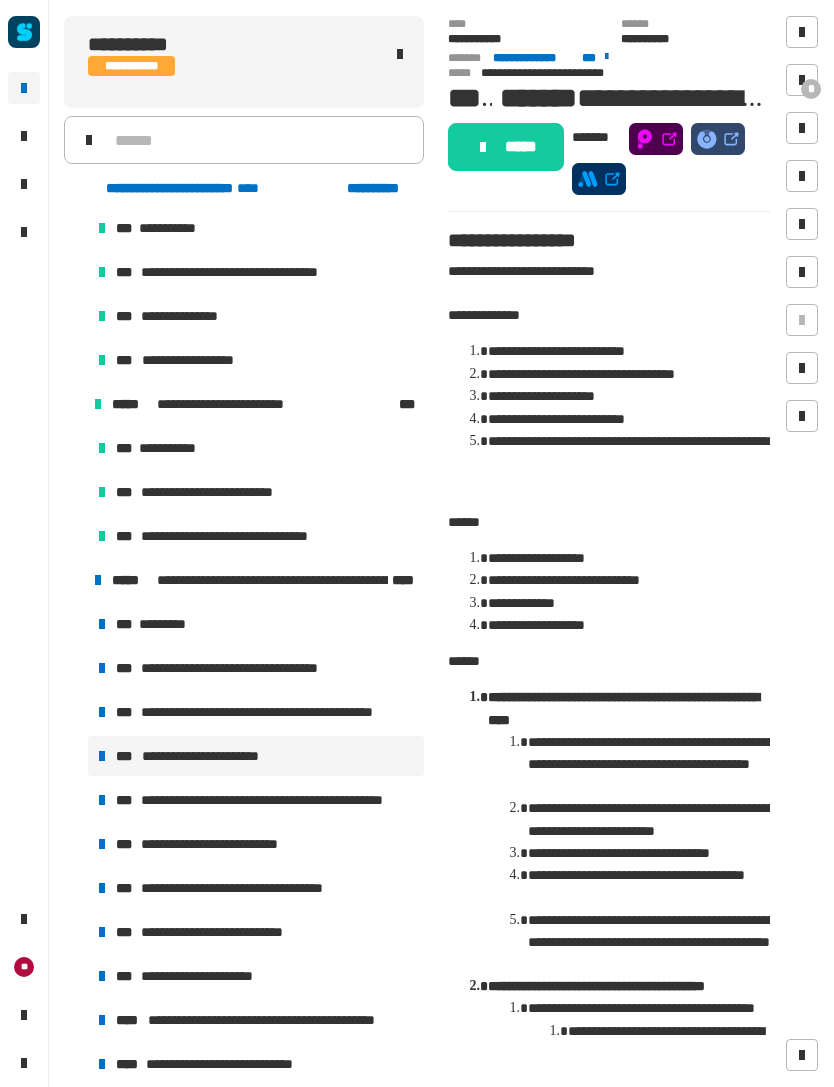 click on "[NAME] [NAME]" at bounding box center (256, 800) 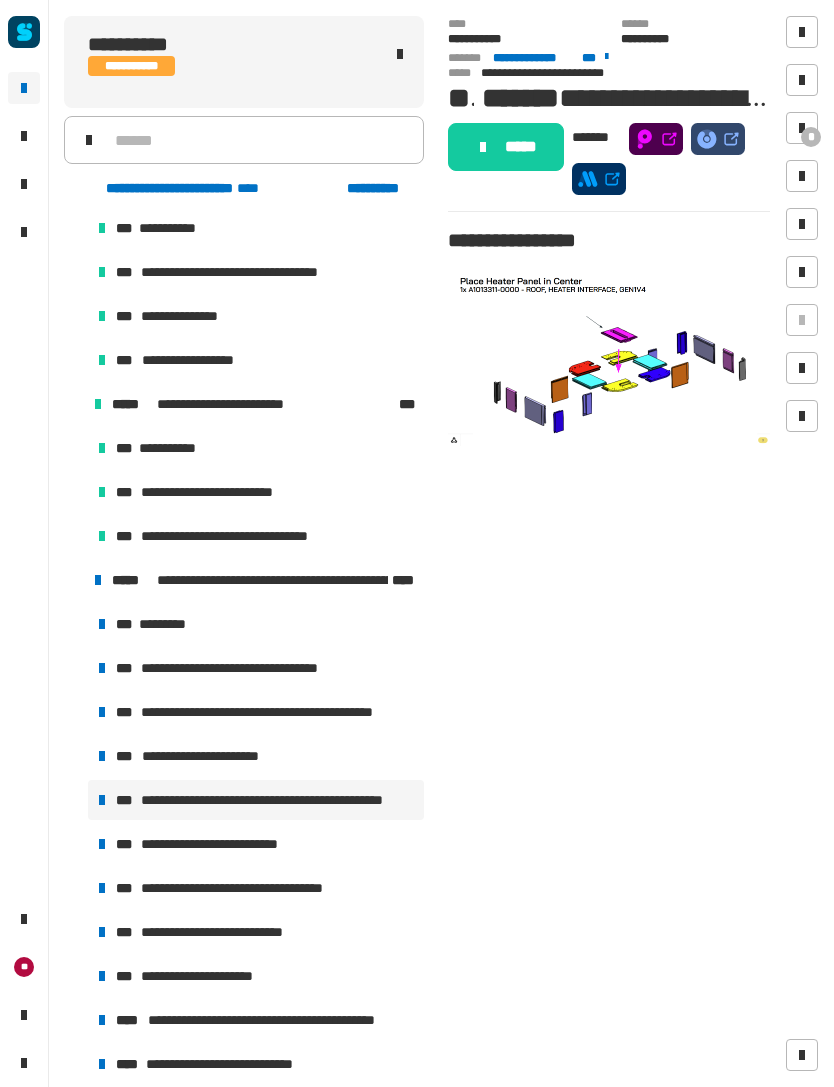 click on "**********" at bounding box center (229, 844) 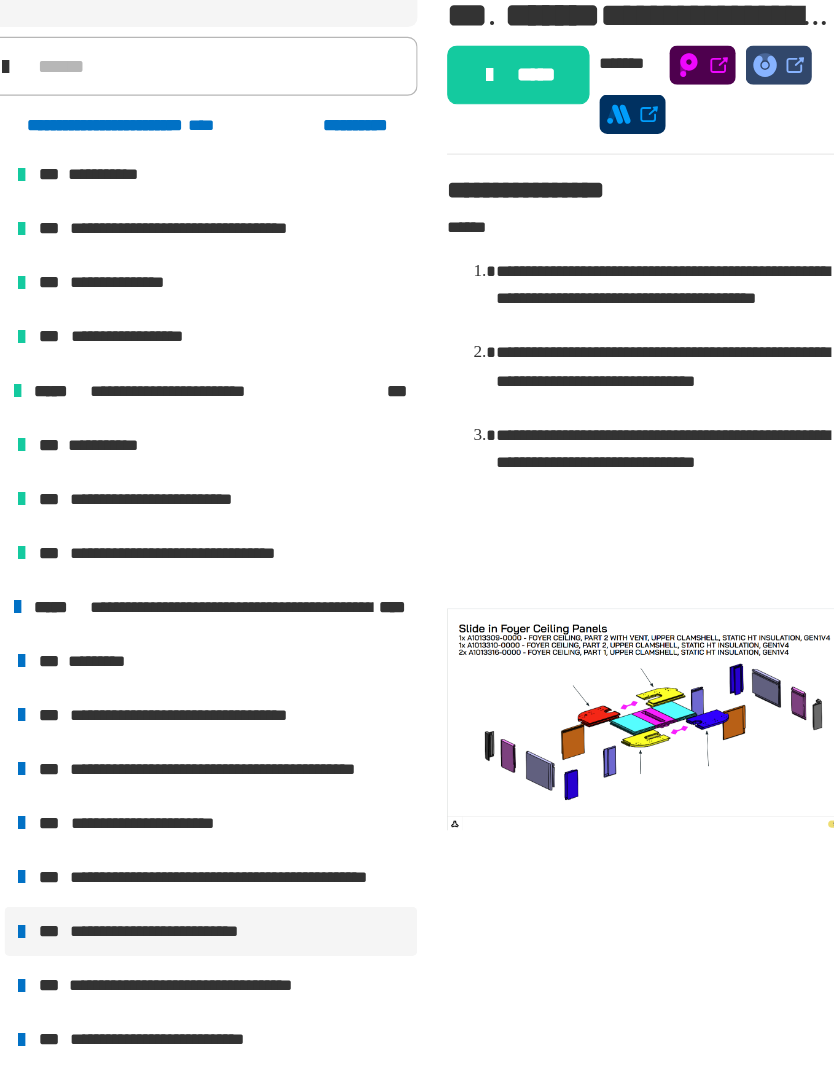 click on "**********" at bounding box center (250, 888) 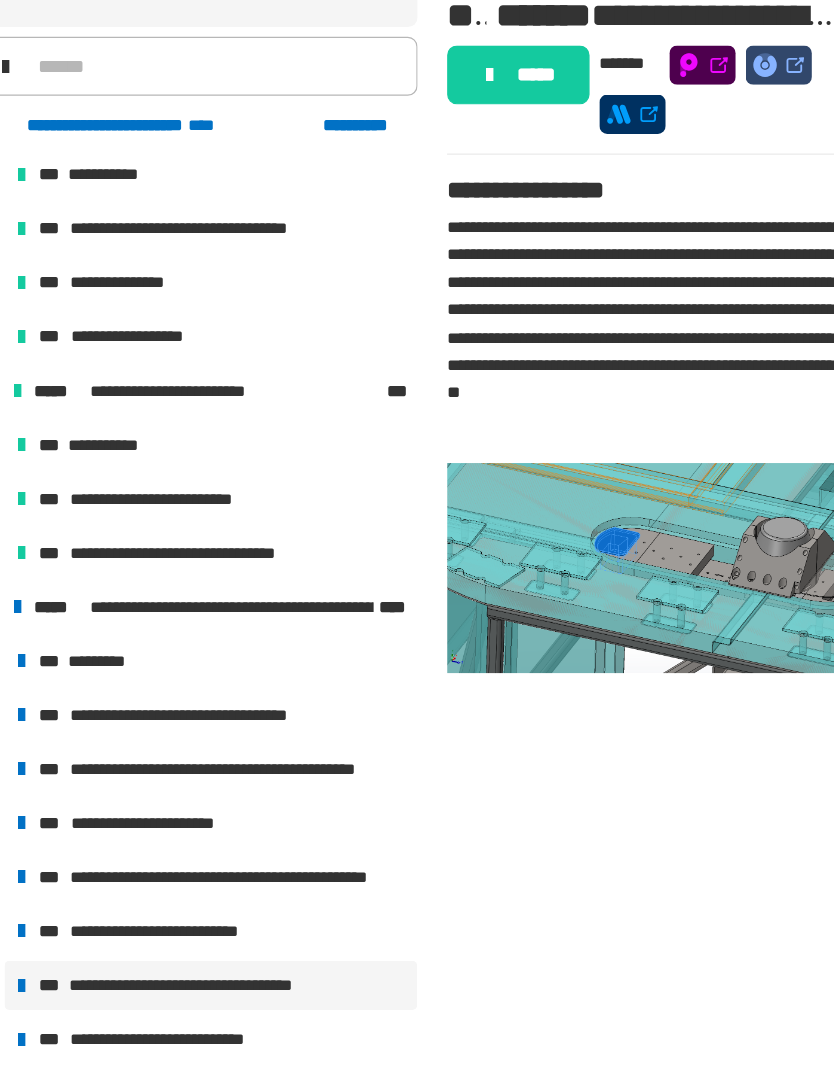 click on "**********" at bounding box center [229, 844] 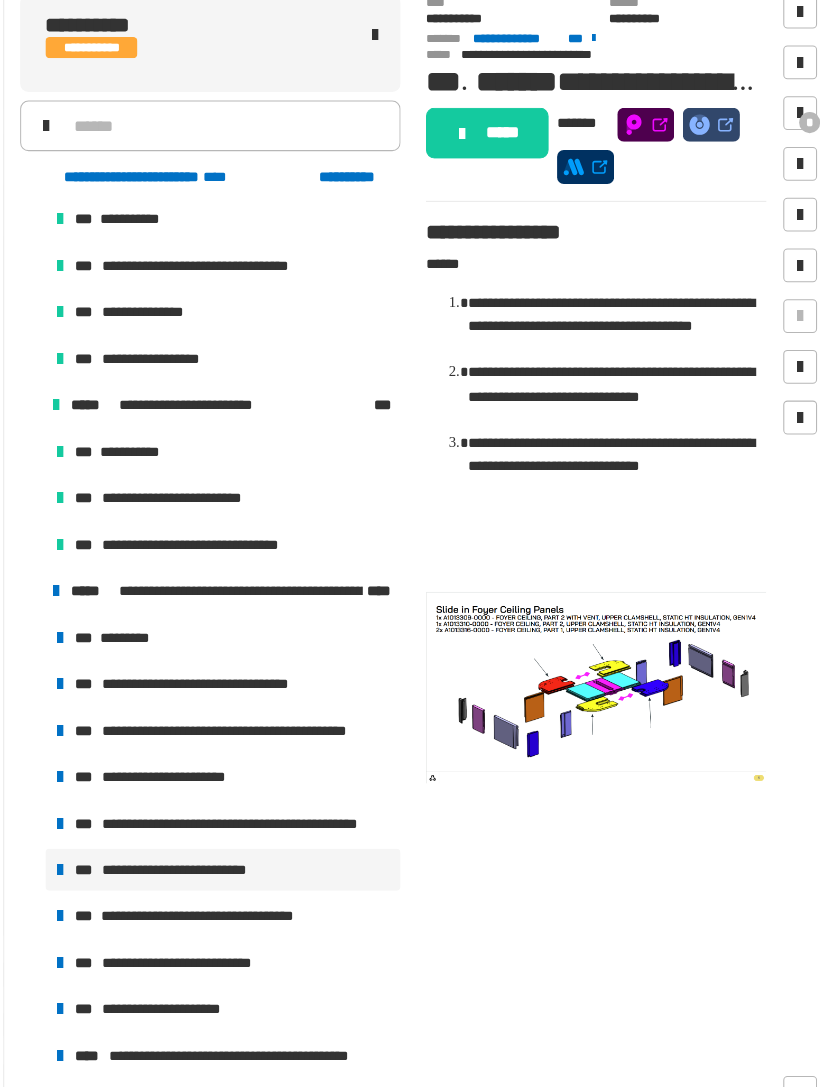 scroll, scrollTop: 0, scrollLeft: 0, axis: both 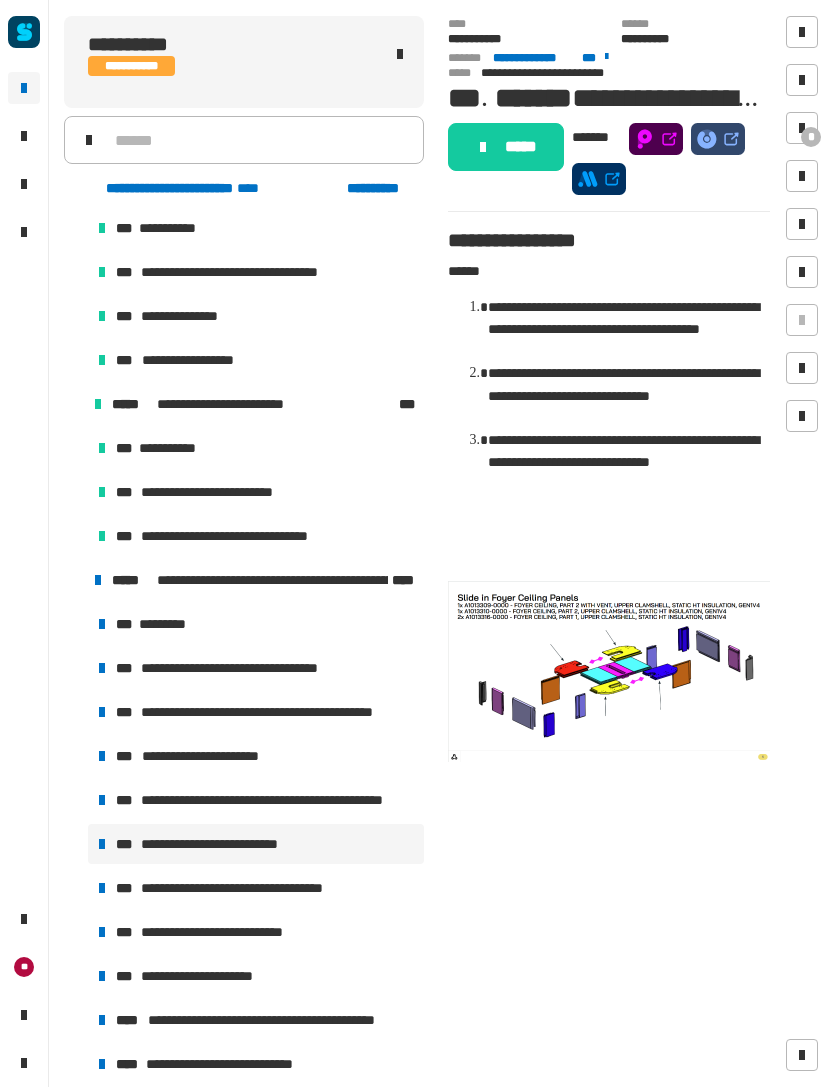 click on "**********" at bounding box center [250, 888] 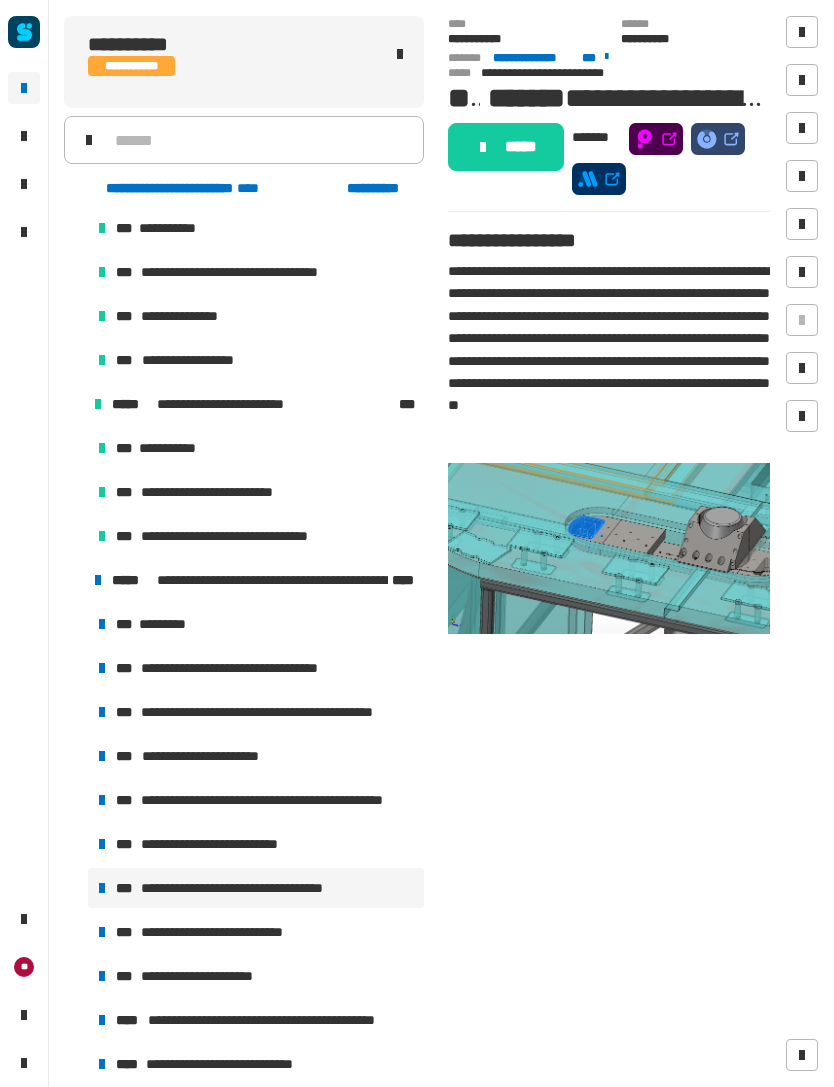 click on "**********" at bounding box center (223, 932) 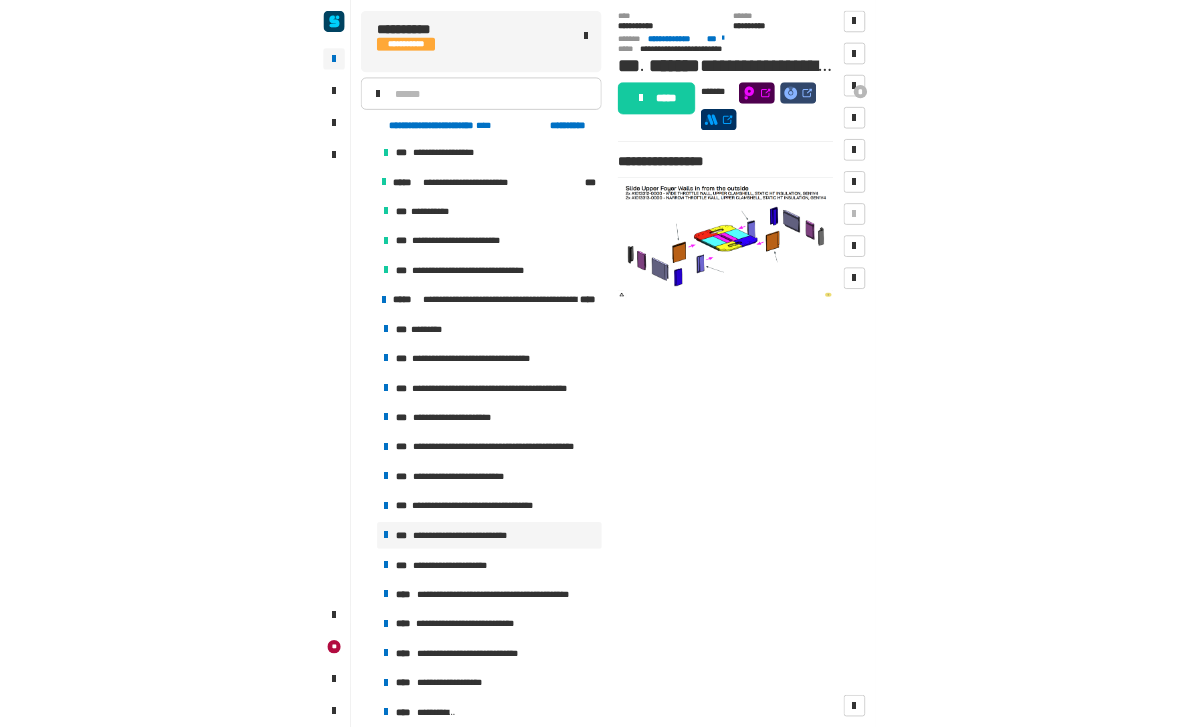 scroll, scrollTop: 399, scrollLeft: 0, axis: vertical 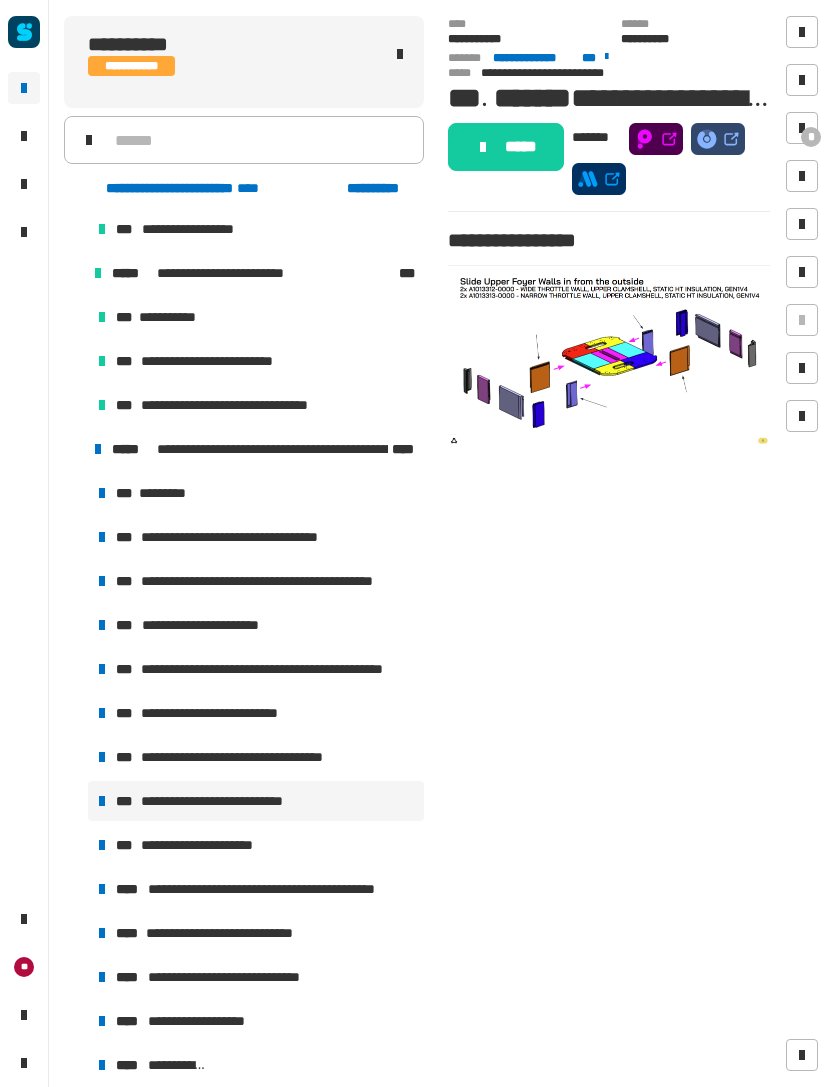 click on "**********" at bounding box center [256, 581] 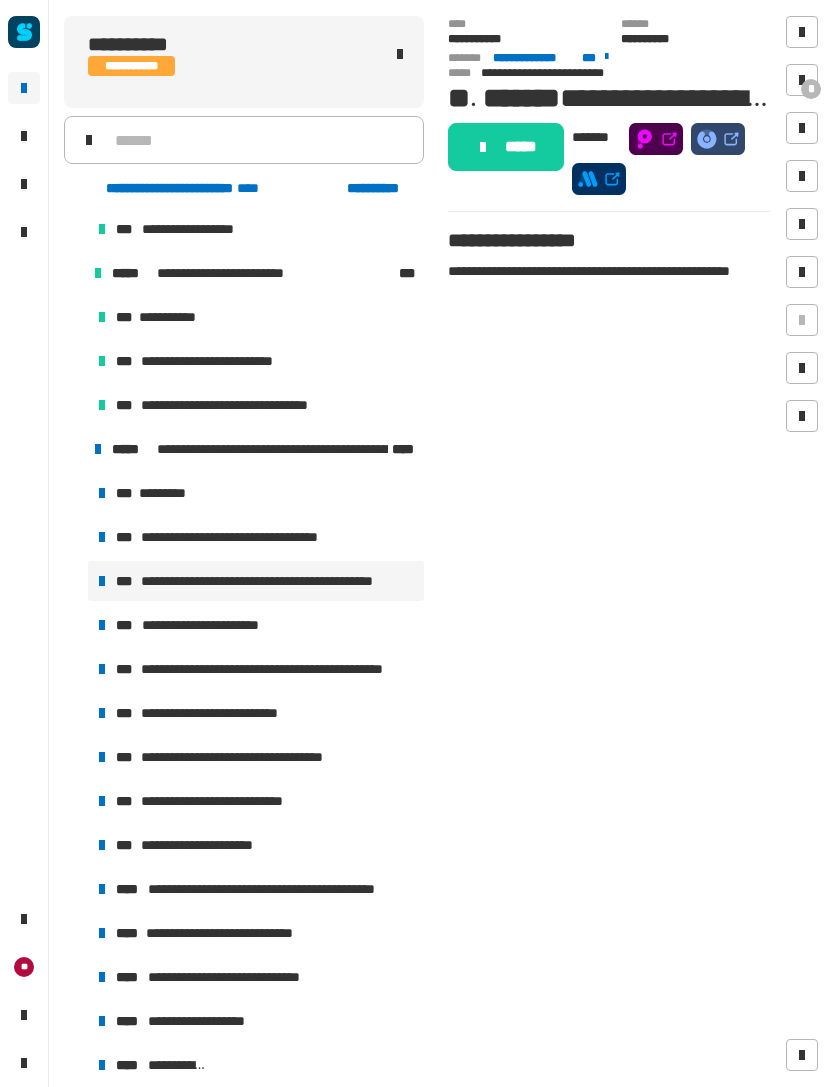 click on "[NAME] [NAME]" at bounding box center [256, 669] 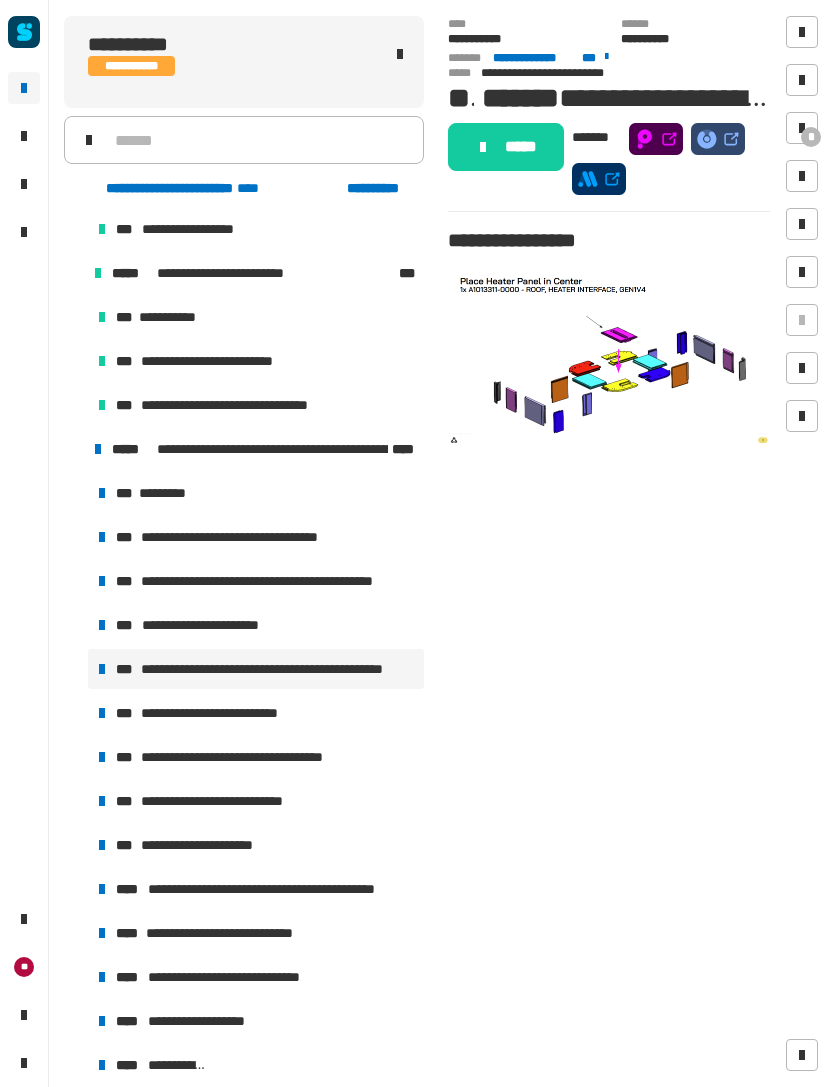 click at bounding box center (609, 355) 